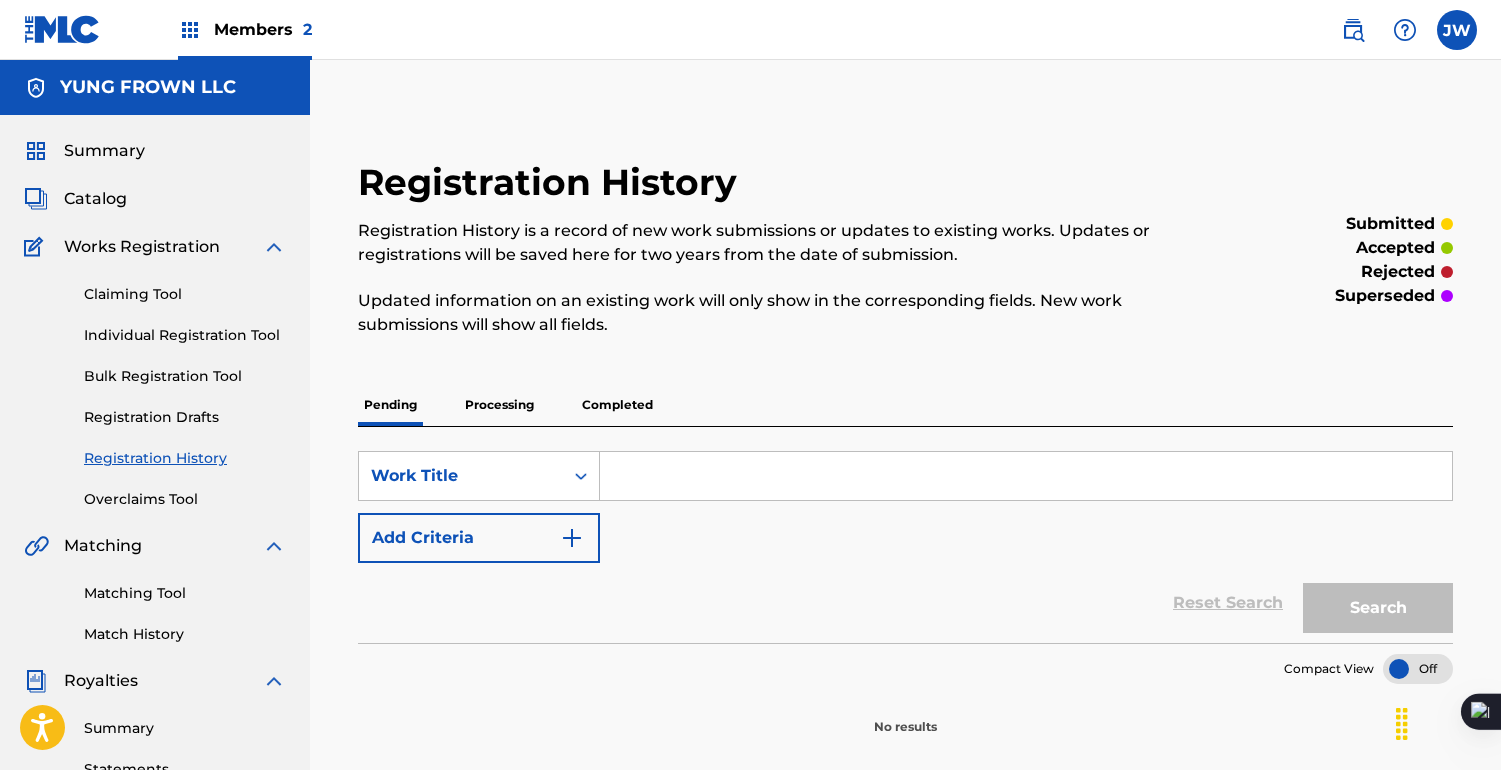 scroll, scrollTop: 0, scrollLeft: 0, axis: both 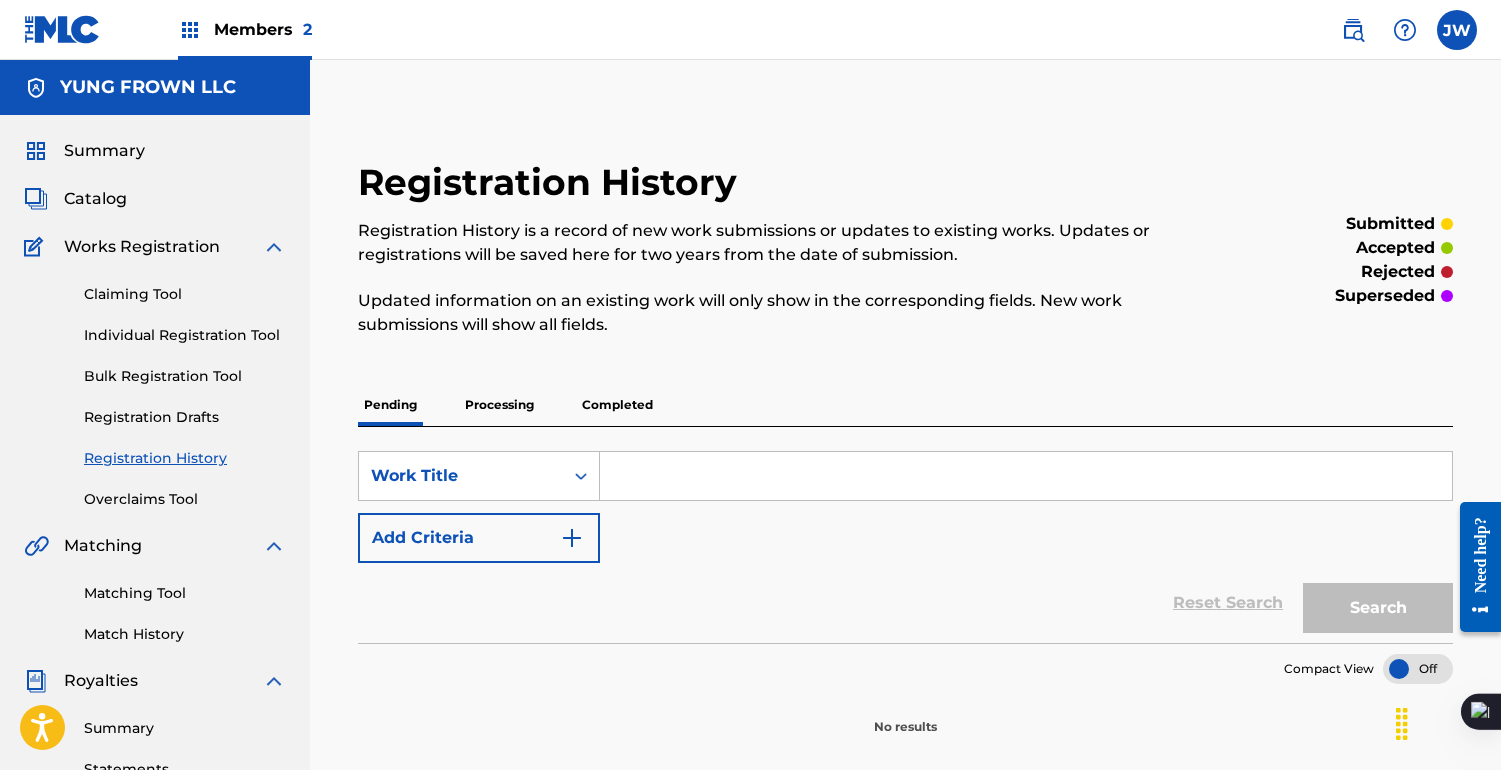 click on "YUNG FROWN LLC" at bounding box center [155, 87] 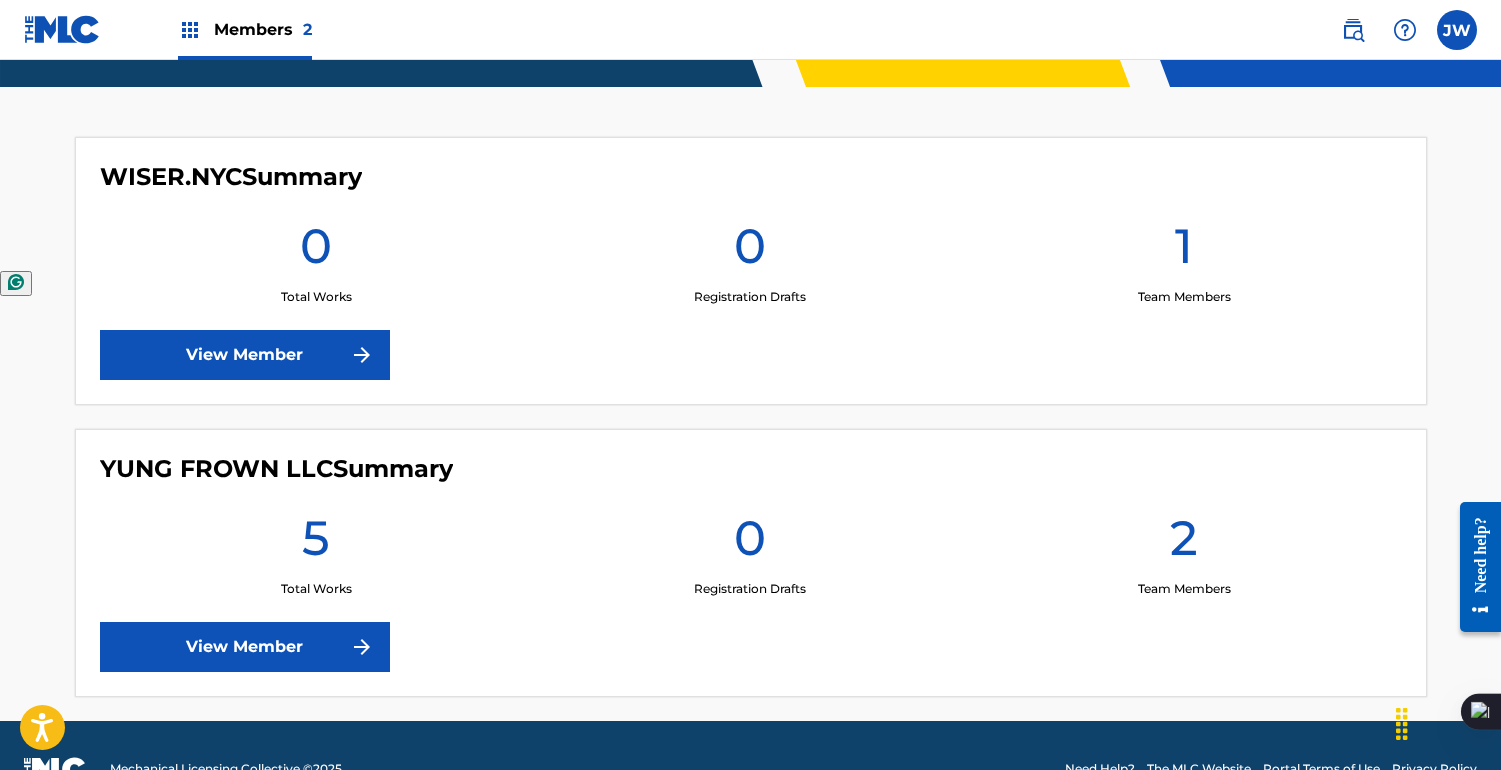scroll, scrollTop: 546, scrollLeft: 0, axis: vertical 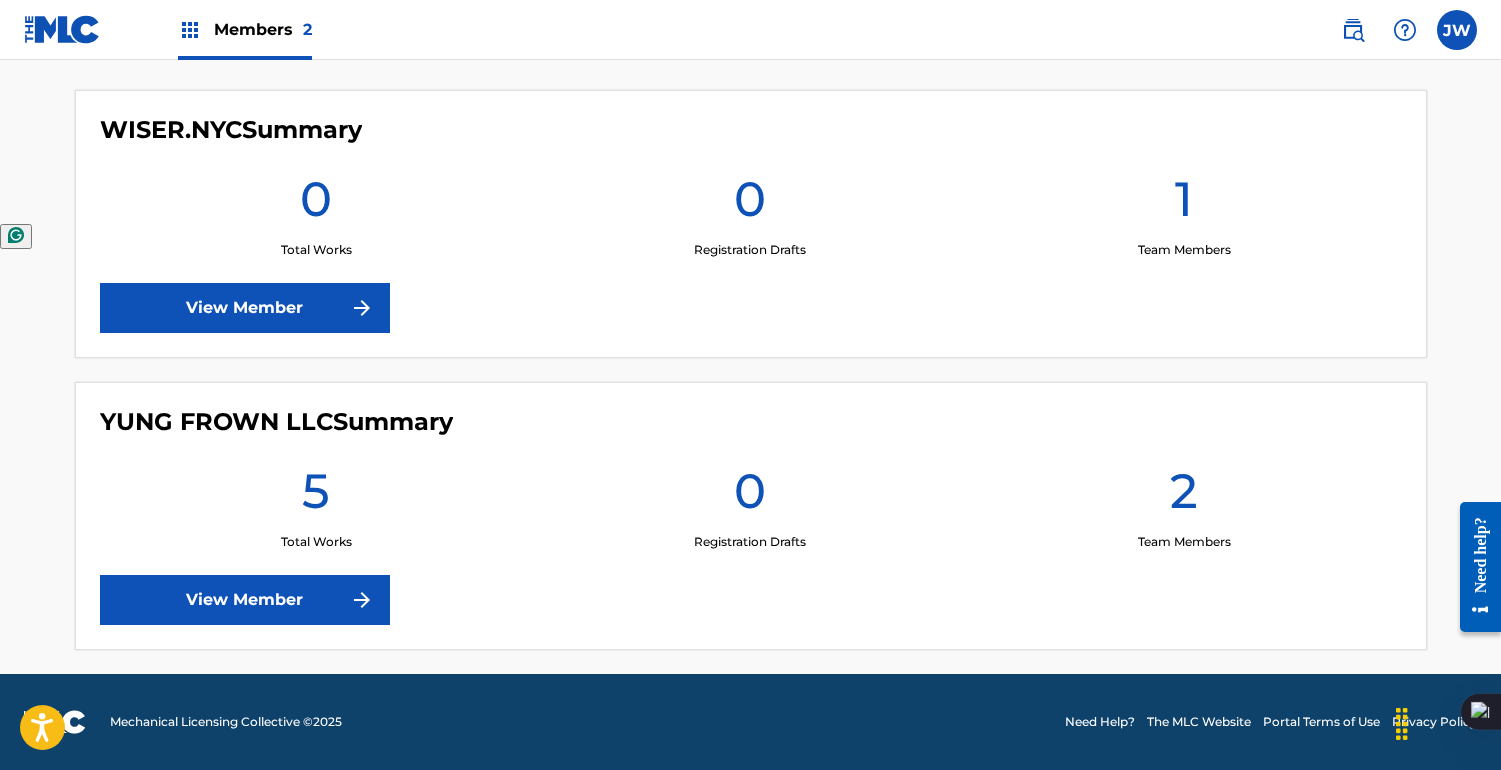 click on "5" at bounding box center (316, 497) 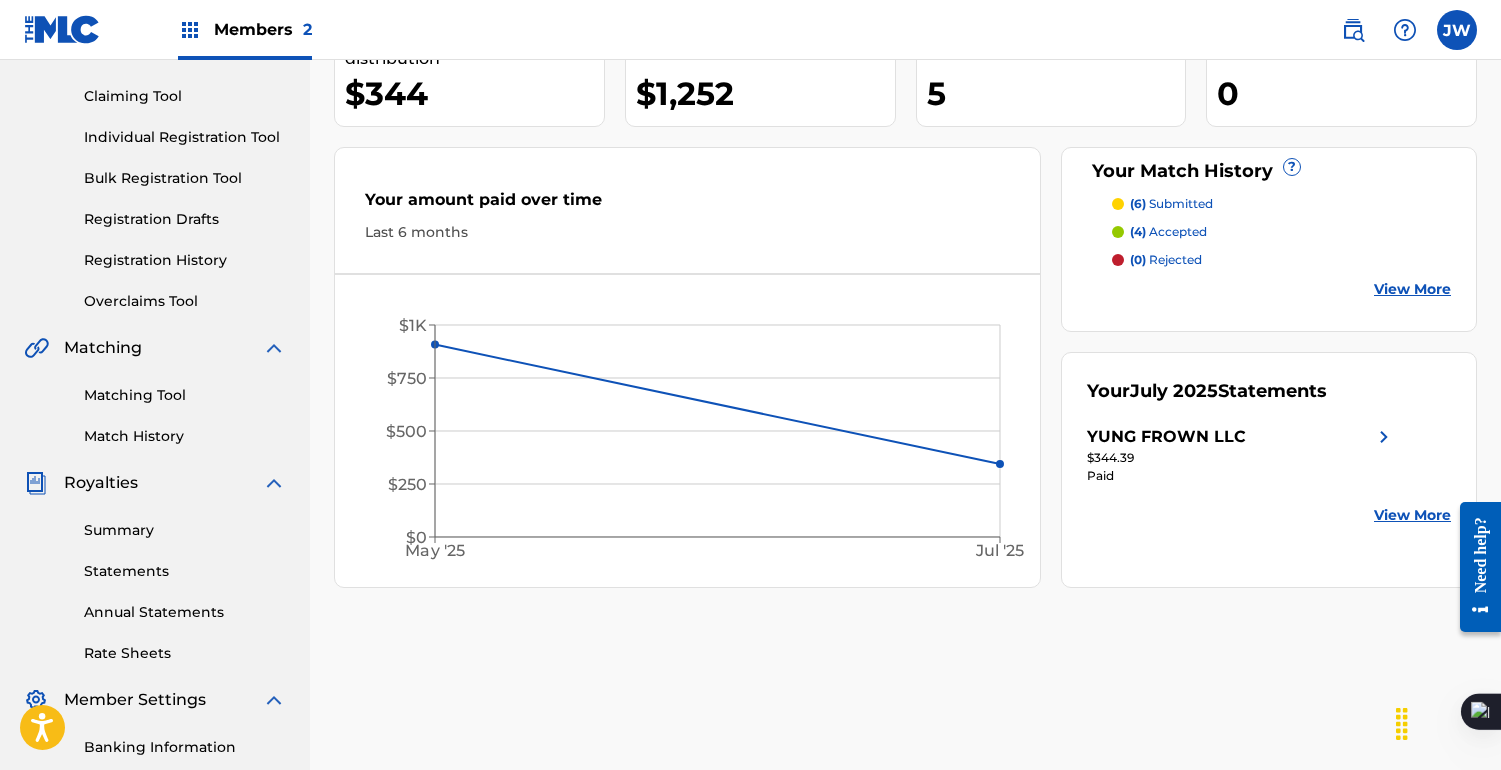 scroll, scrollTop: 265, scrollLeft: 0, axis: vertical 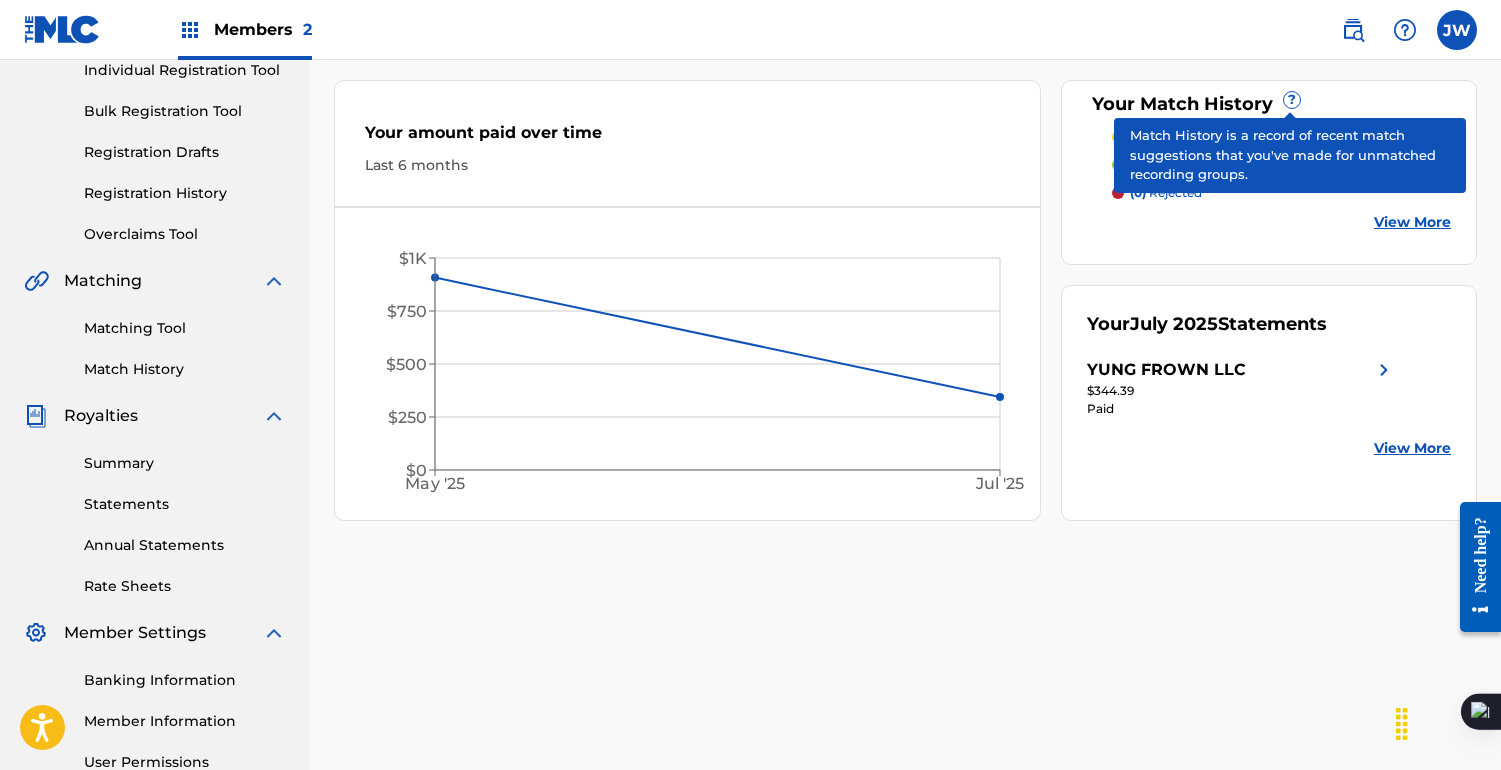 click on "?" at bounding box center (1292, 100) 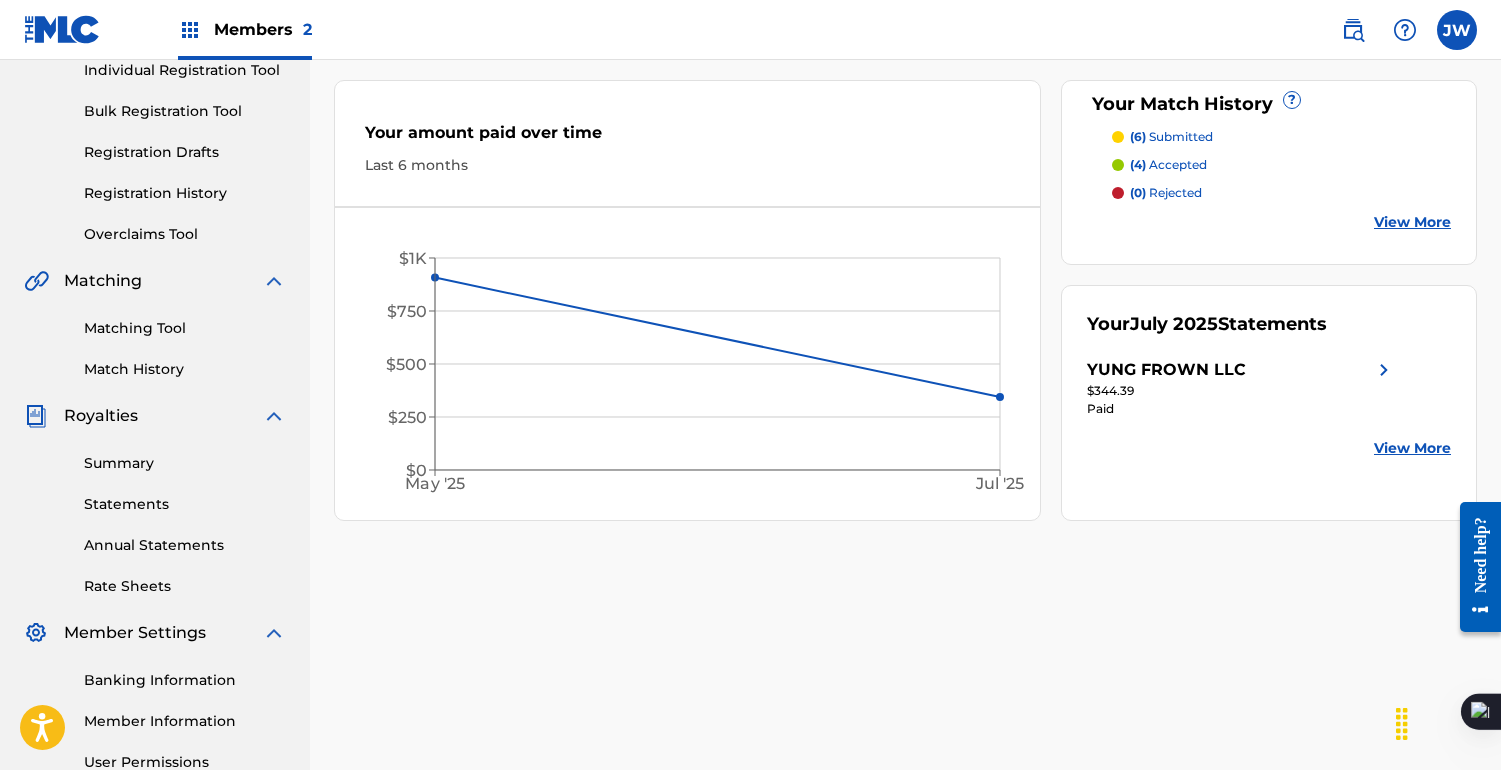 click on "YUNG FROWN LLC" at bounding box center [1166, 370] 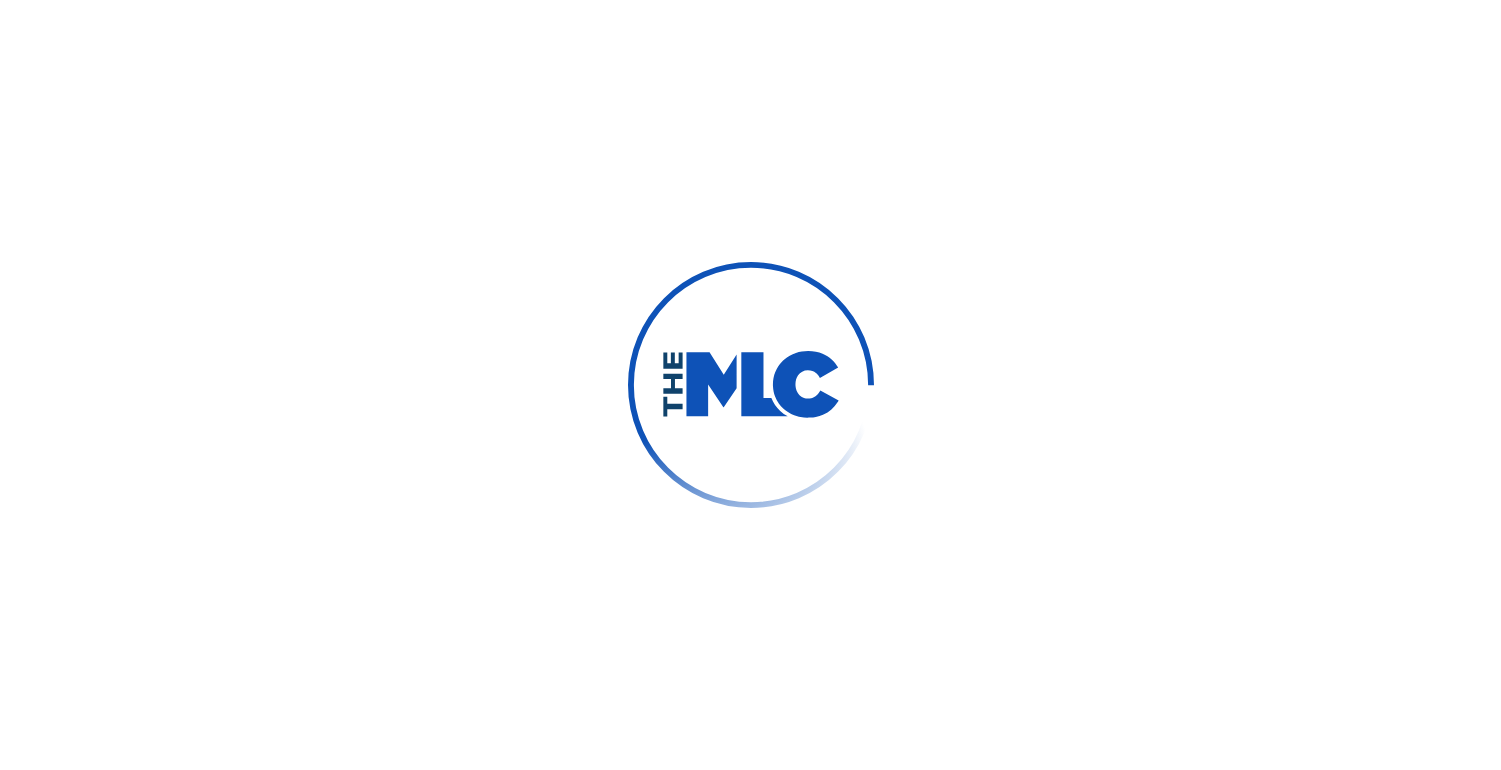 scroll, scrollTop: 0, scrollLeft: 0, axis: both 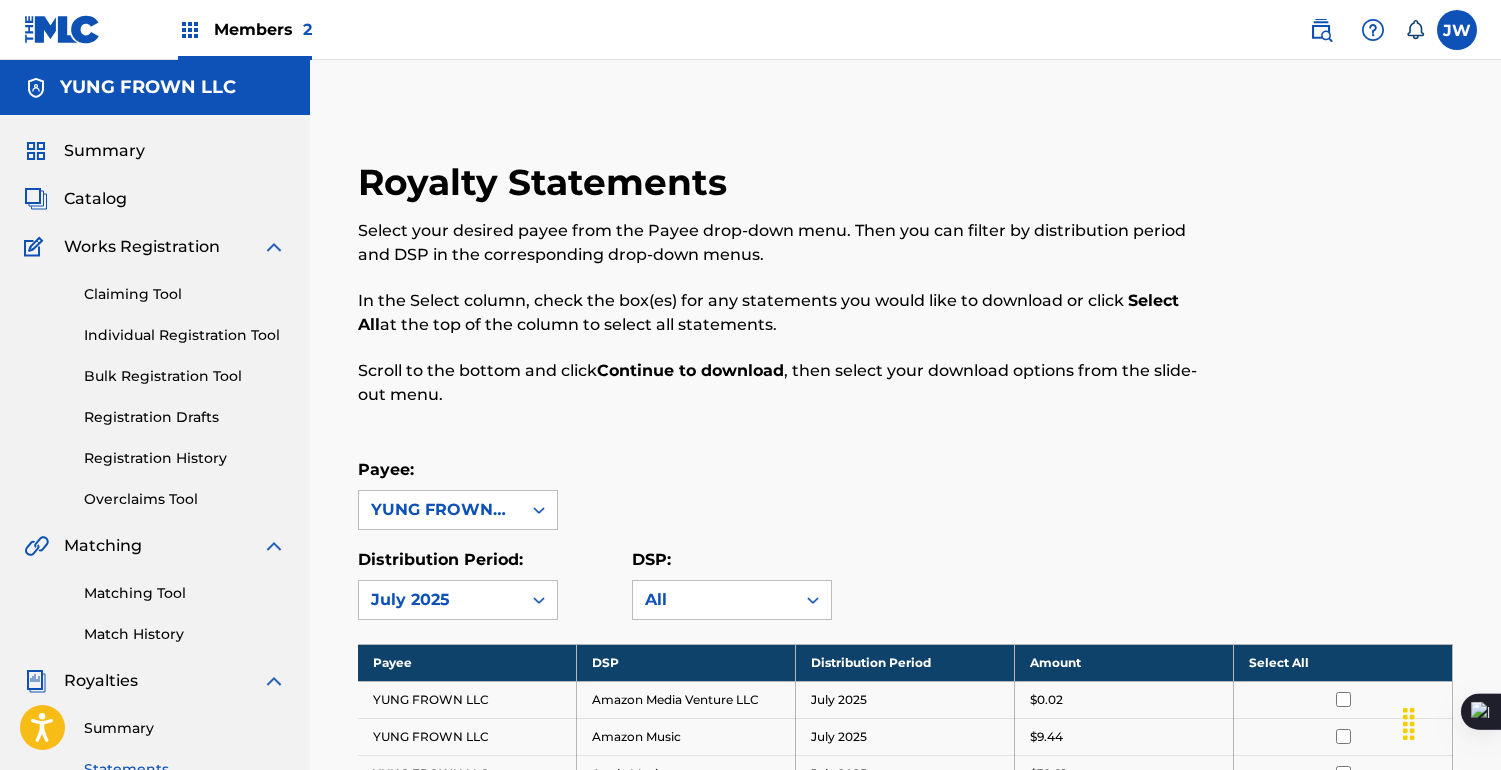 click at bounding box center [36, 88] 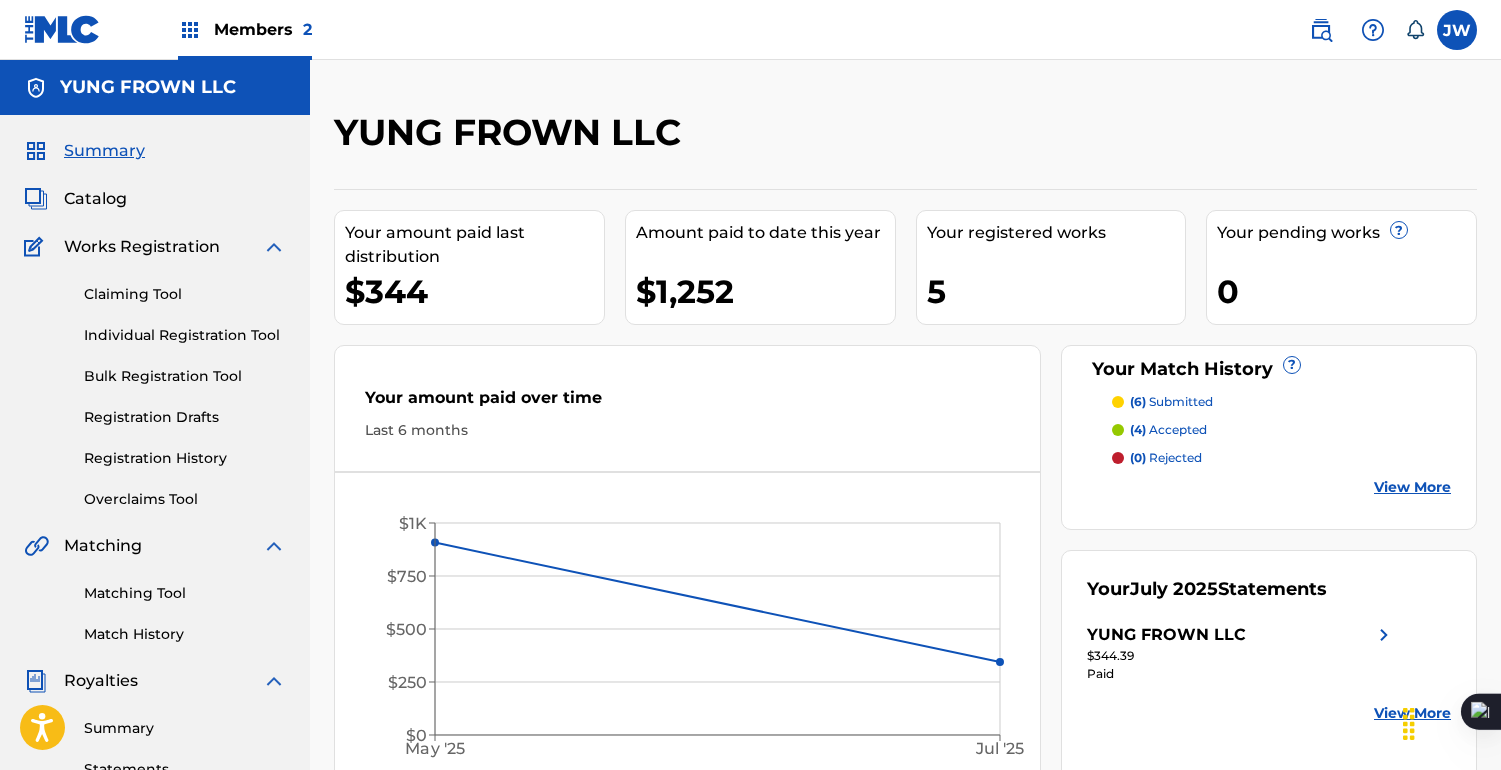 click on "$344" at bounding box center [474, 291] 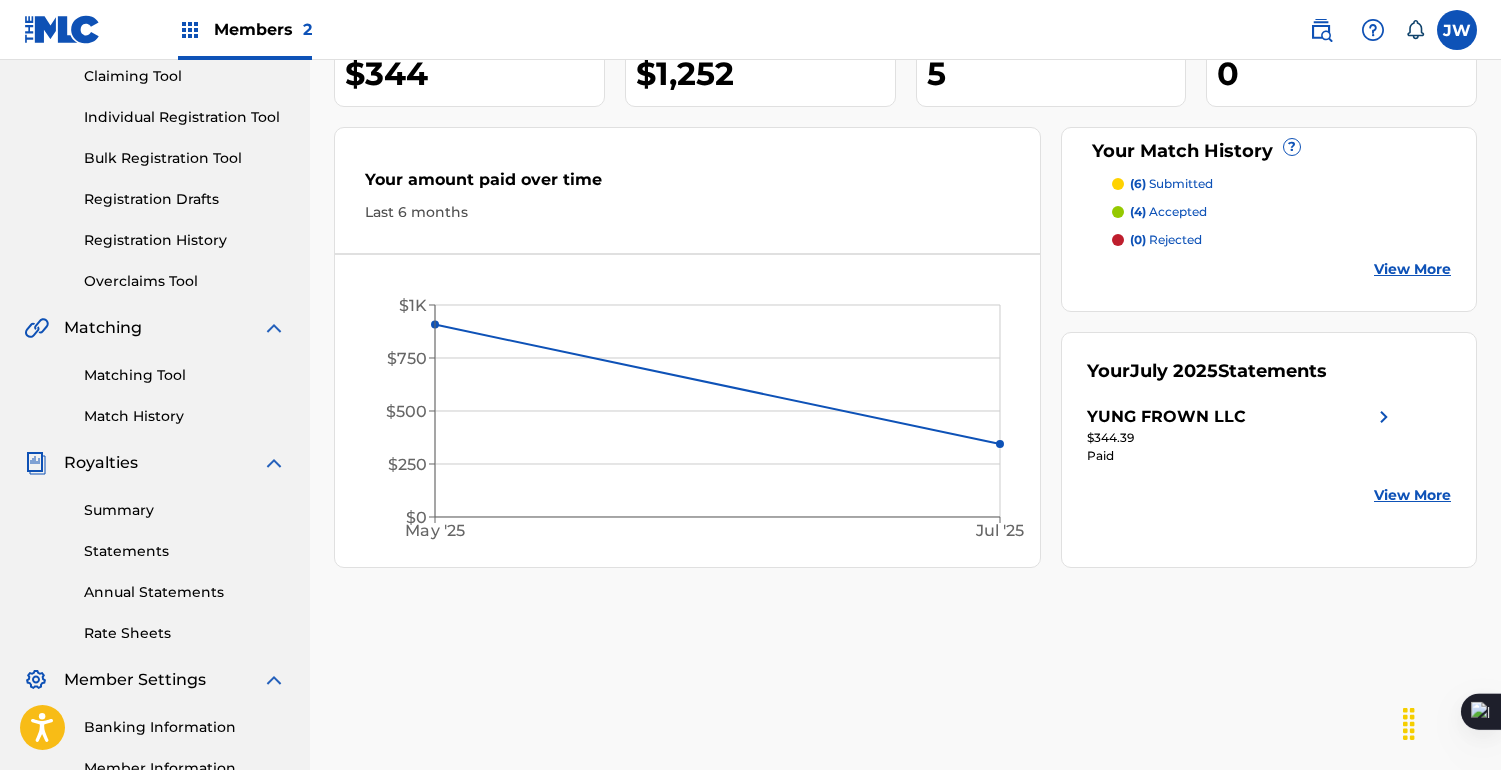 scroll, scrollTop: 260, scrollLeft: 0, axis: vertical 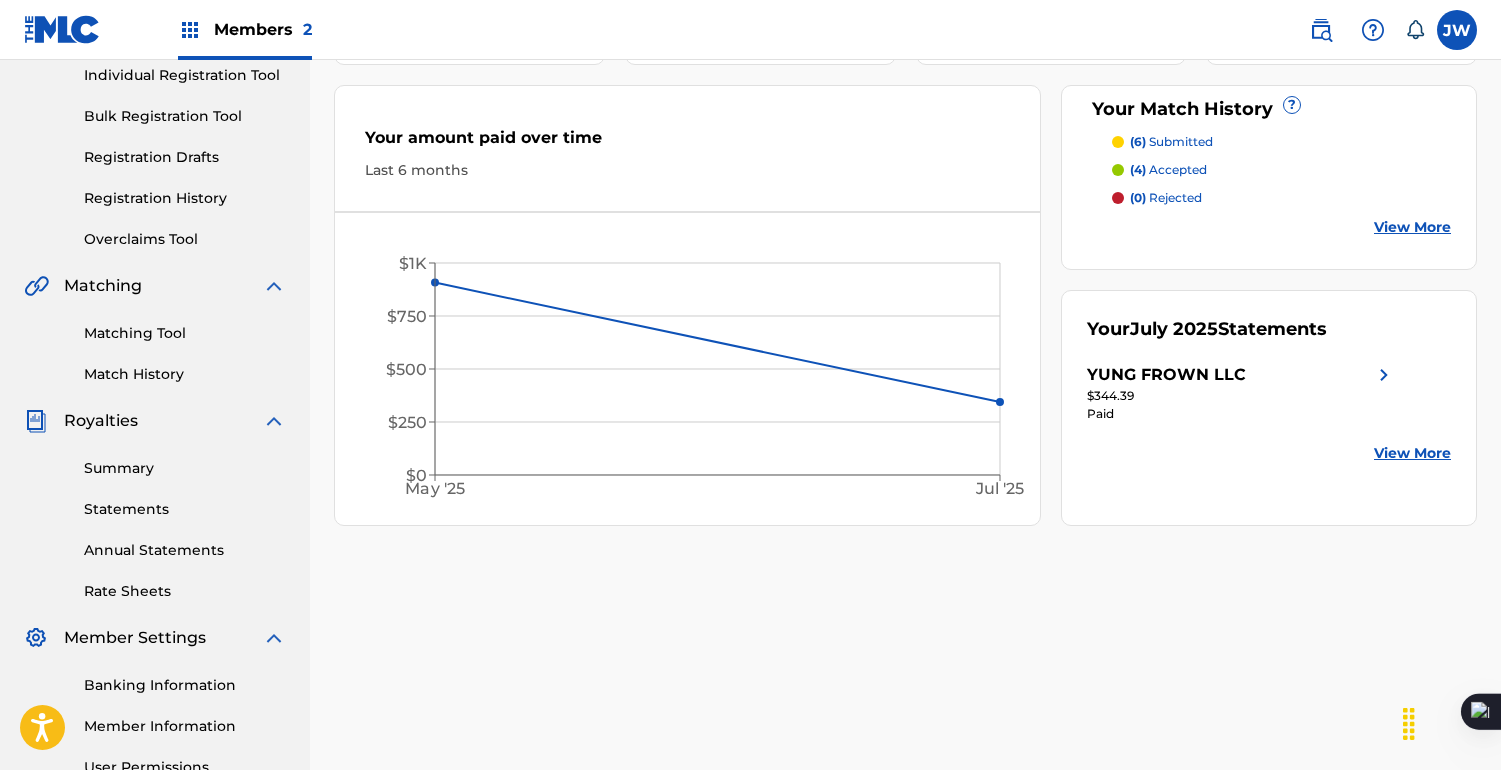 click on "(6)   submitted (4)   accepted (0)   rejected View More" at bounding box center (1269, 185) 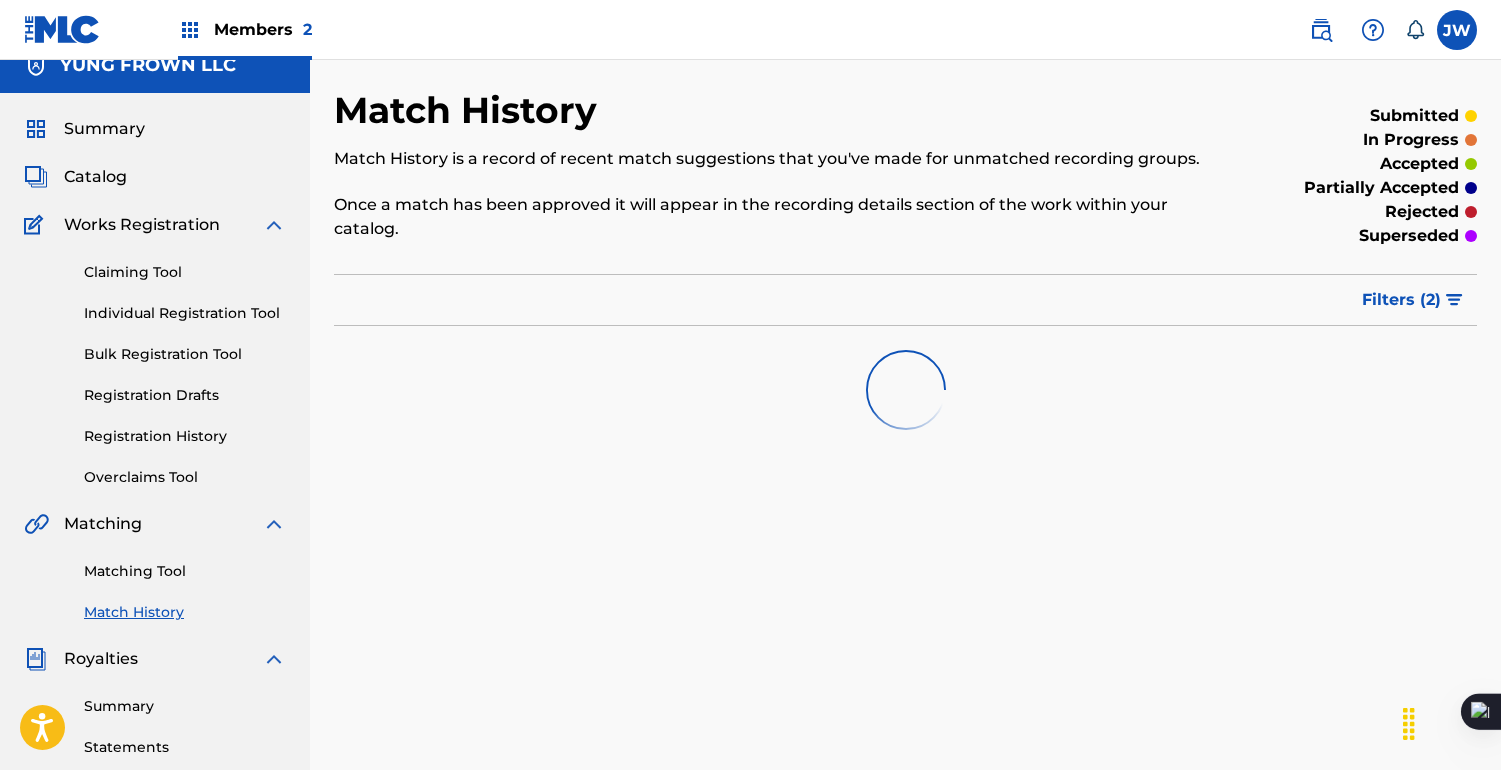 scroll, scrollTop: 0, scrollLeft: 0, axis: both 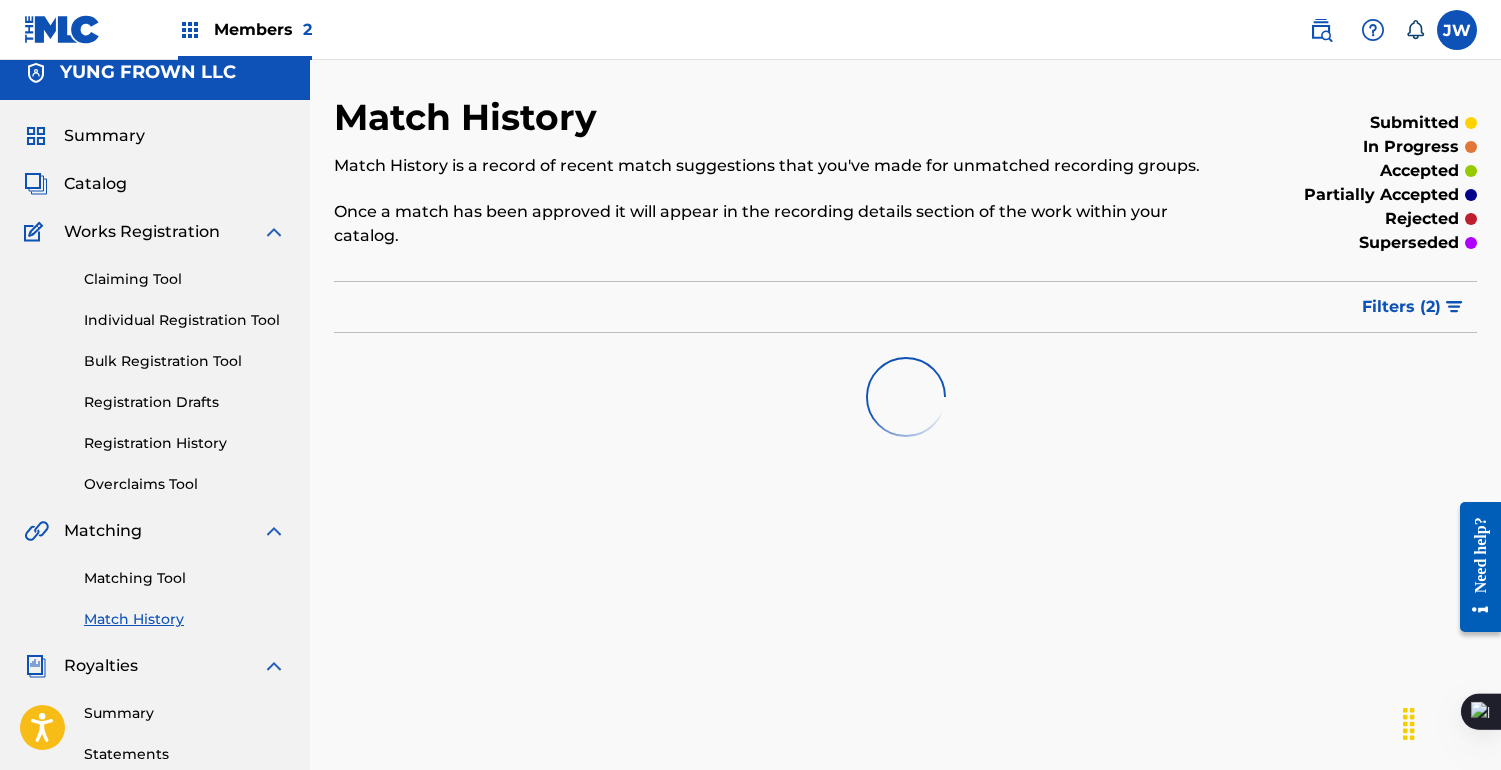 click on "Filters ( 2 )" at bounding box center (1413, 307) 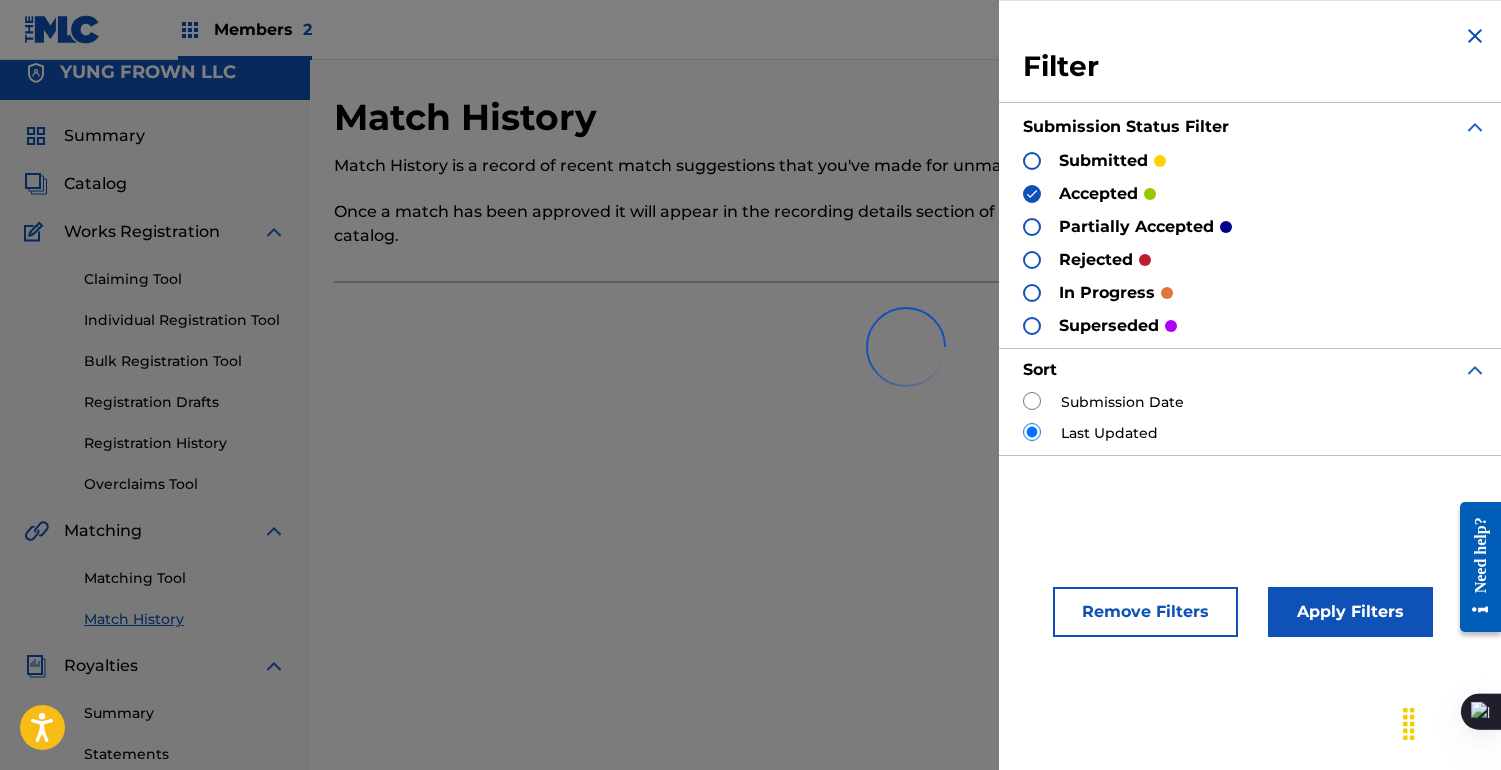 click on "accepted" at bounding box center [1098, 194] 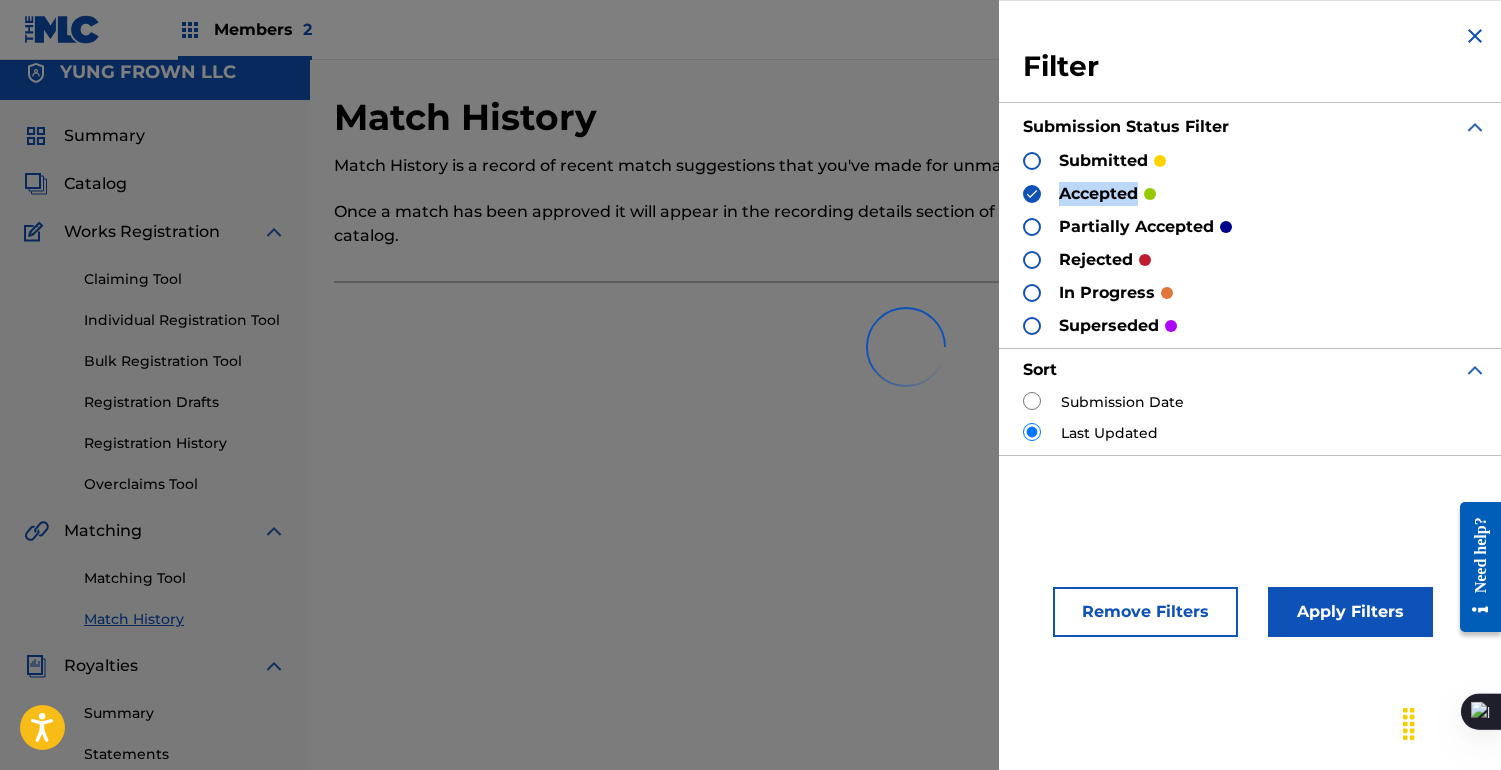 click on "accepted" at bounding box center [1098, 194] 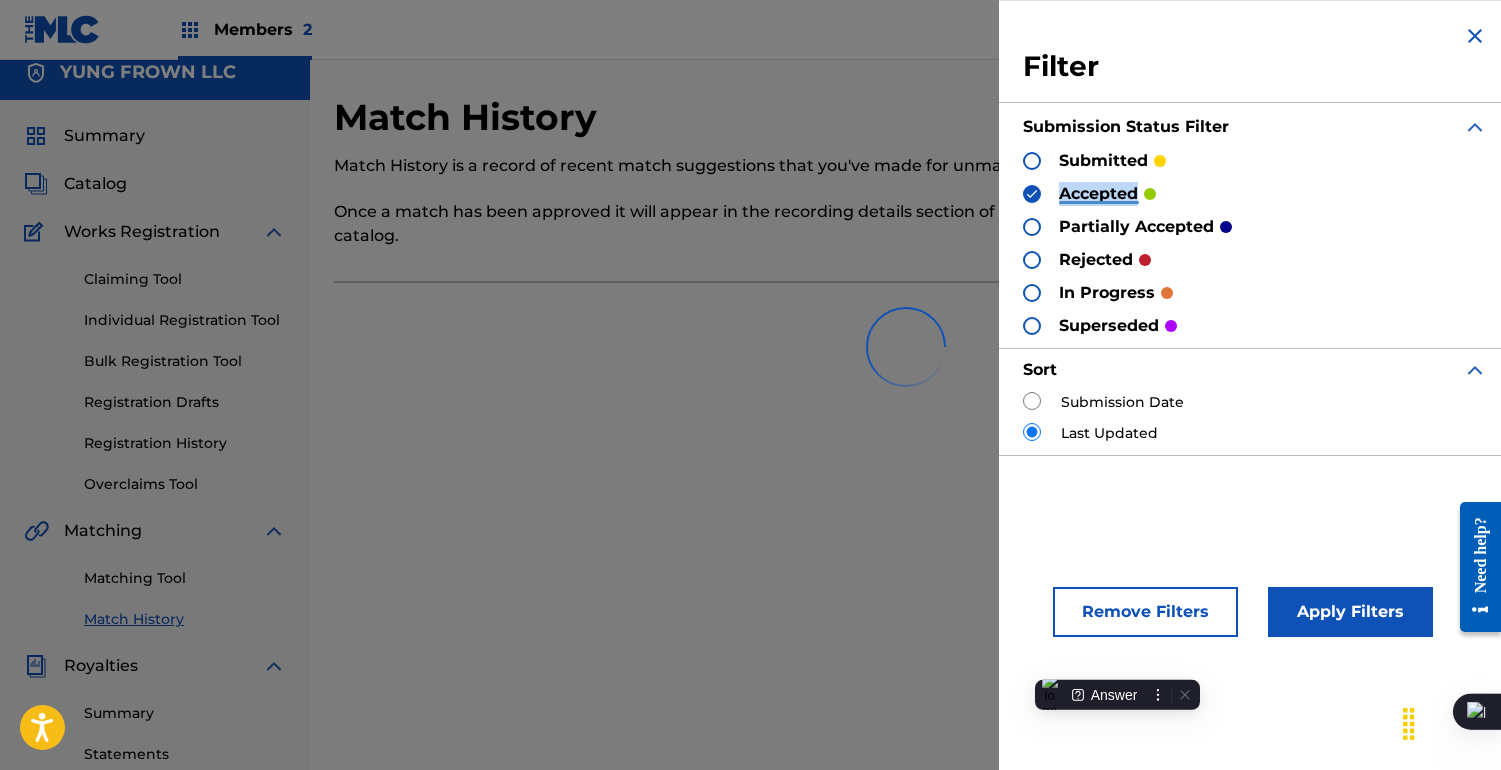click on "accepted" at bounding box center (1098, 194) 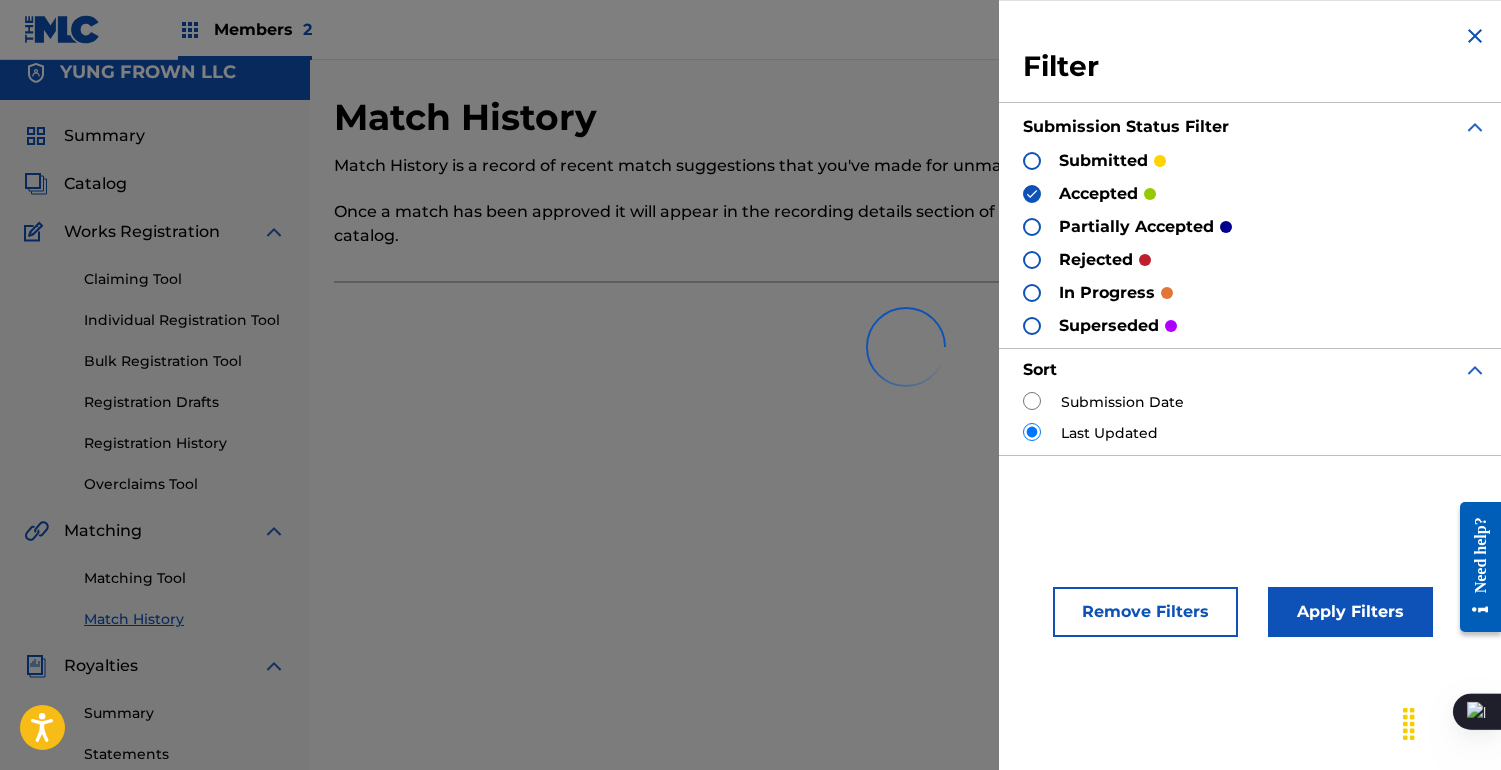 click on "accepted" at bounding box center [1098, 194] 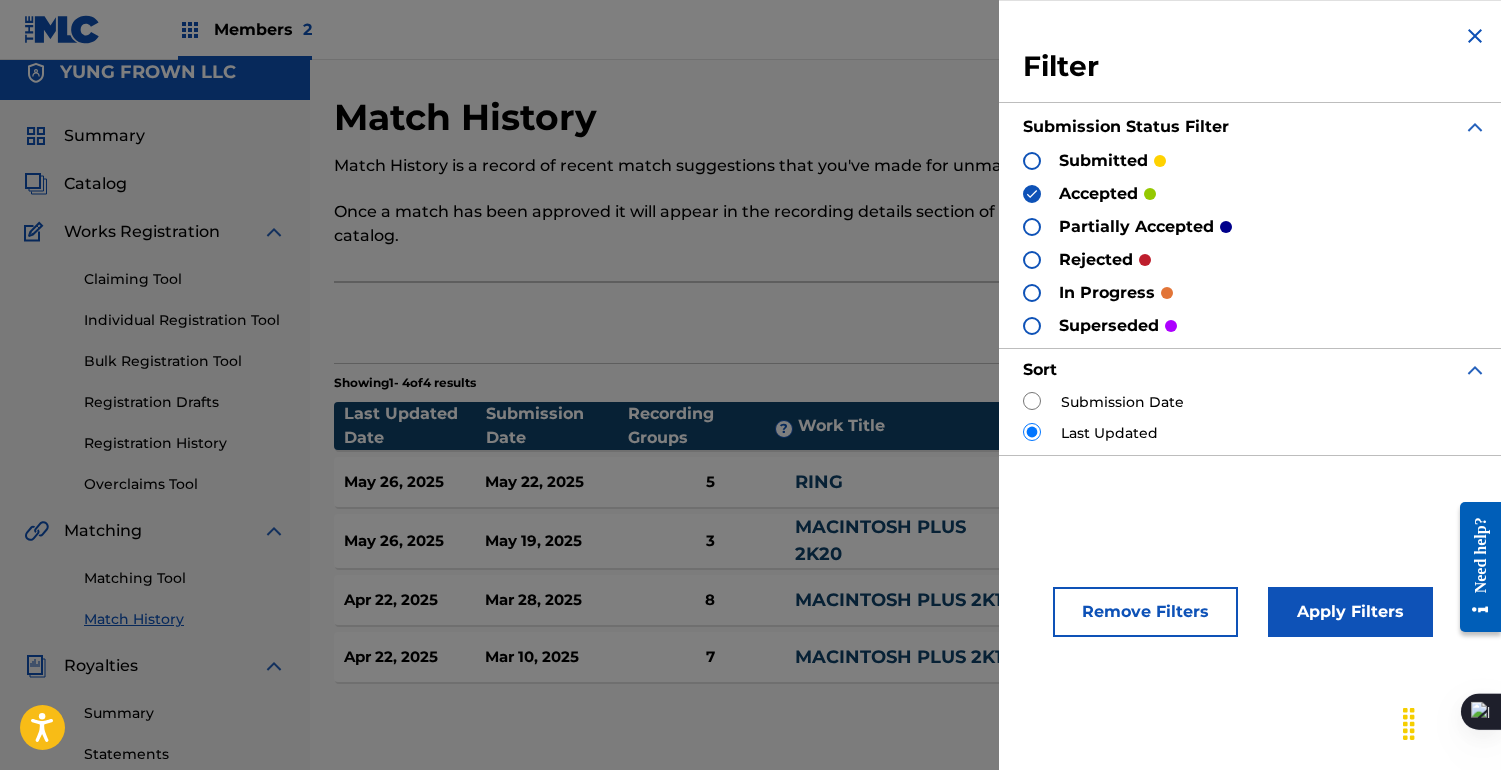 click at bounding box center [1032, 194] 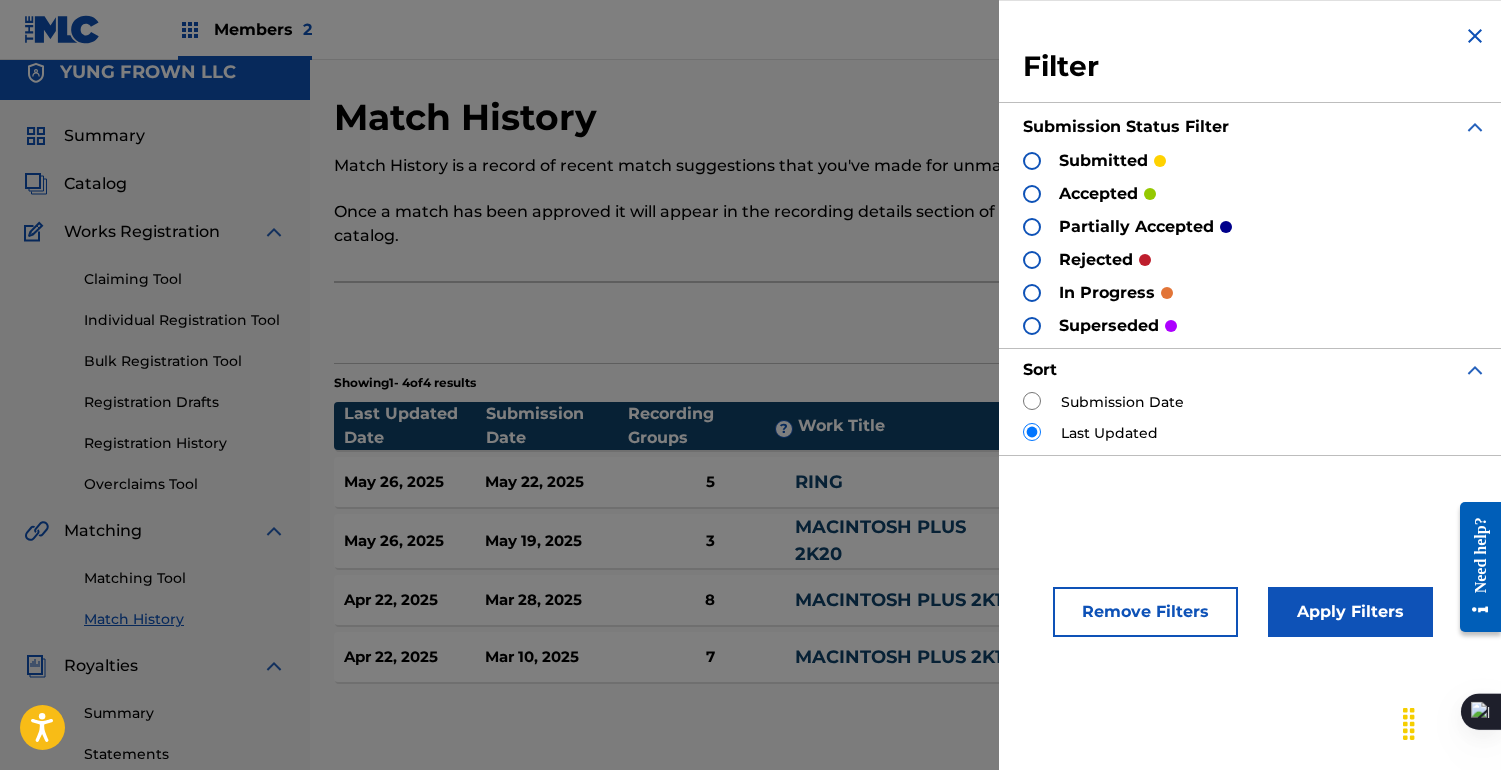 click at bounding box center [1032, 194] 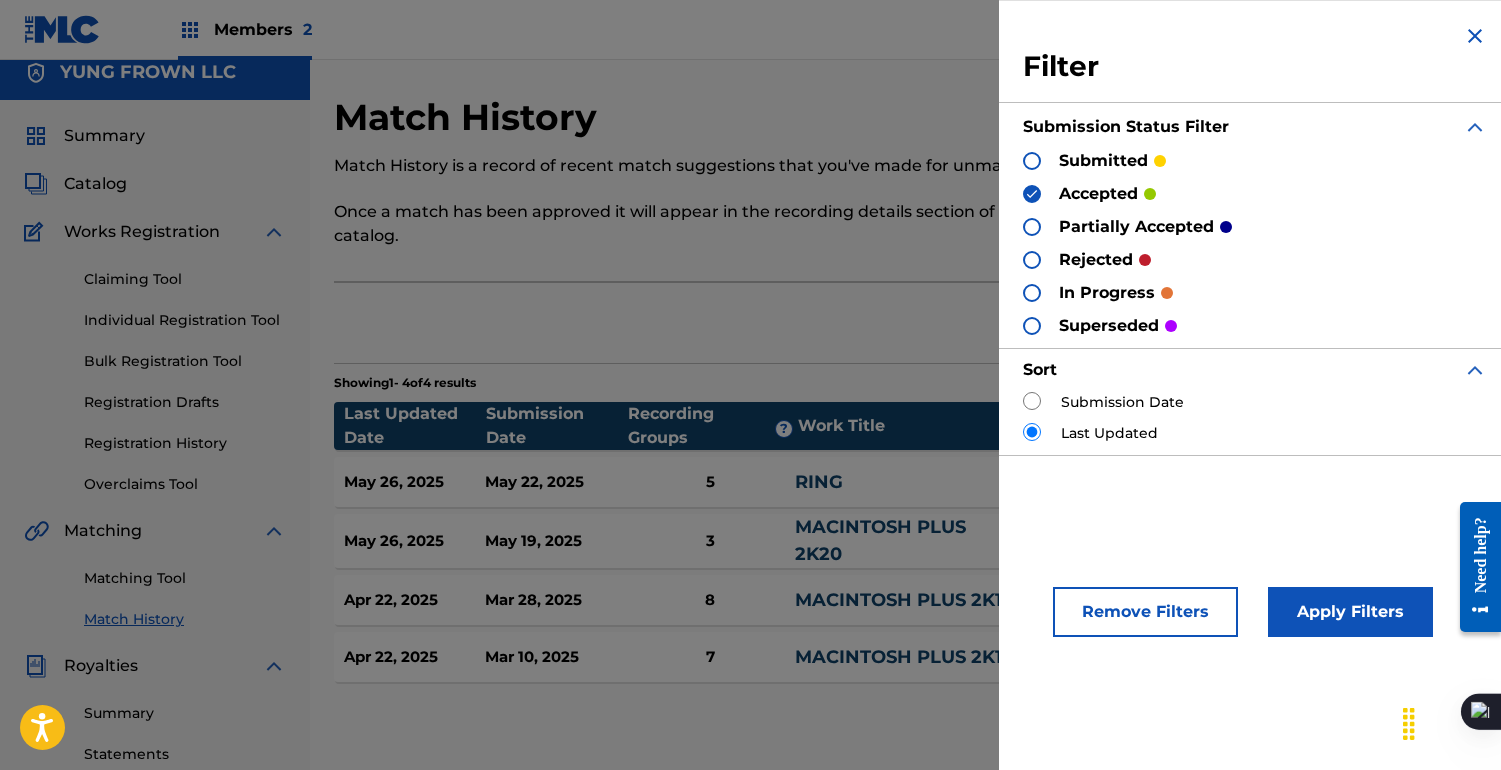 click at bounding box center [1032, 194] 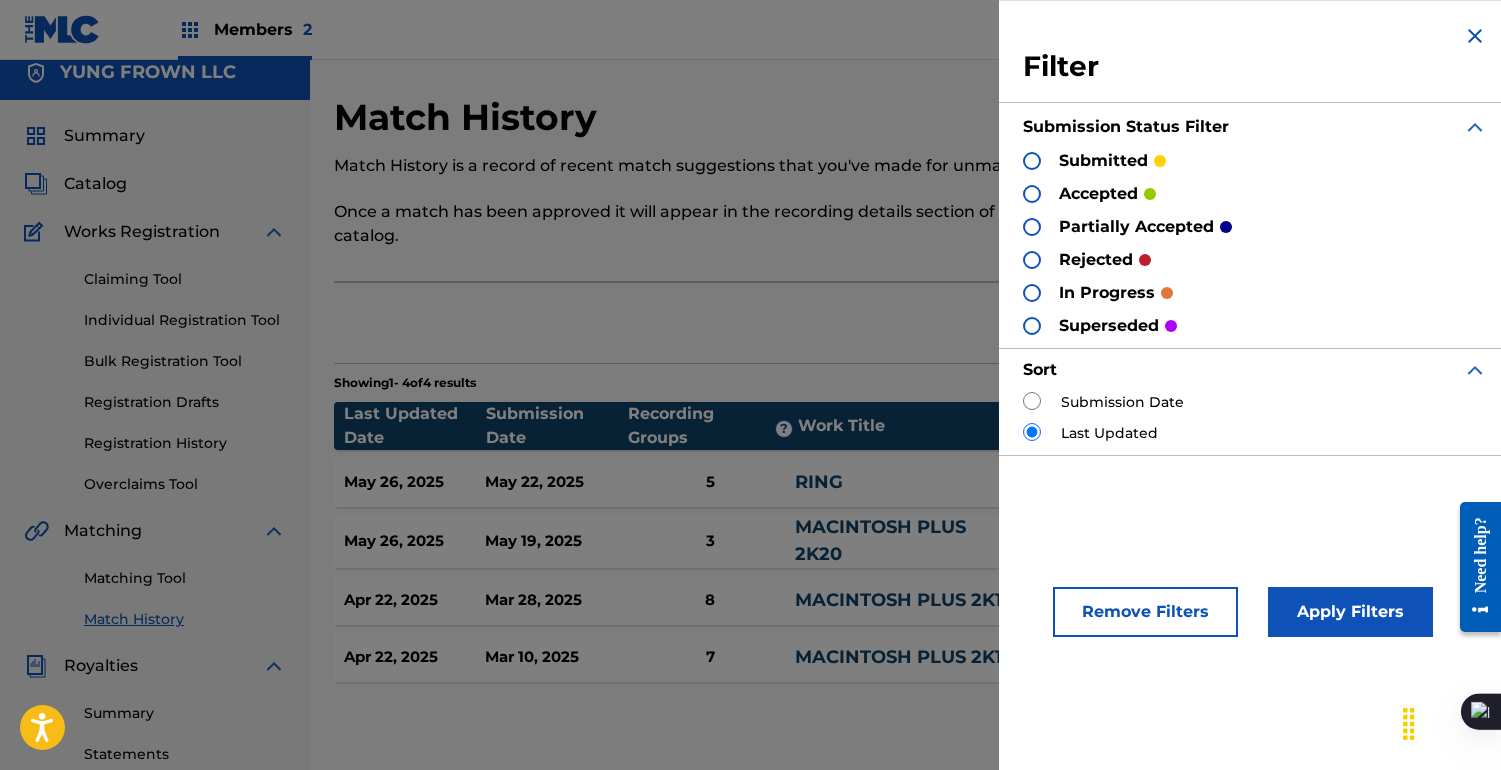 click on "Apply Filters" at bounding box center (1350, 612) 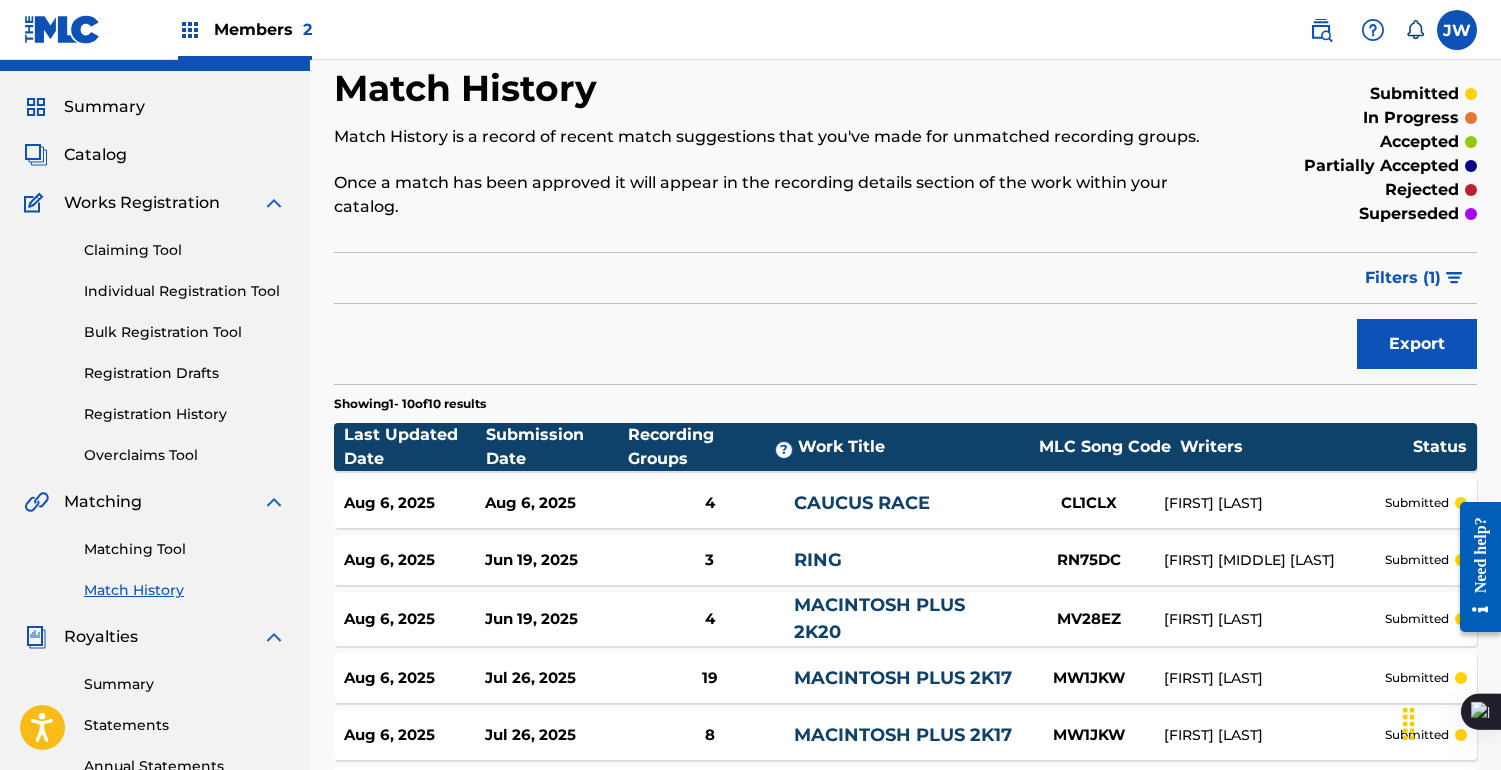 scroll, scrollTop: 0, scrollLeft: 0, axis: both 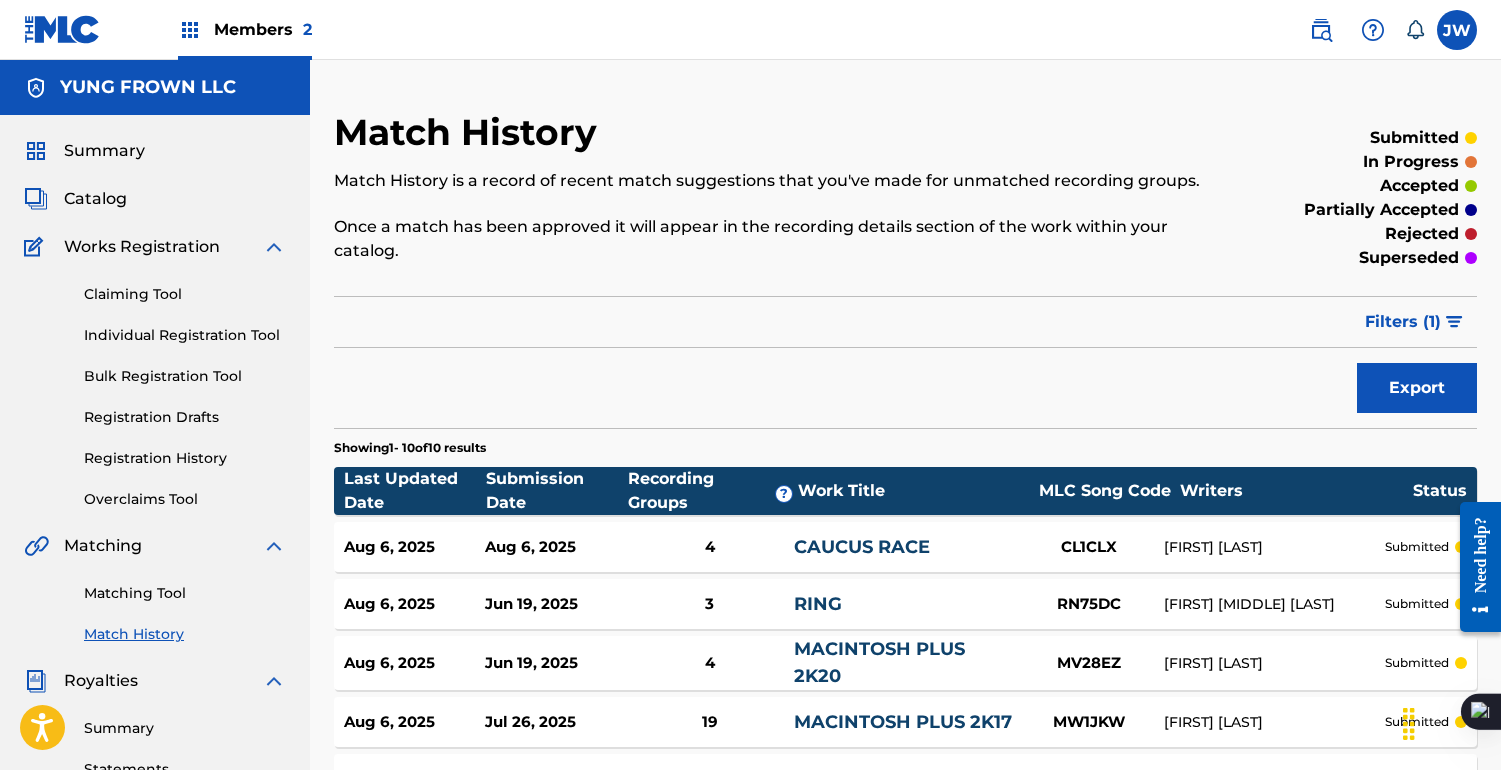click on "Registration History" at bounding box center (185, 458) 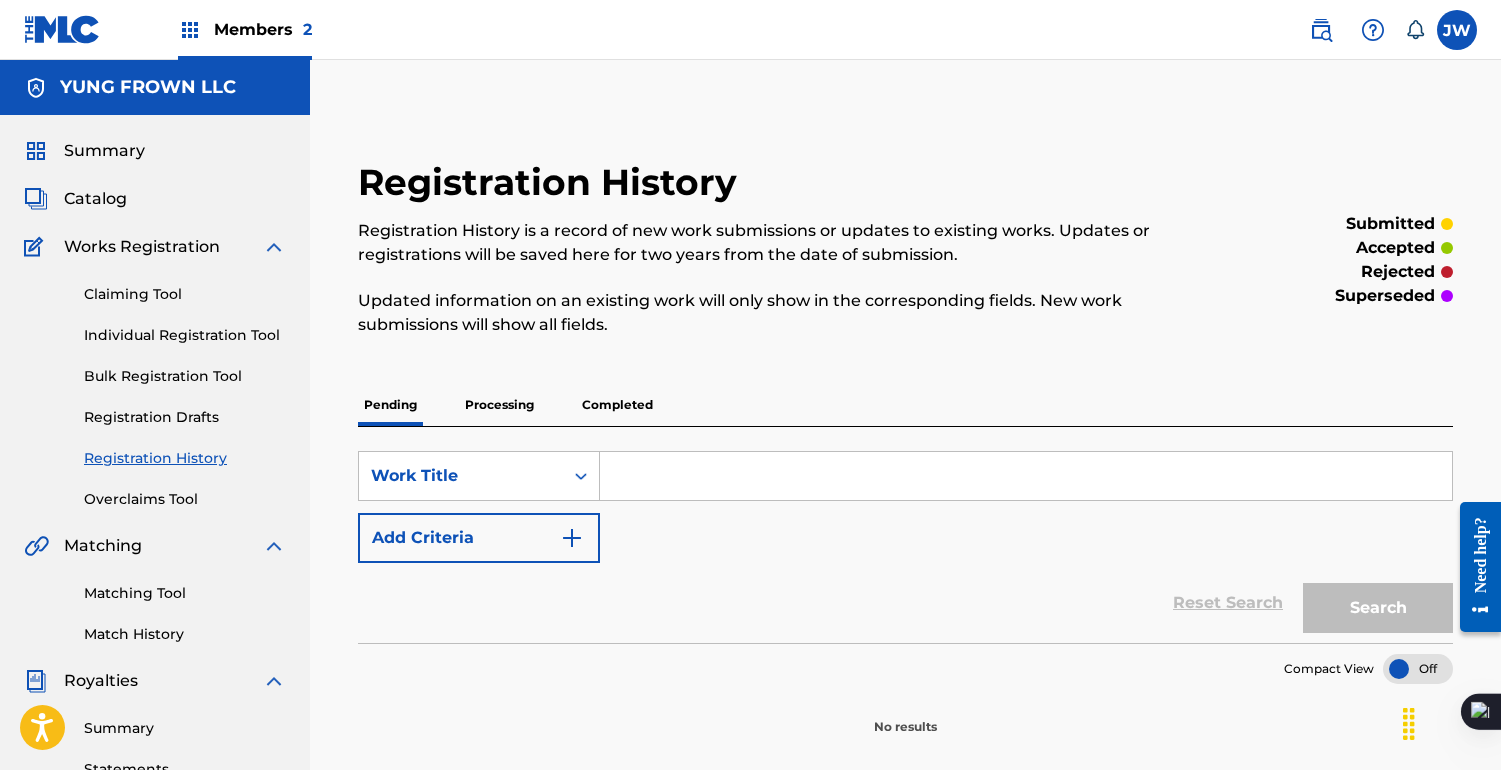click on "SearchWithCriteriacbc2a7db-cbbb-4532-b094-7a28fc471d92 Work Title Add Criteria Reset Search Search" at bounding box center [905, 535] 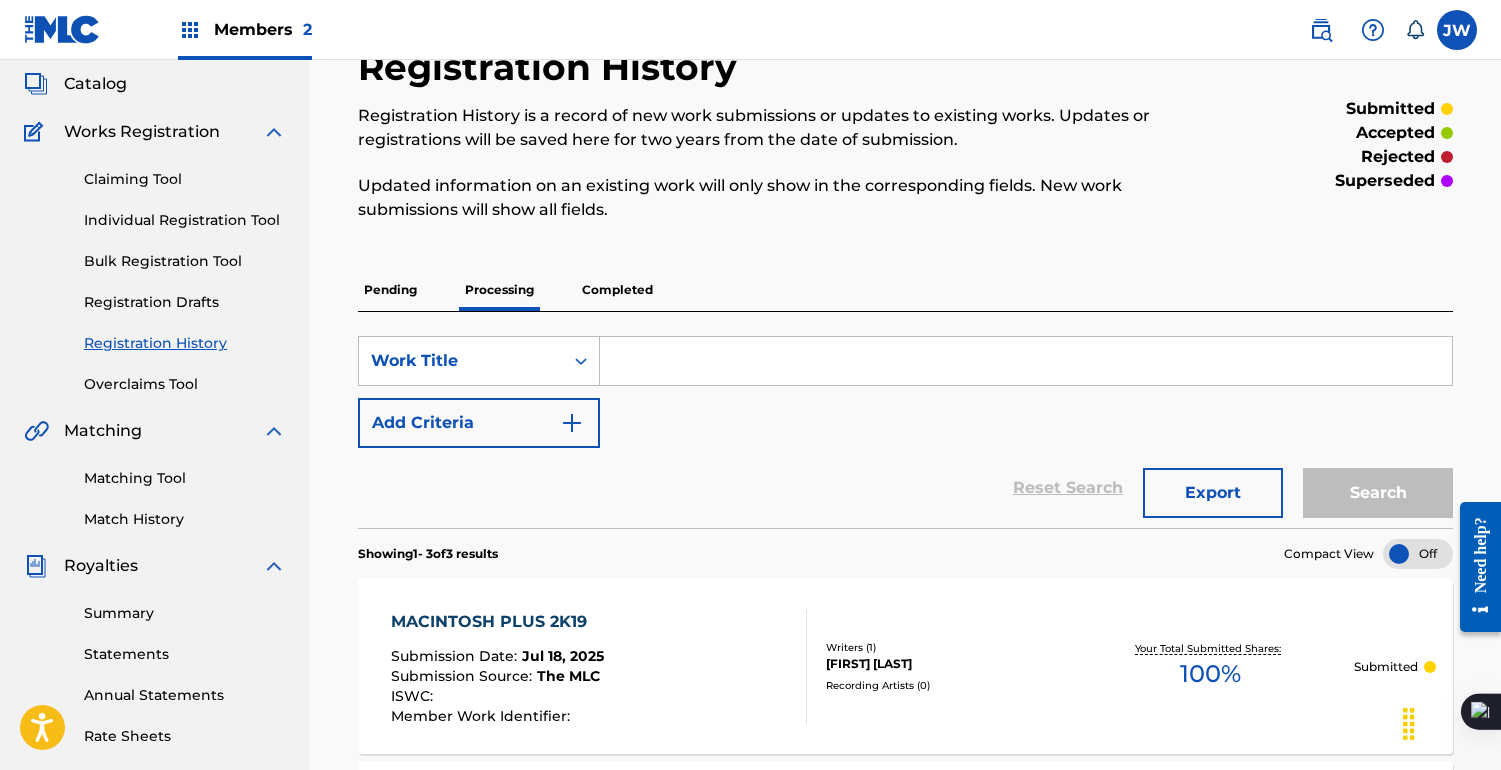 scroll, scrollTop: 0, scrollLeft: 0, axis: both 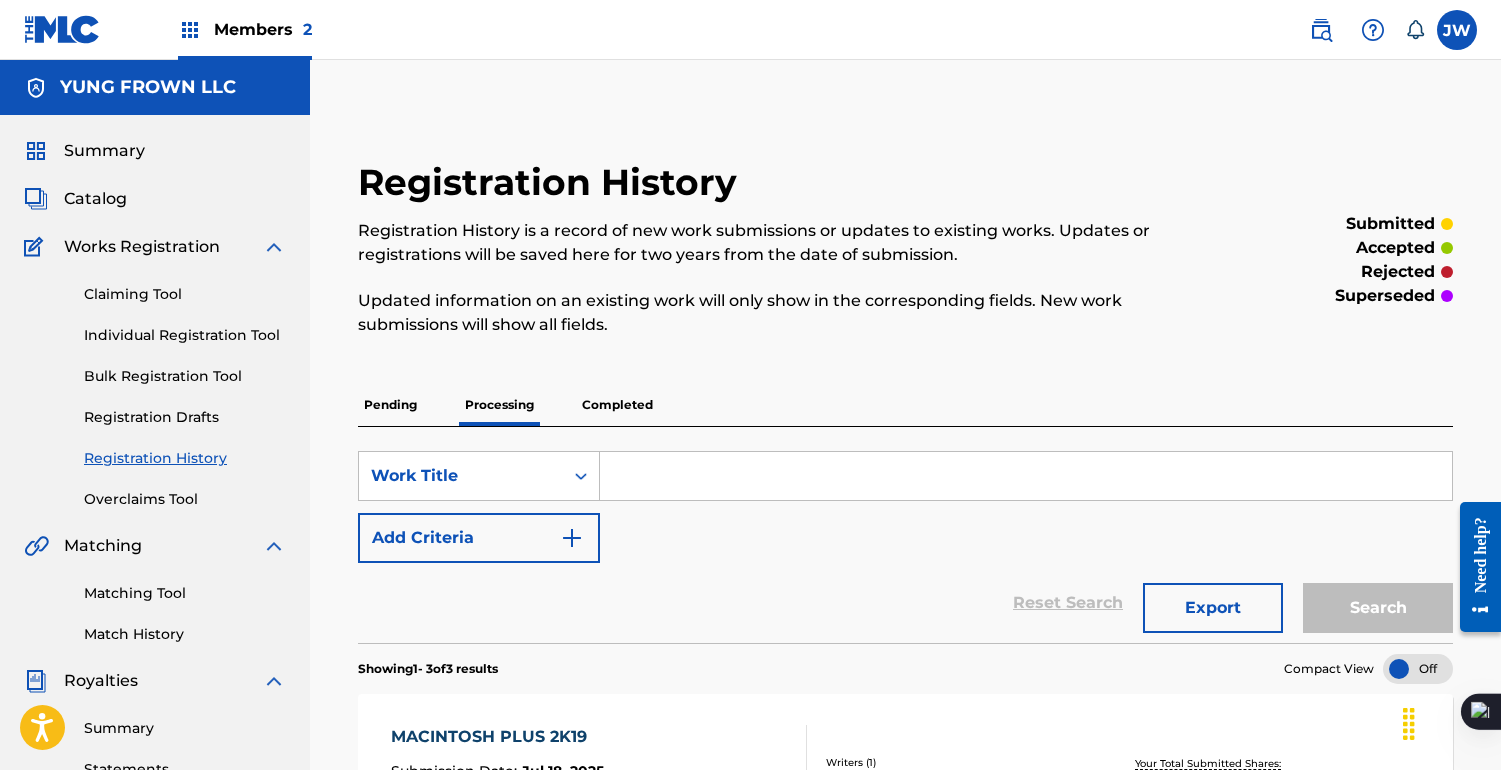 click on "Pending Processing Completed" at bounding box center [905, 405] 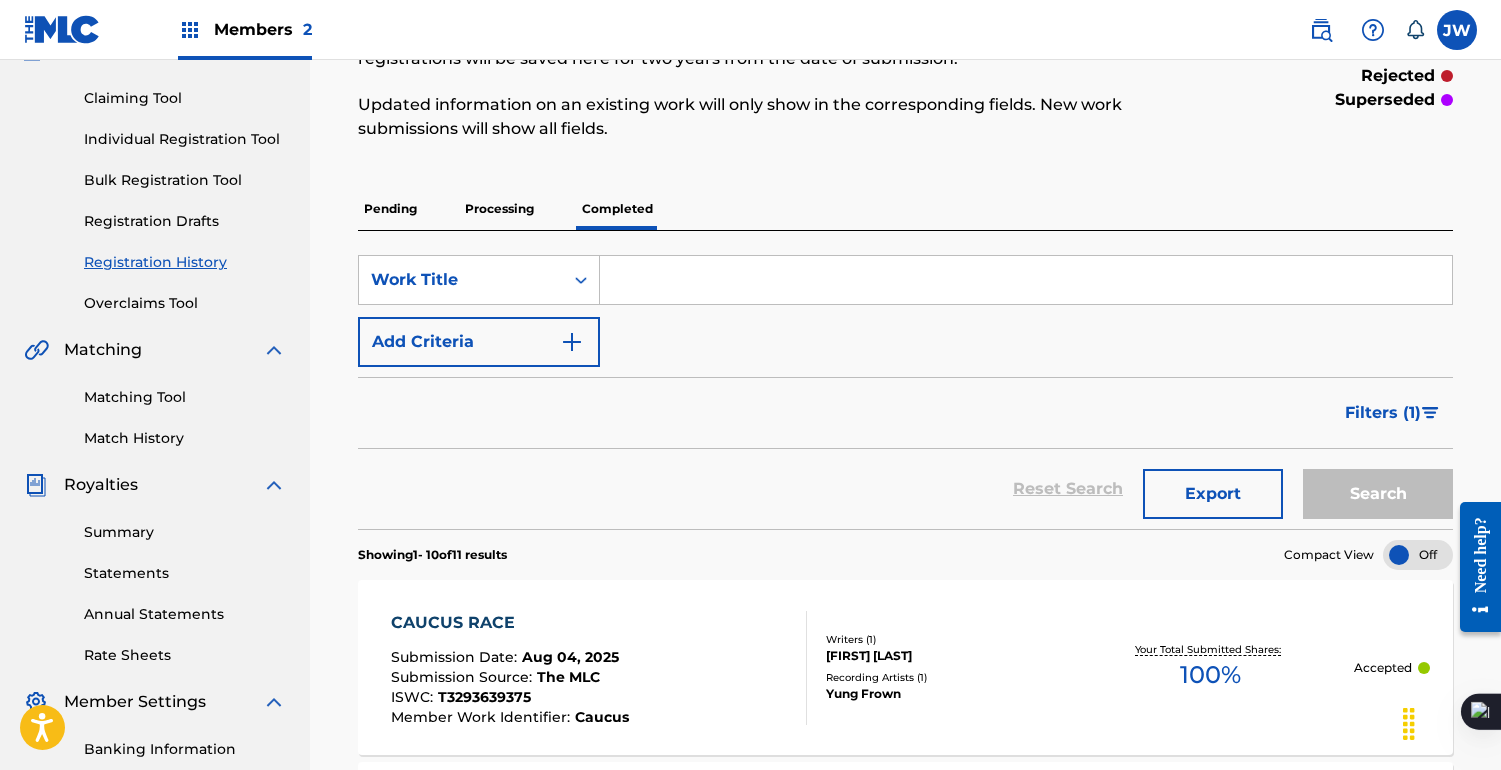 scroll, scrollTop: 200, scrollLeft: 0, axis: vertical 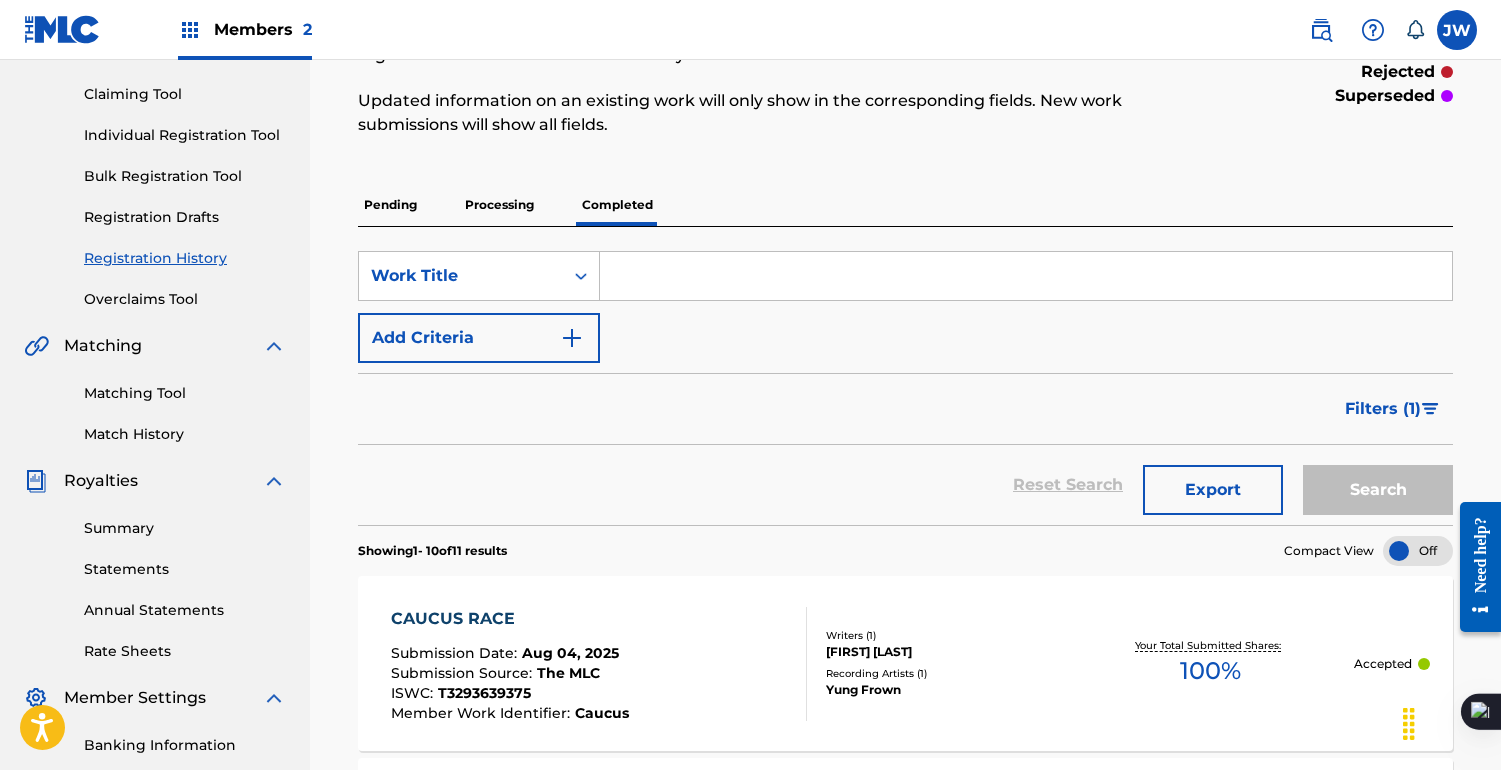 click on "Processing" at bounding box center [499, 205] 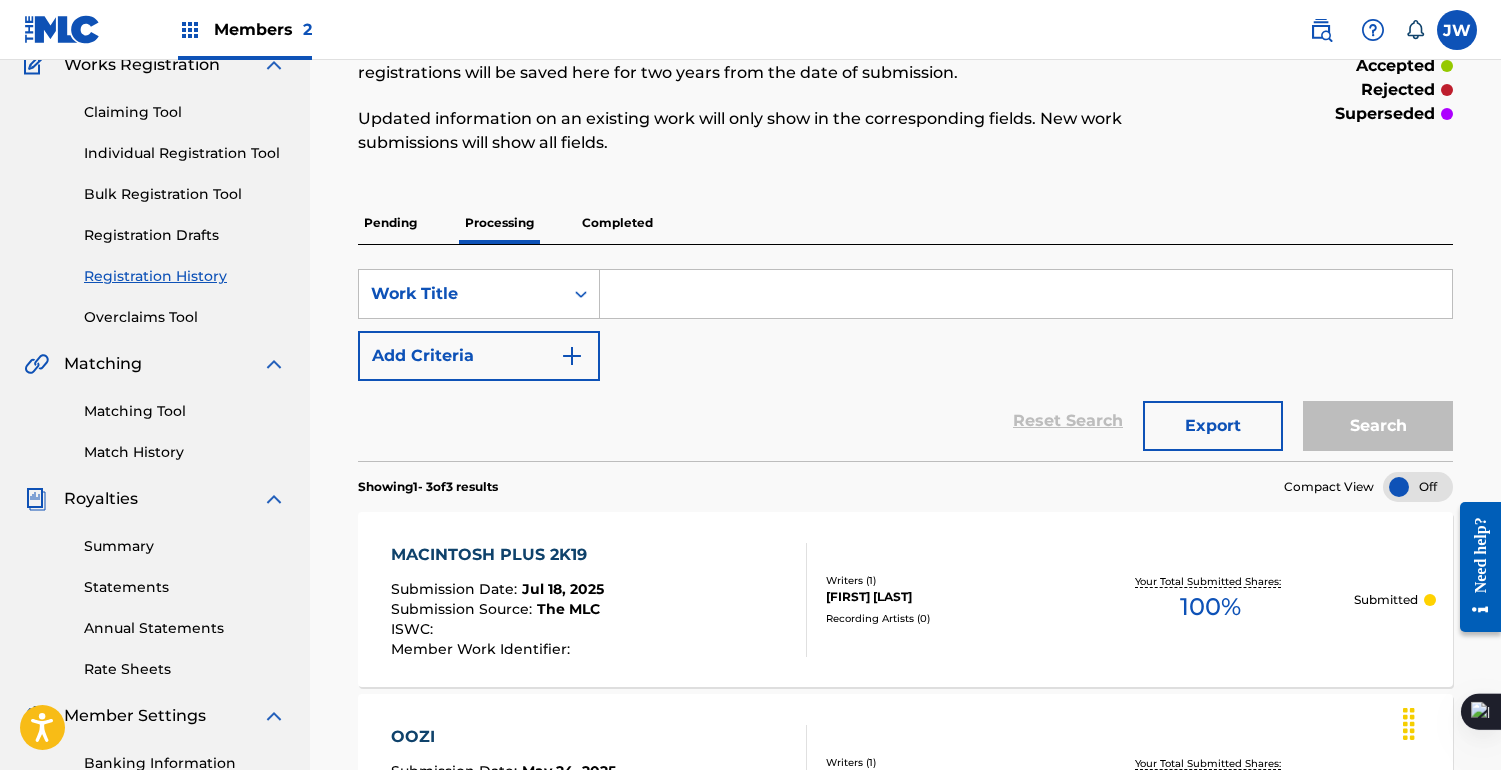 scroll, scrollTop: 191, scrollLeft: 0, axis: vertical 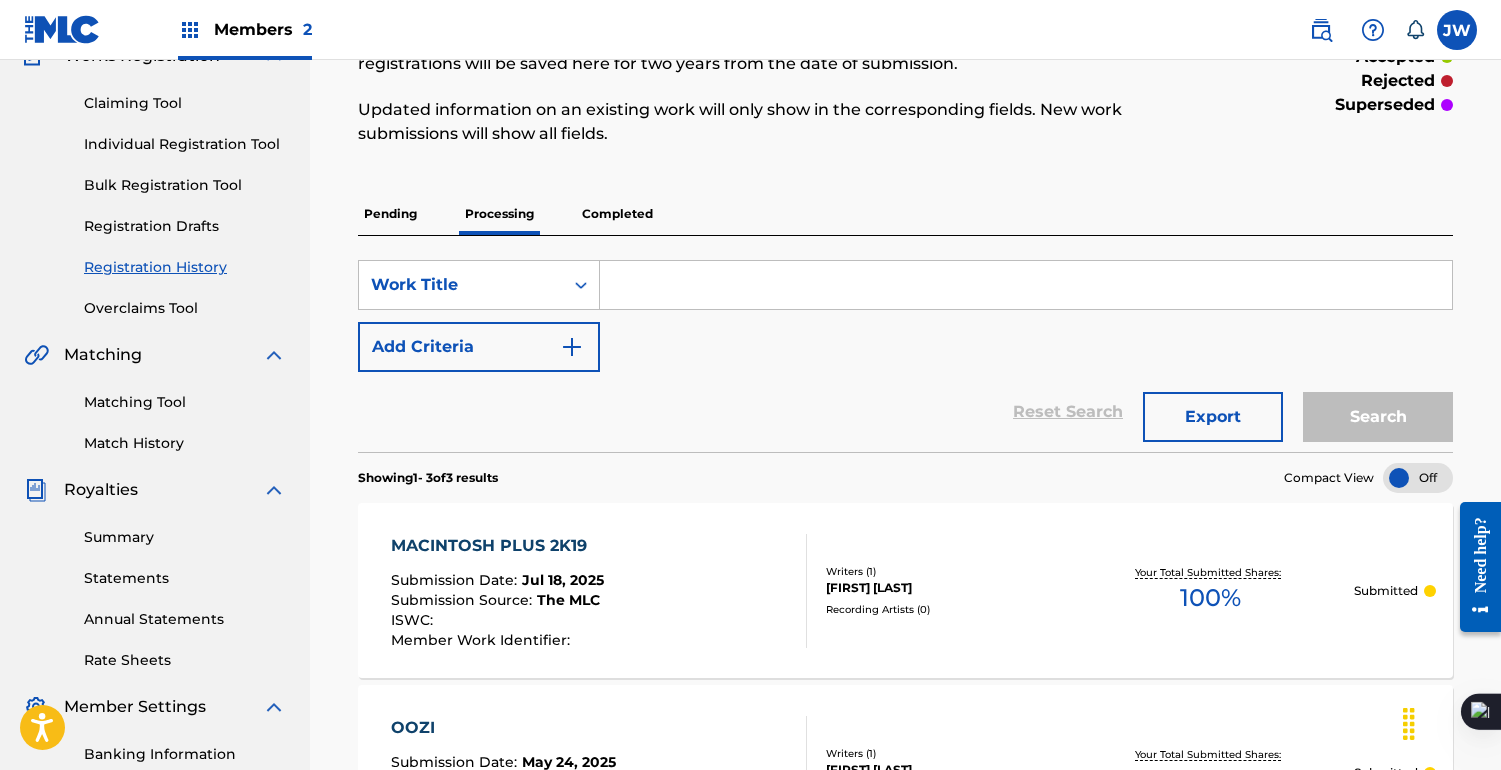 click on "SearchWithCriteriacbc2a7db-cbbb-4532-b094-7a28fc471d92 Work Title Add Criteria Reset Search Export Search" at bounding box center (905, 344) 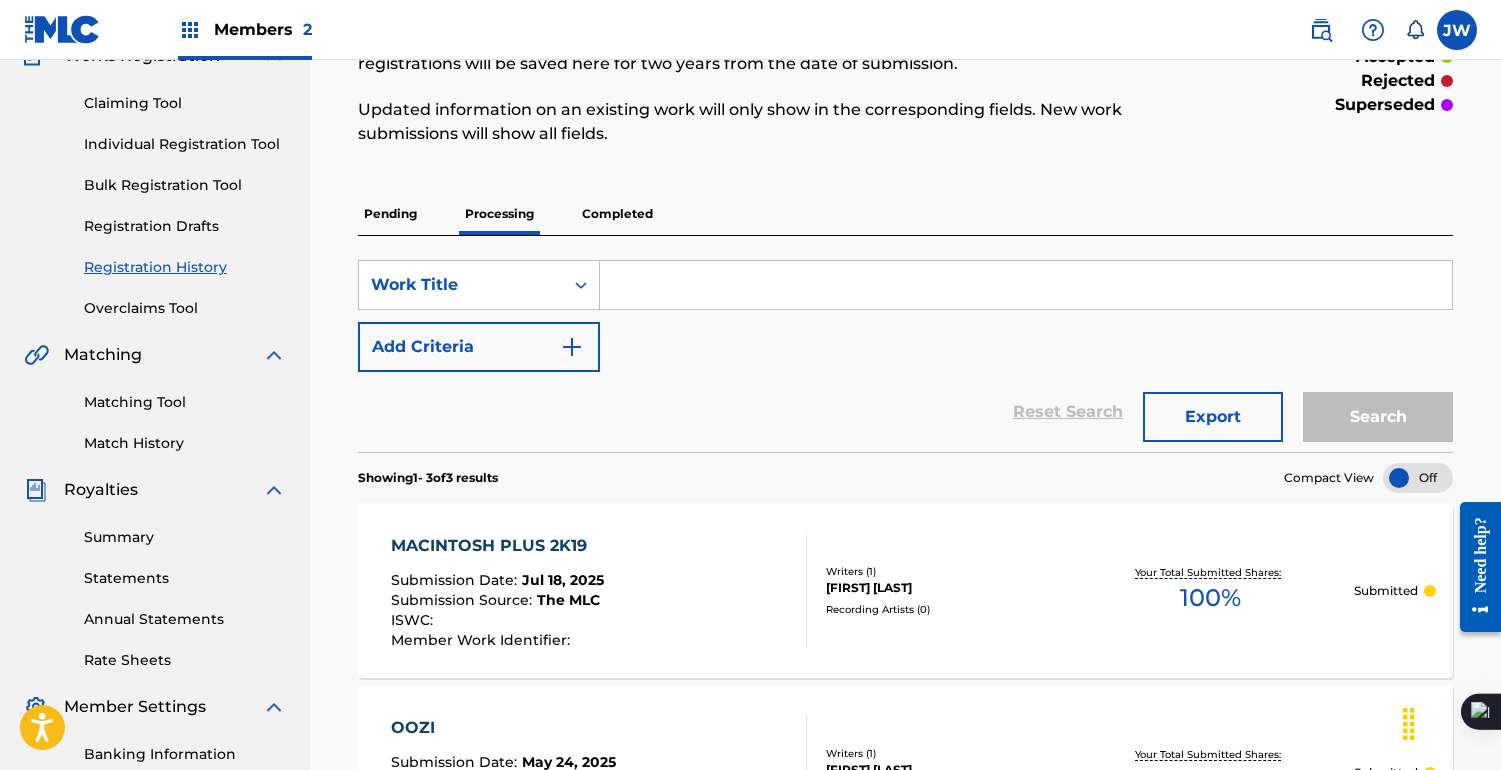 click on "Completed" at bounding box center (617, 214) 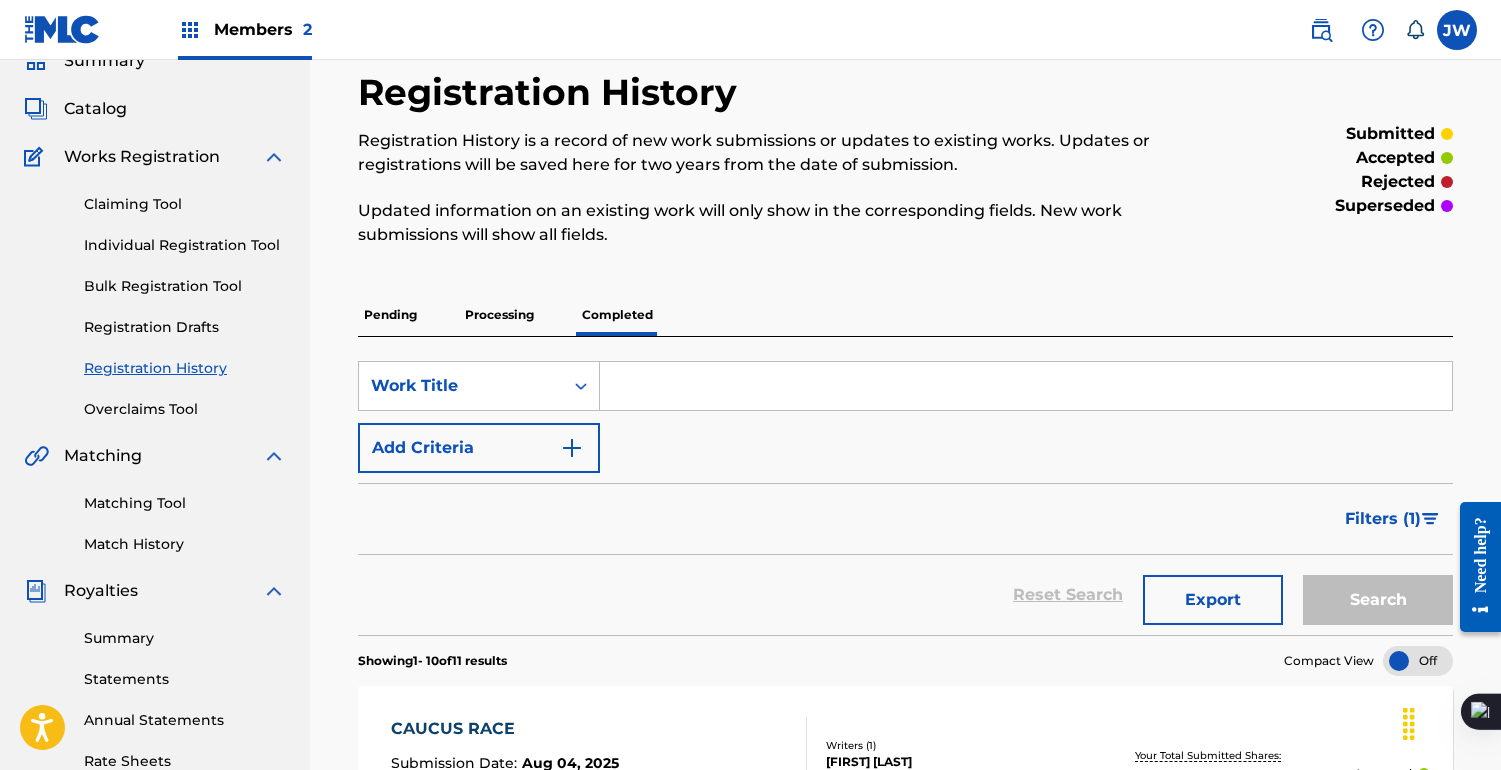 scroll, scrollTop: 81, scrollLeft: 0, axis: vertical 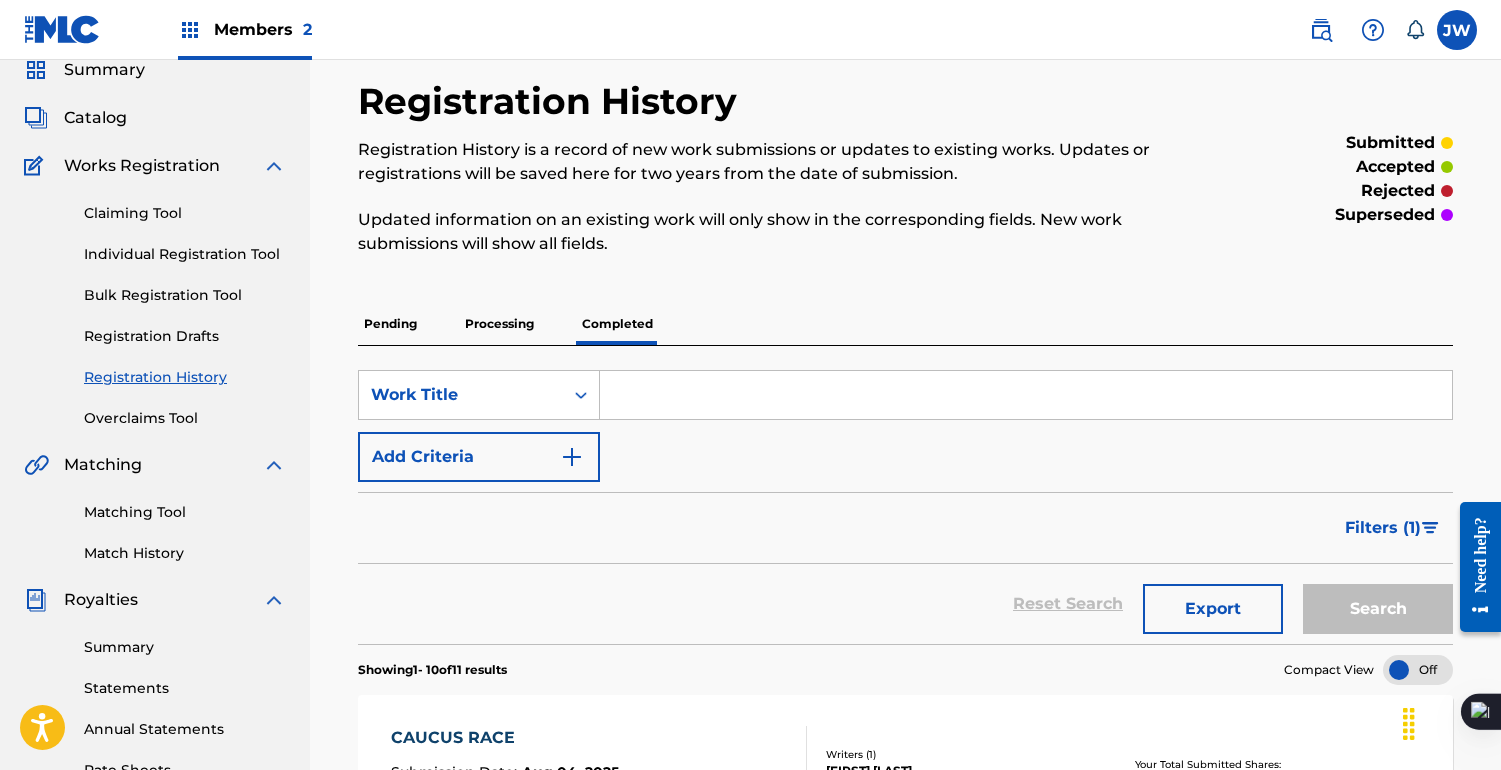 click on "Processing" at bounding box center (499, 324) 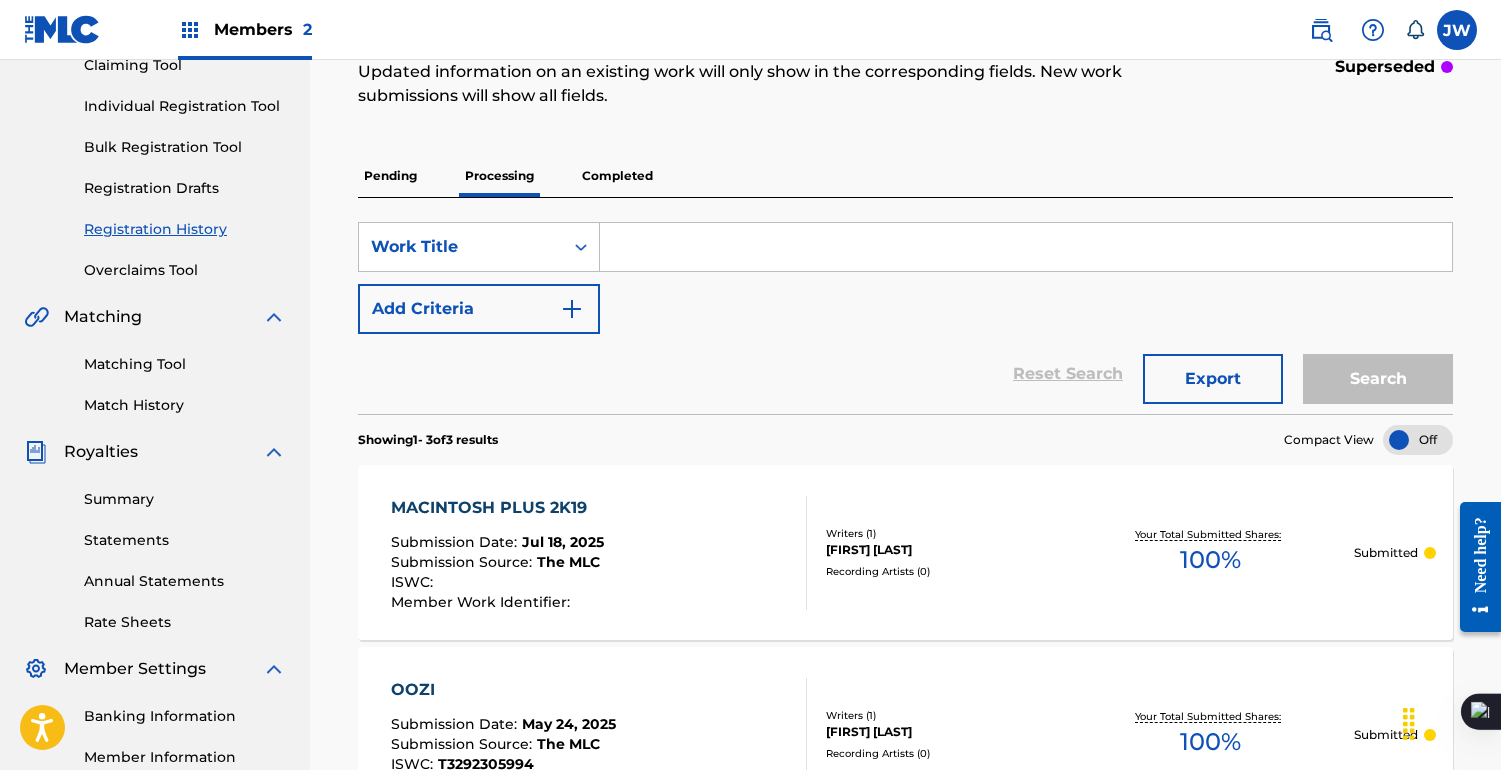 scroll, scrollTop: 0, scrollLeft: 0, axis: both 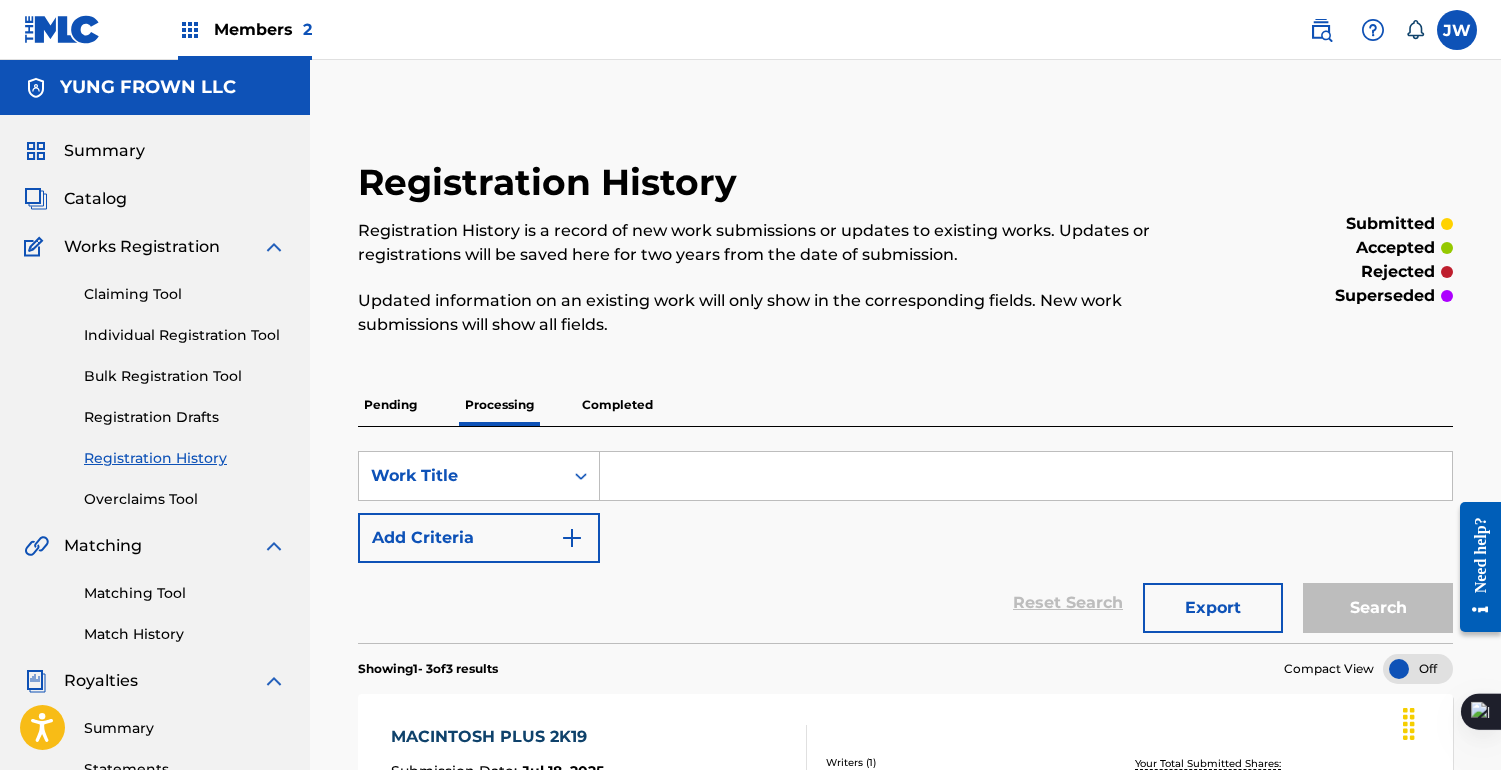 click on "SearchWithCriteriacbc2a7db-cbbb-4532-b094-7a28fc471d92 Work Title Add Criteria Reset Search Export Search" at bounding box center [905, 535] 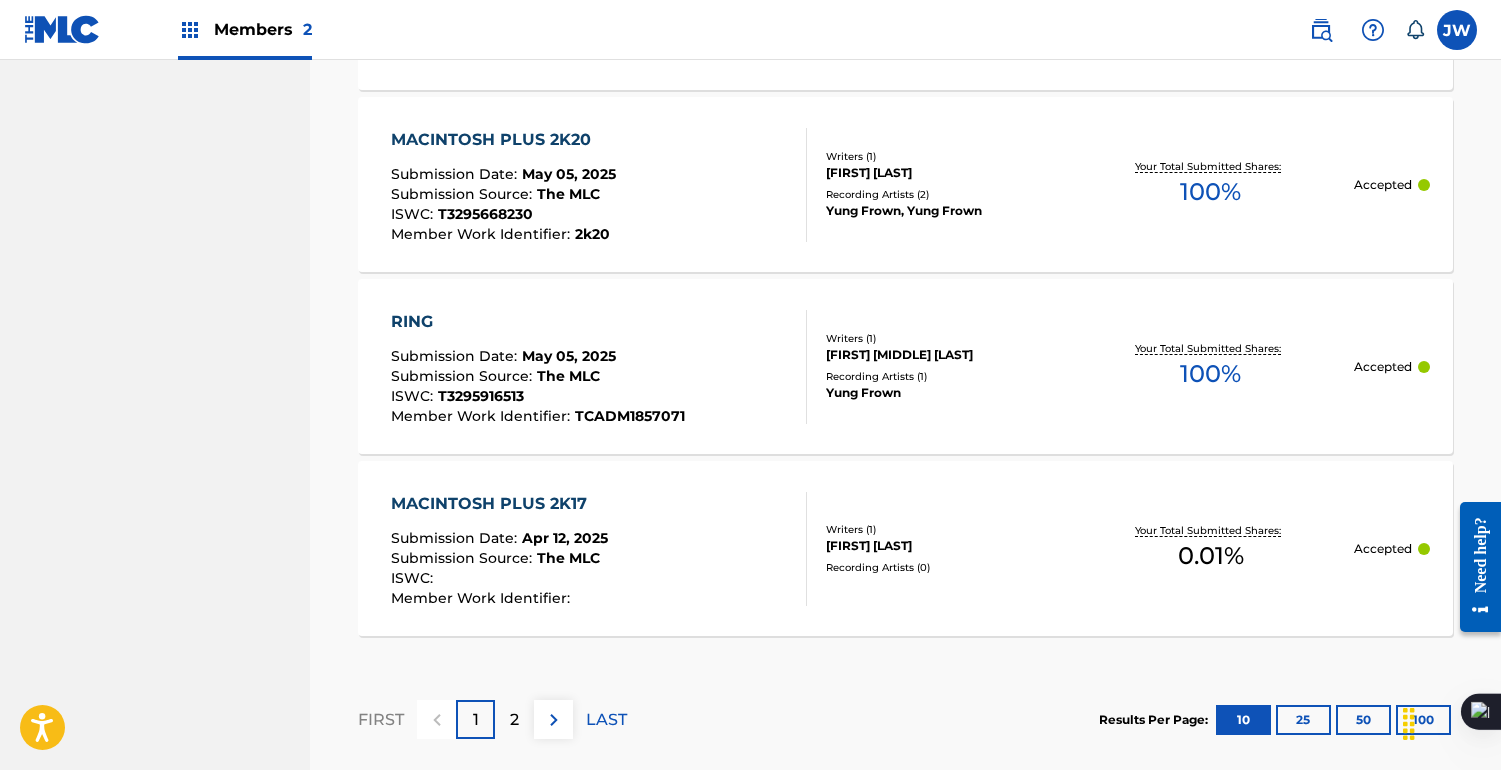 scroll, scrollTop: 1979, scrollLeft: 0, axis: vertical 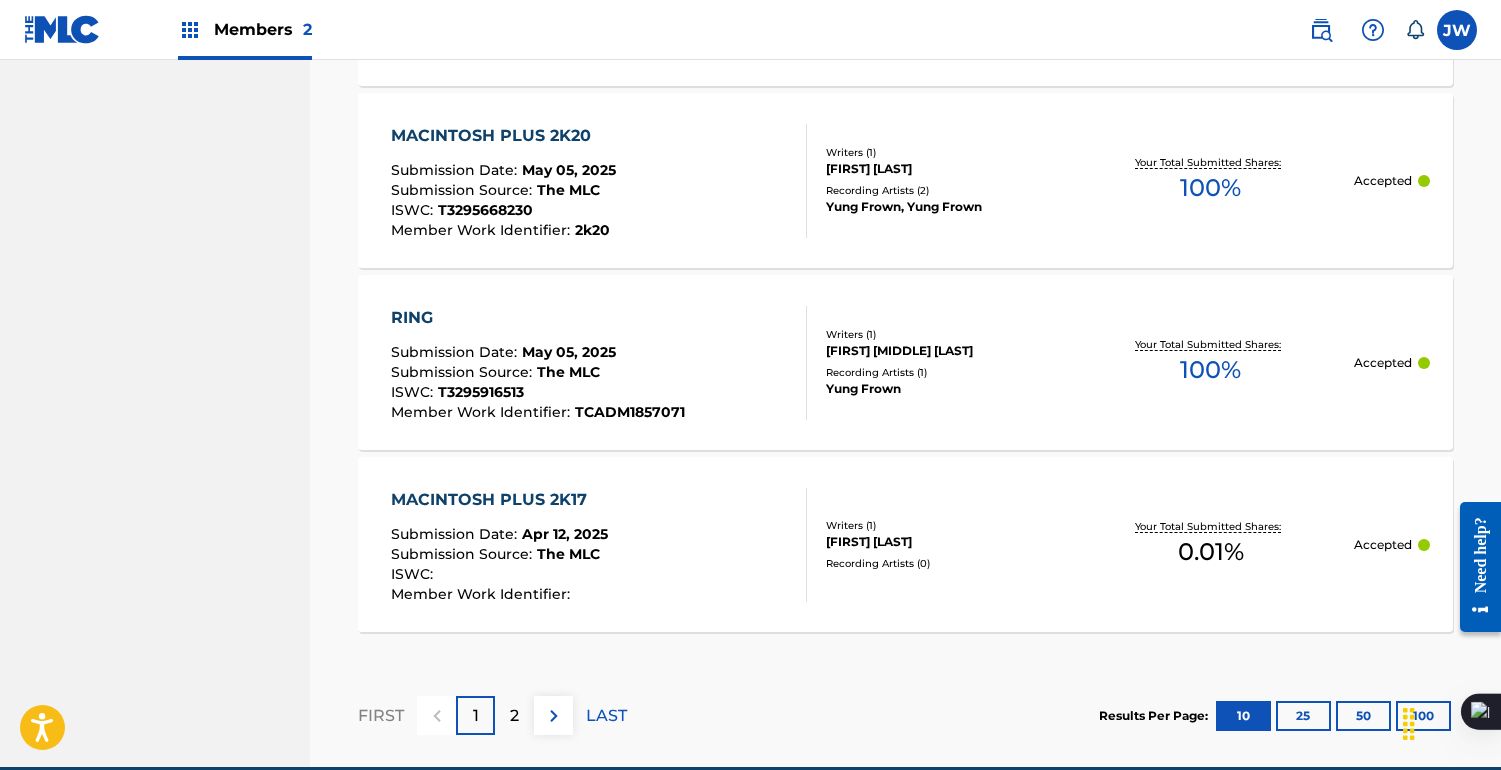 click at bounding box center [553, 715] 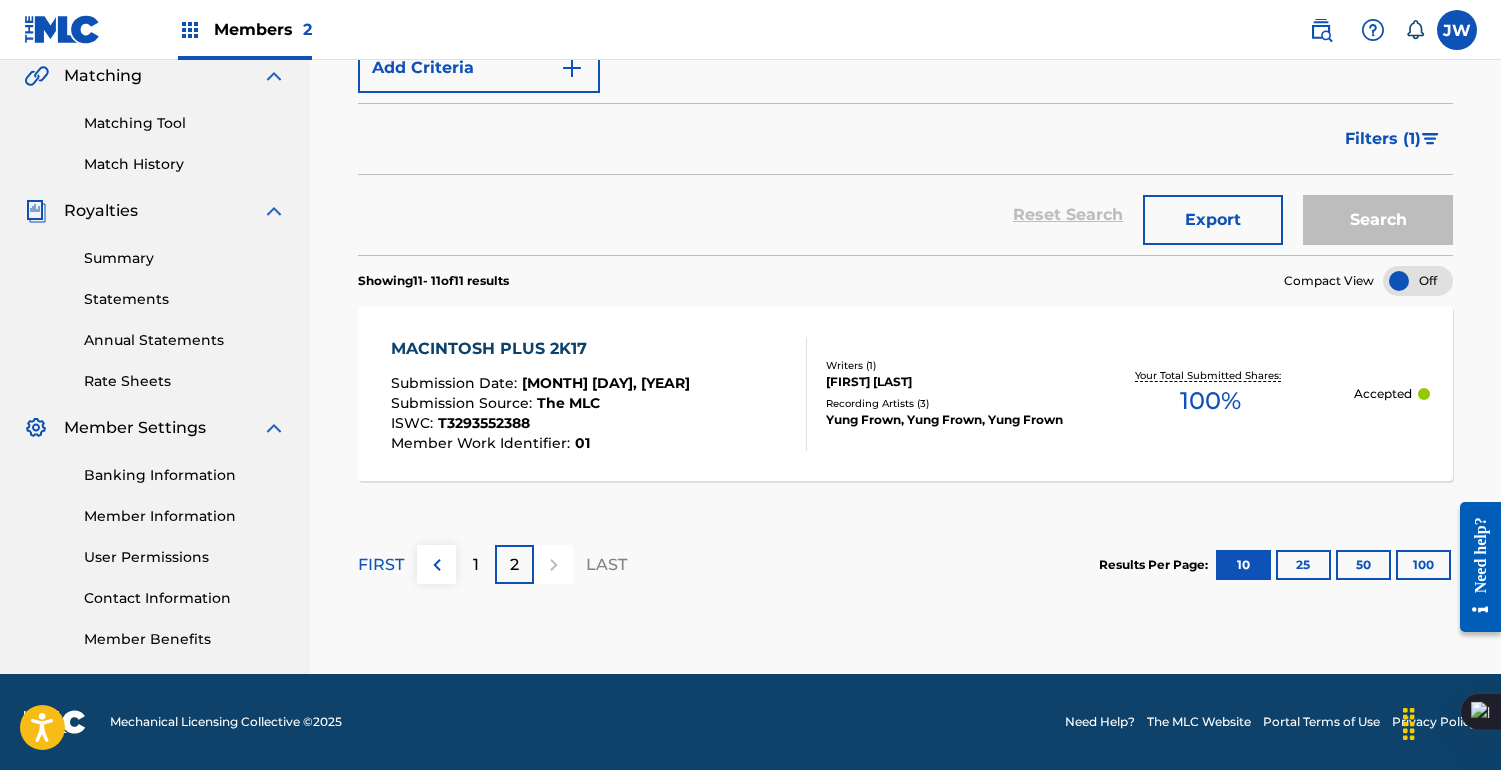 click on "The MLC" at bounding box center [568, 403] 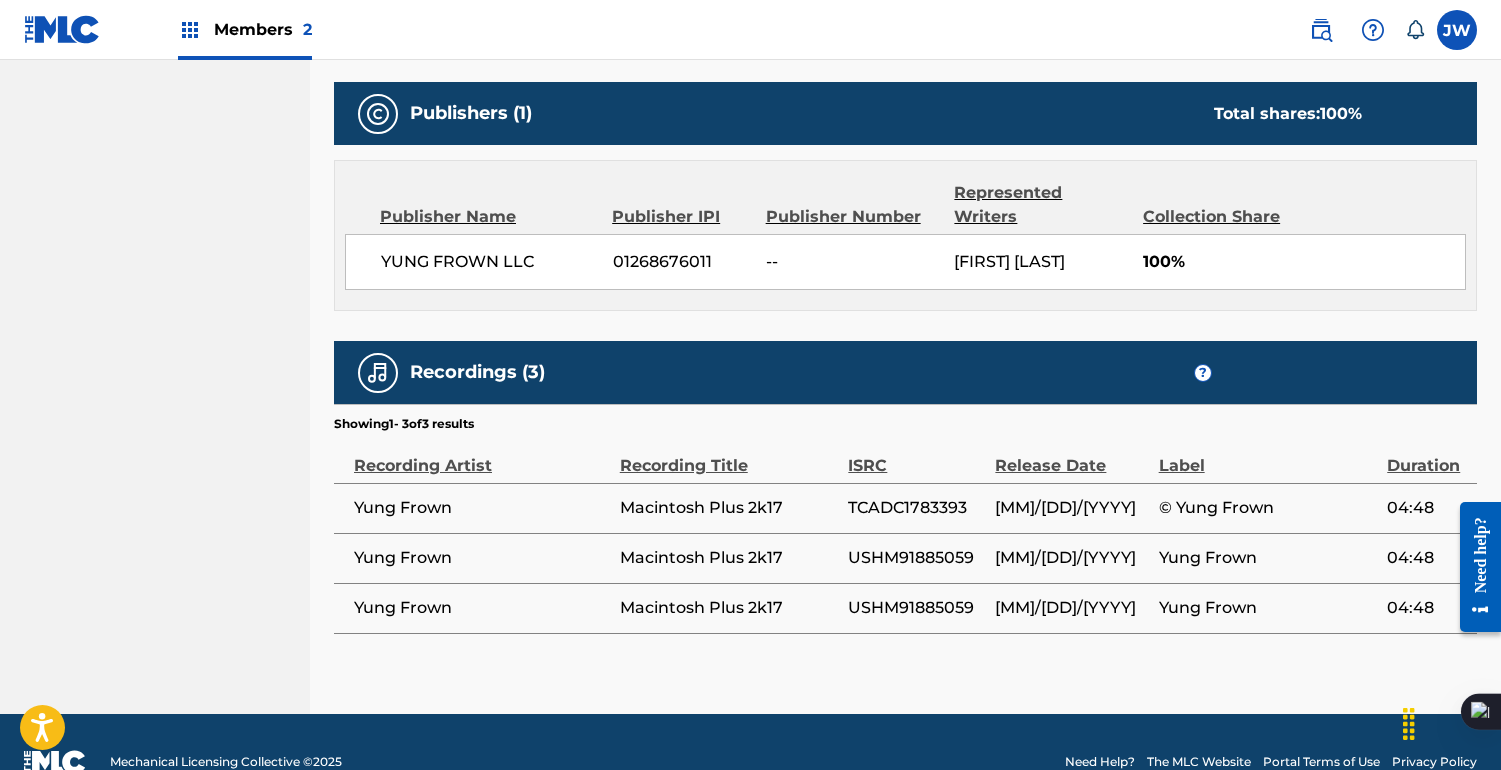 scroll, scrollTop: 1104, scrollLeft: 0, axis: vertical 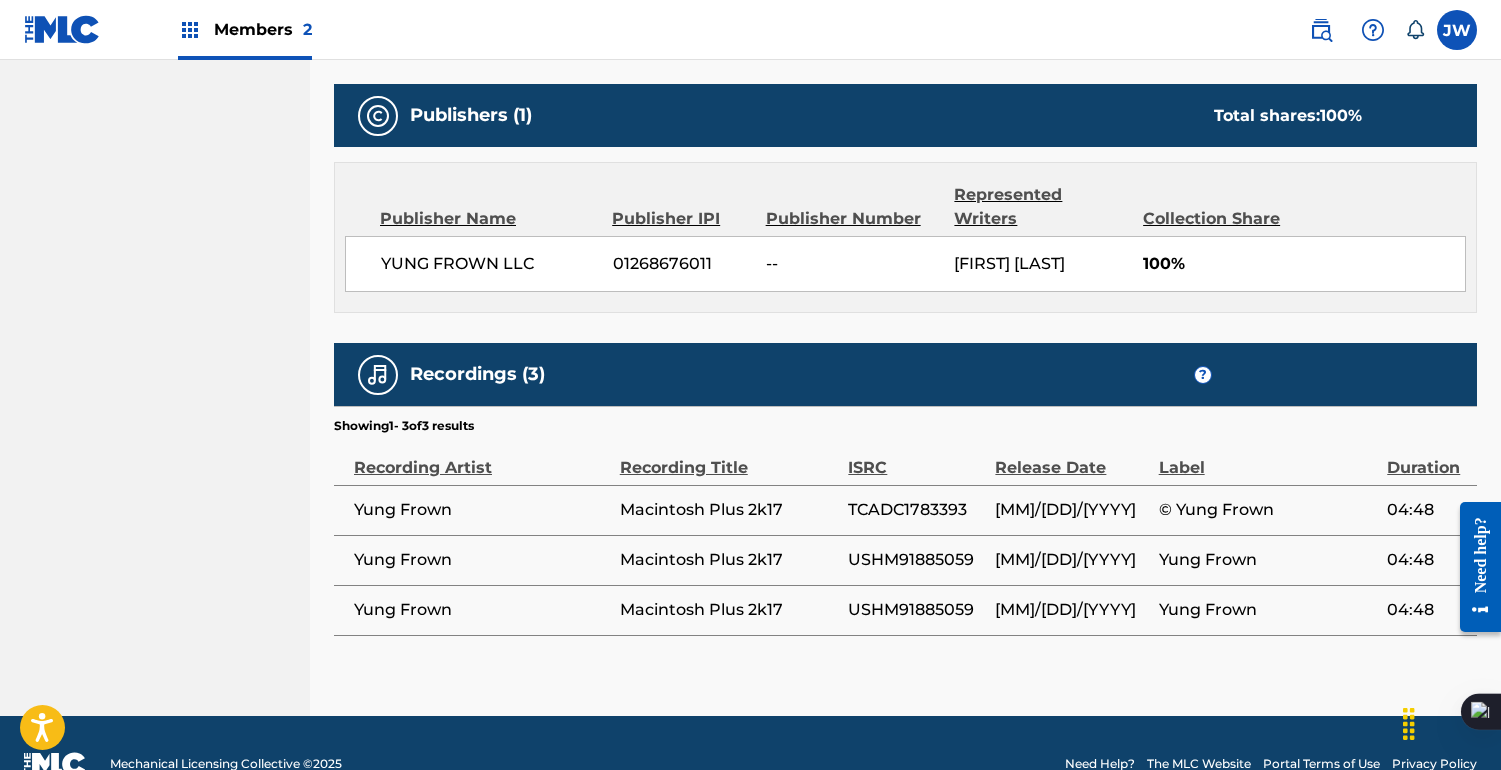 click on "Publisher Name Publisher IPI Publisher Number Represented Writers Collection Share YUNG FROWN LLC 01268676011 -- [FIRST] [LAST] 100%" at bounding box center (905, 237) 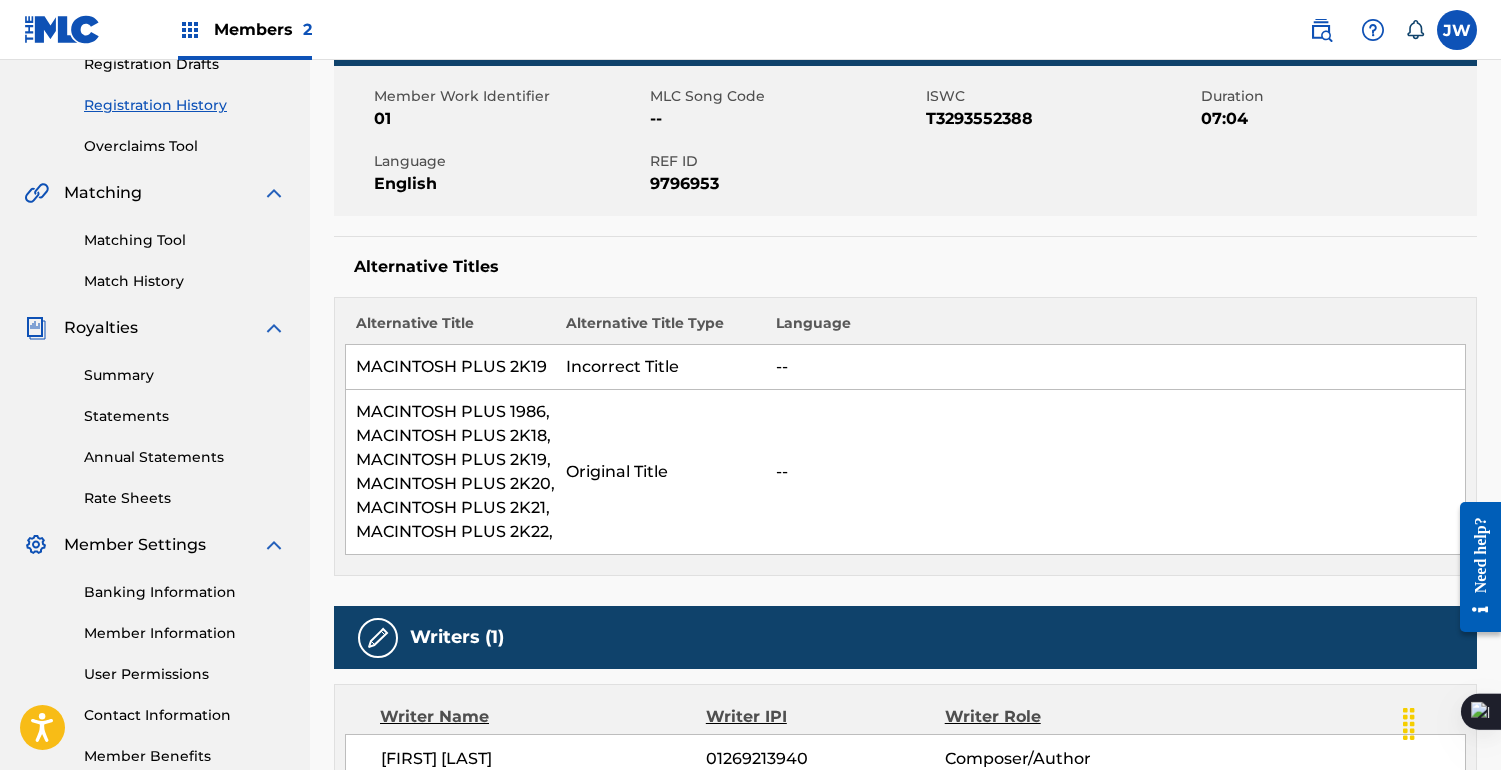 scroll, scrollTop: 280, scrollLeft: 0, axis: vertical 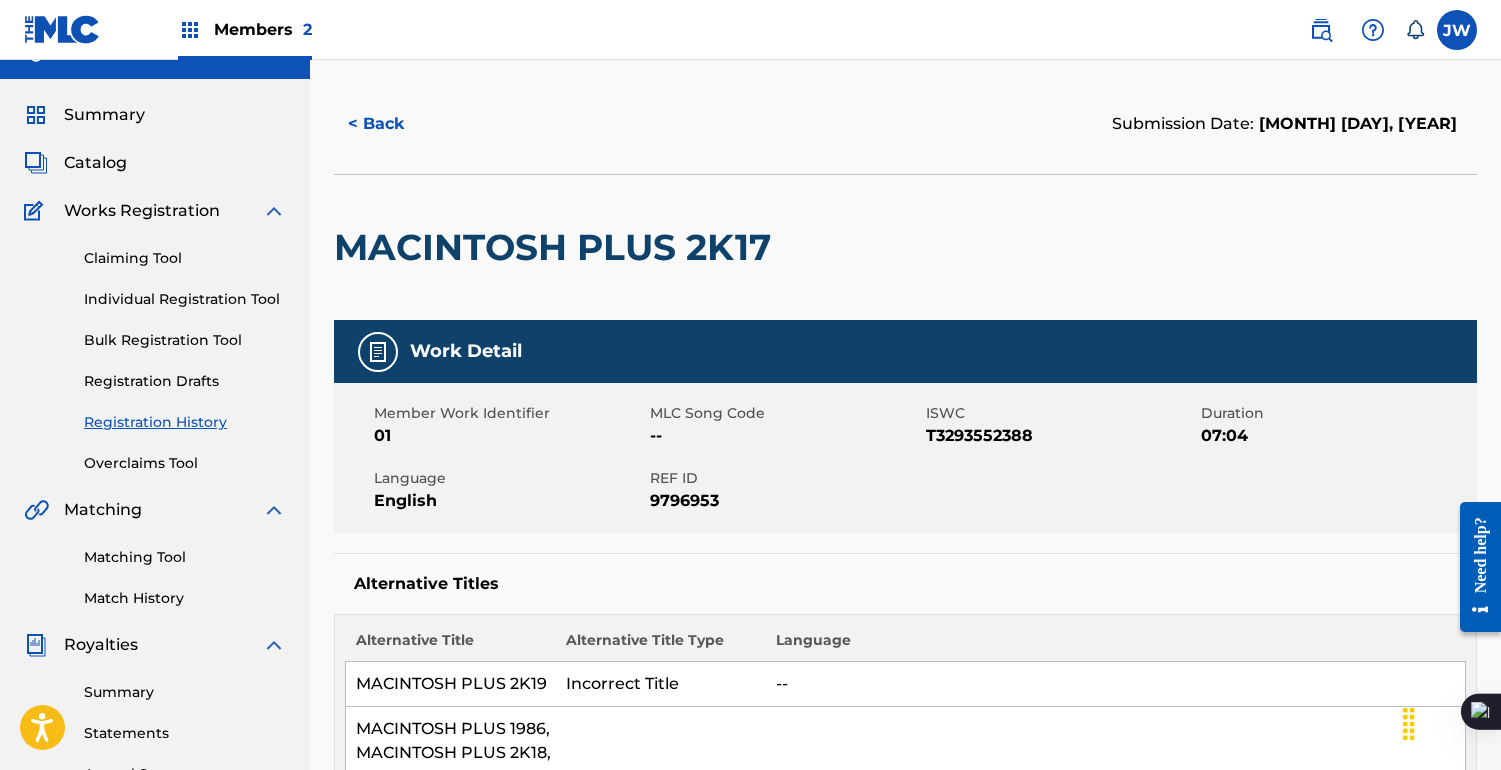 click on "< Back" at bounding box center (394, 124) 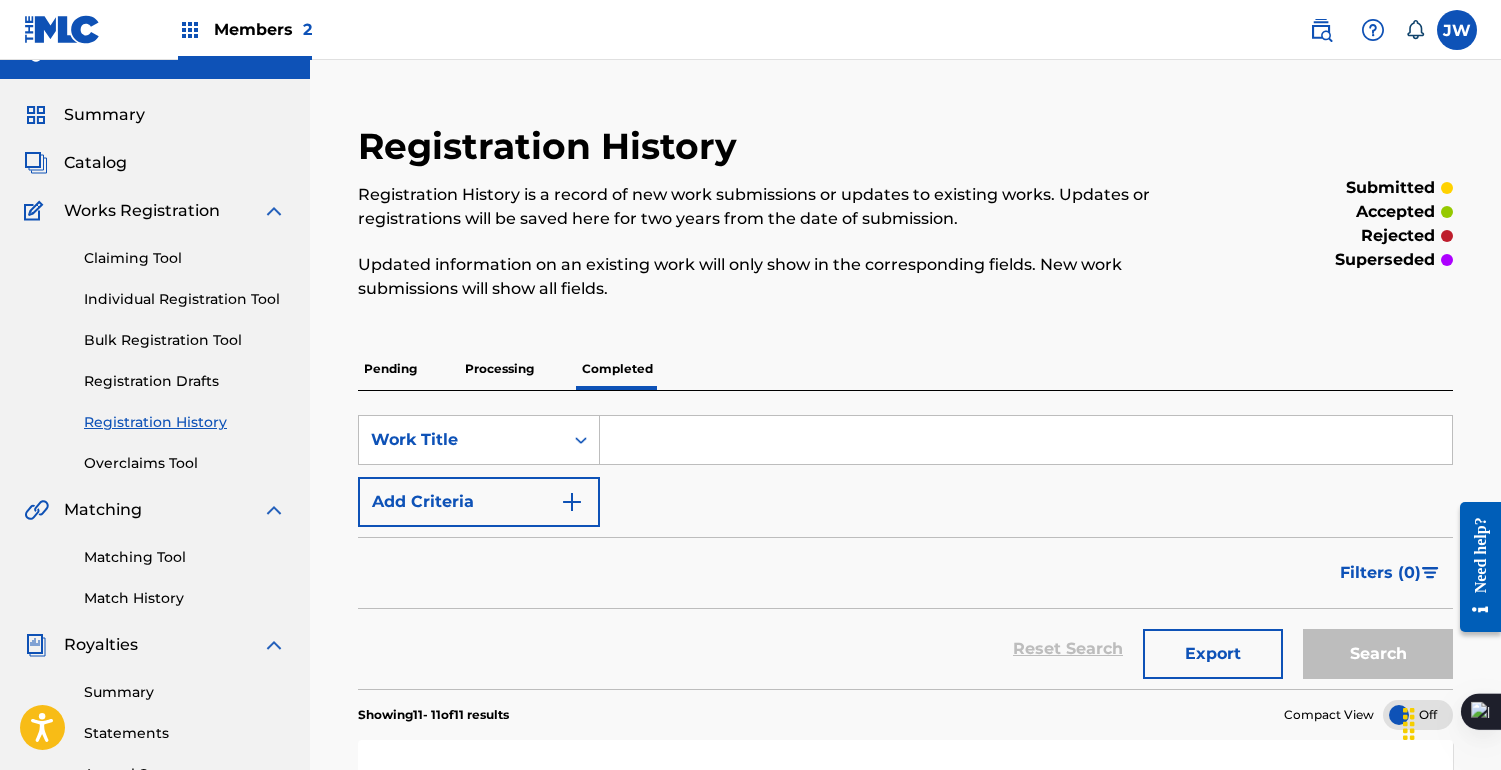 scroll, scrollTop: 470, scrollLeft: 0, axis: vertical 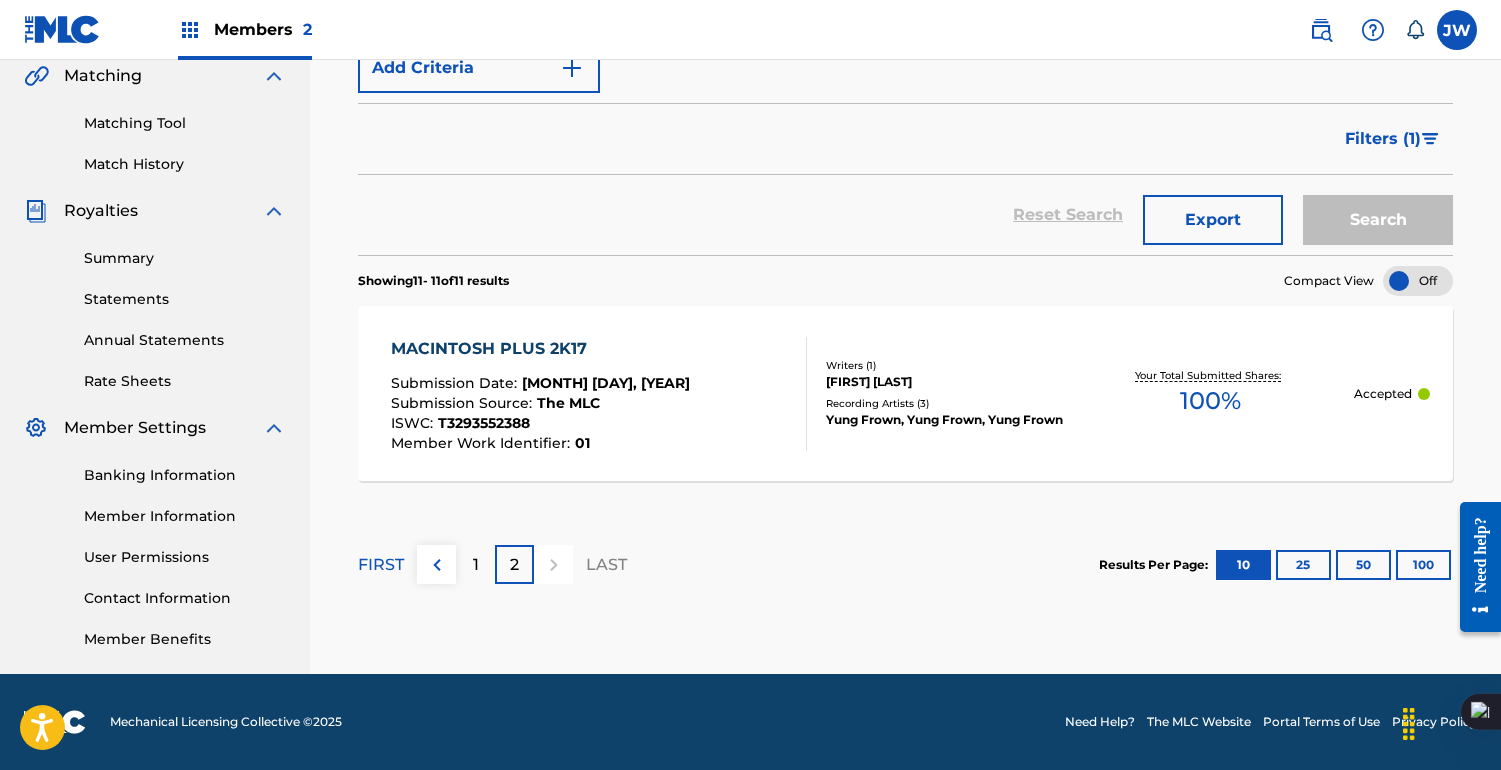 click on "1" at bounding box center (475, 564) 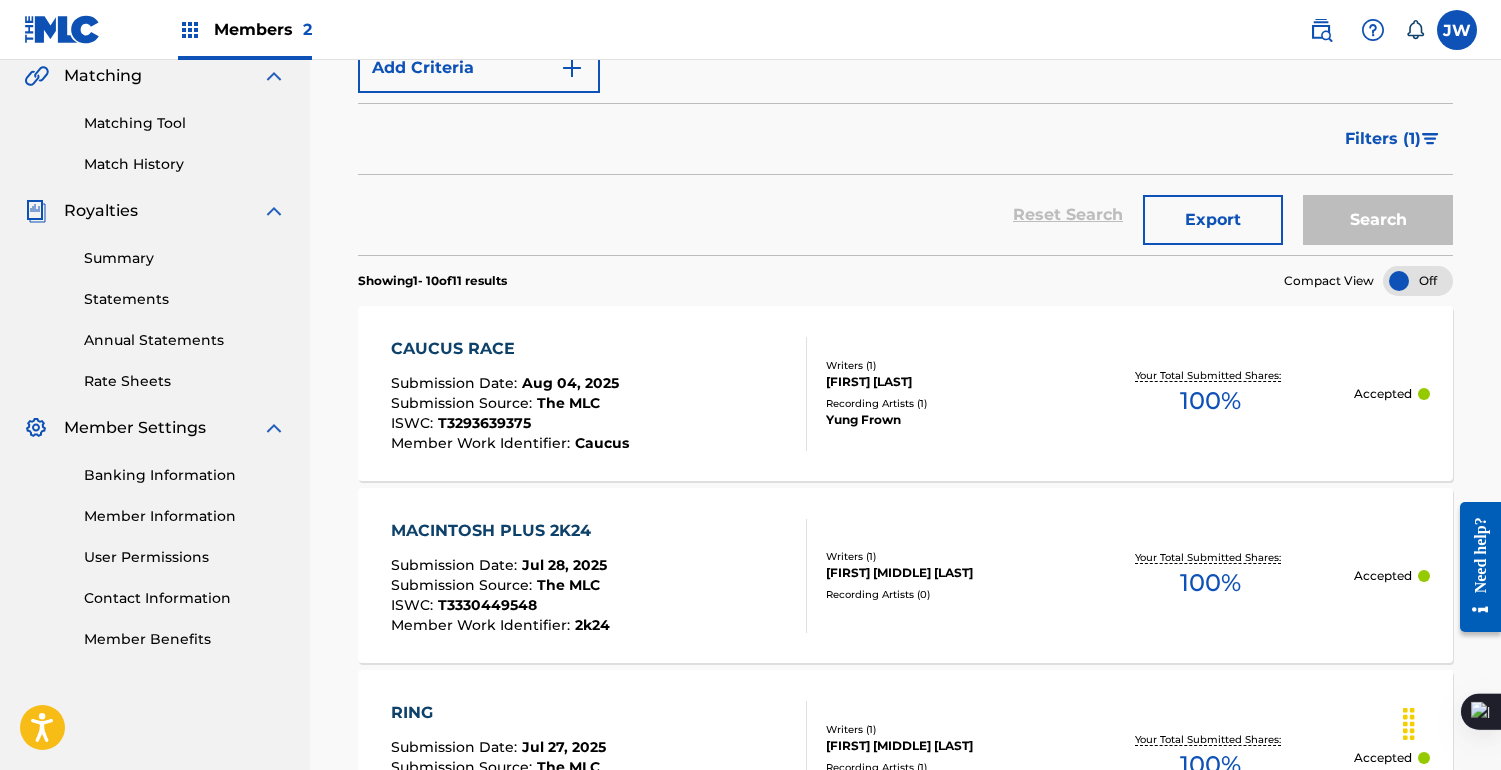 click on "Member Work Identifier :" at bounding box center (483, 443) 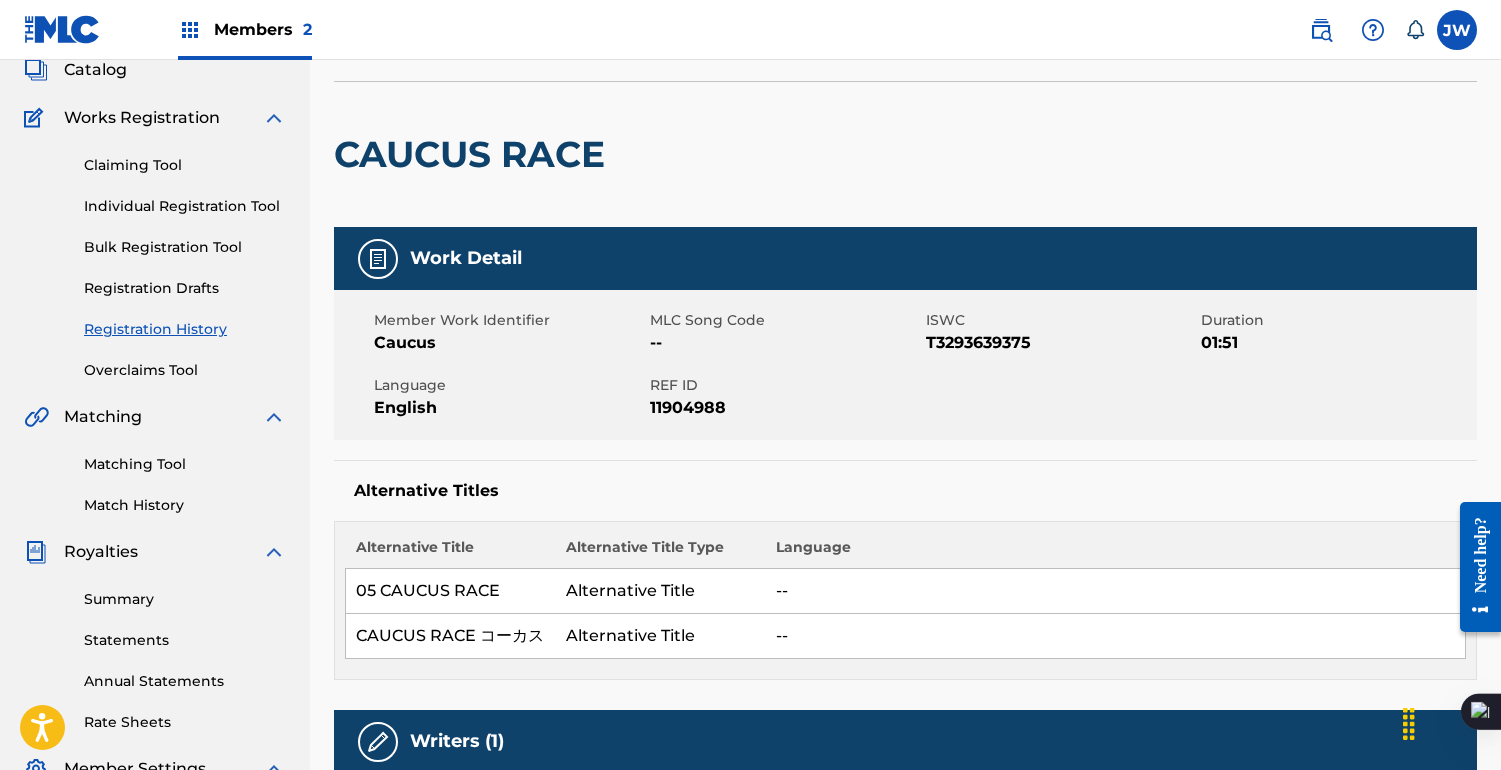 scroll, scrollTop: 0, scrollLeft: 0, axis: both 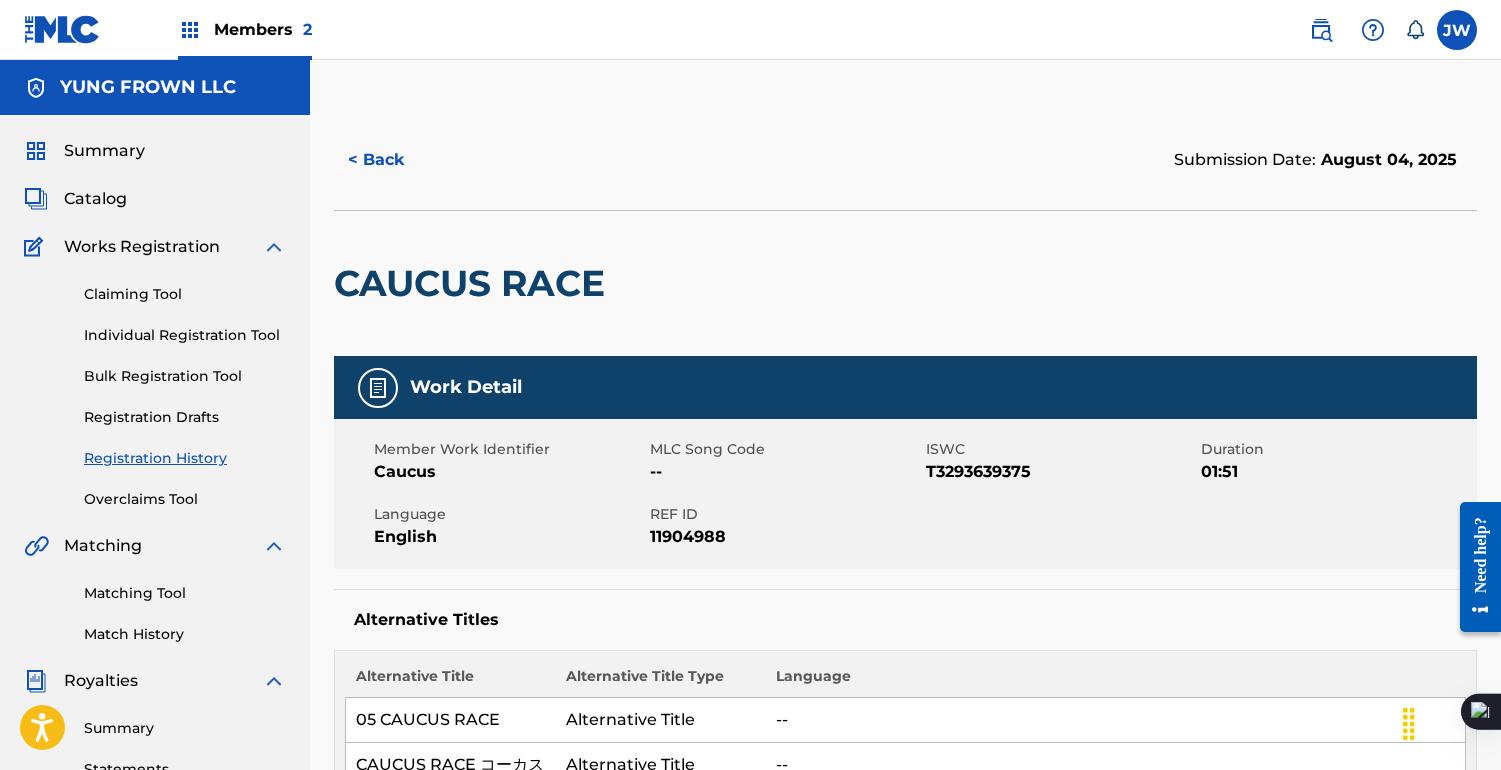 click on "< Back" at bounding box center [394, 160] 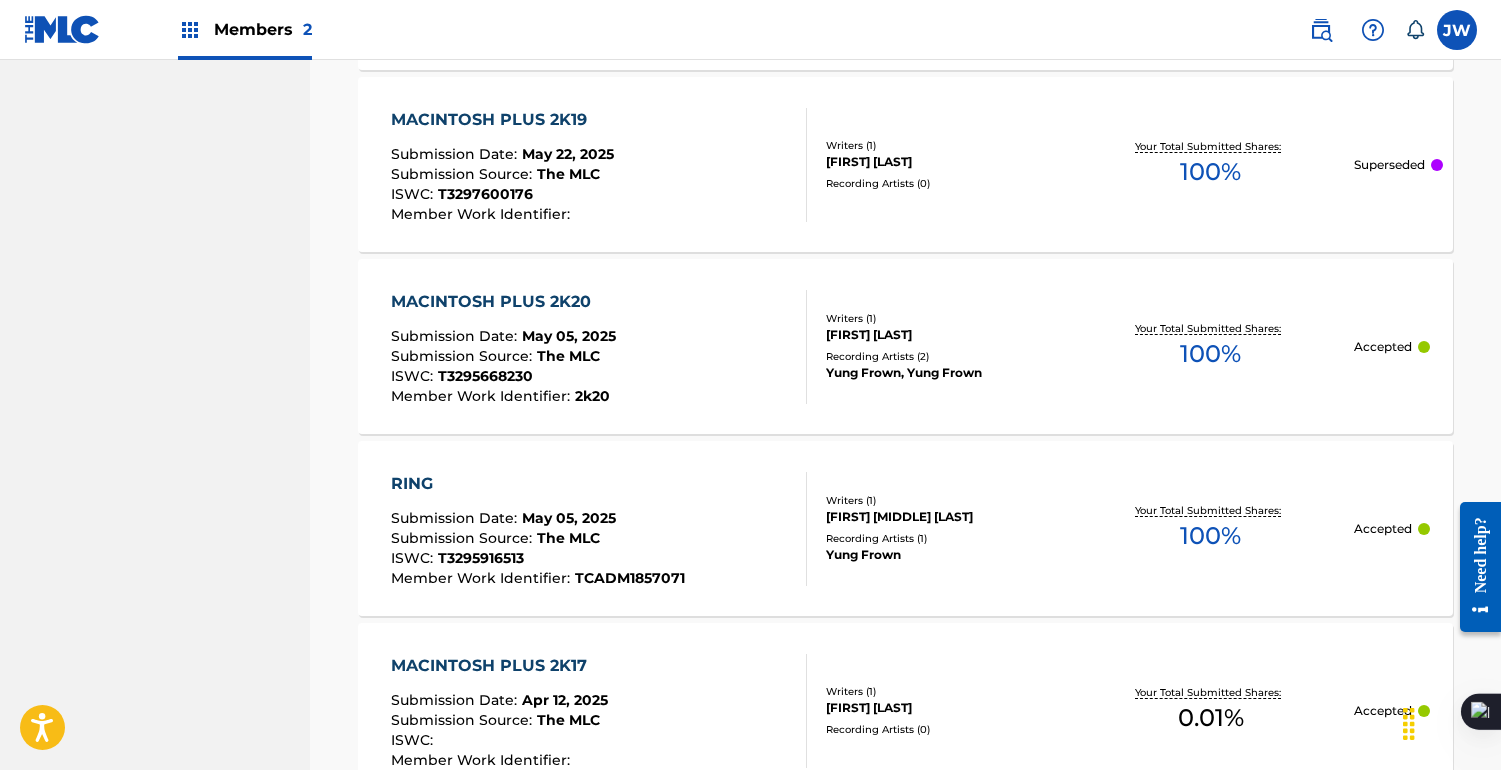 scroll, scrollTop: 1797, scrollLeft: 0, axis: vertical 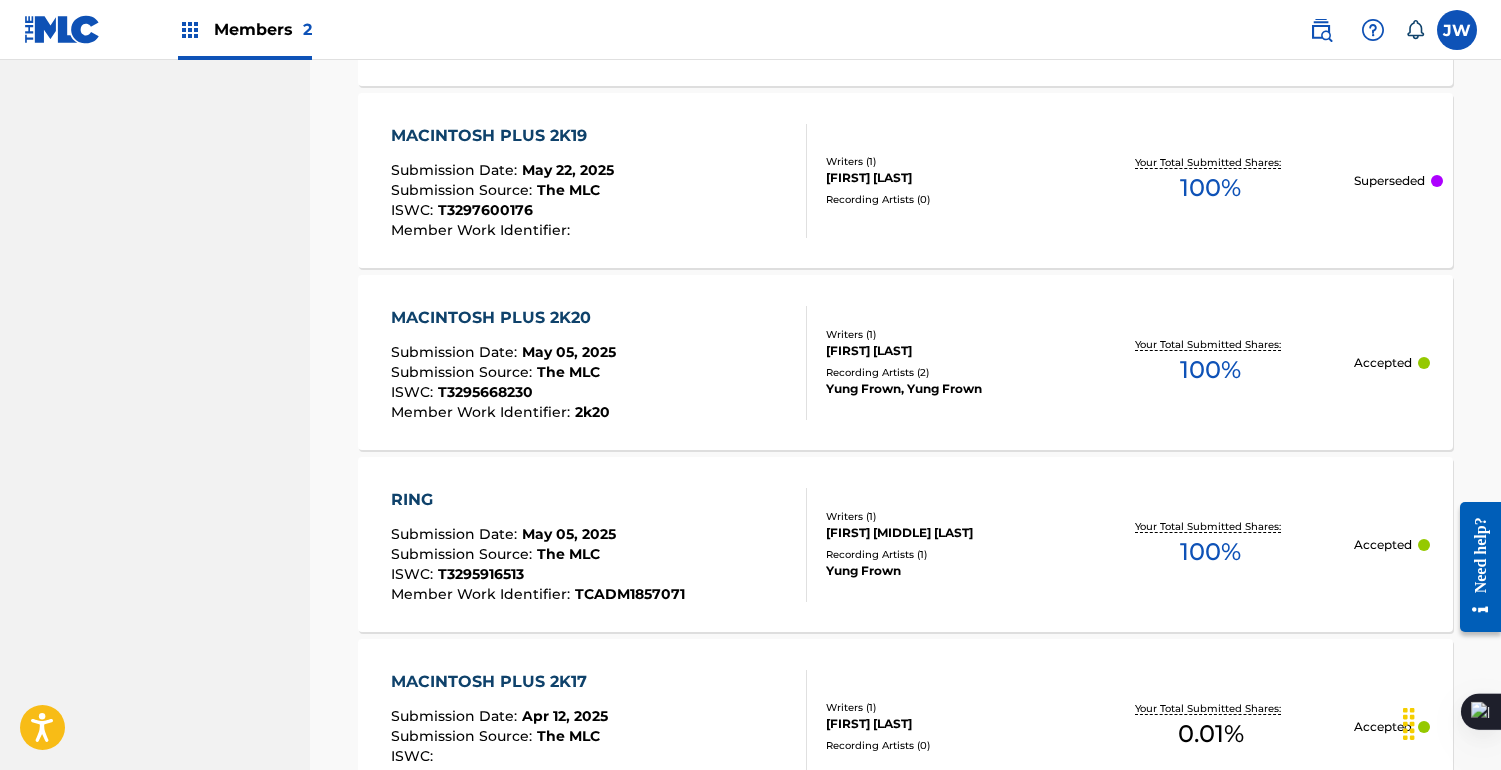 click on "Member Work Identifier :" at bounding box center [483, 230] 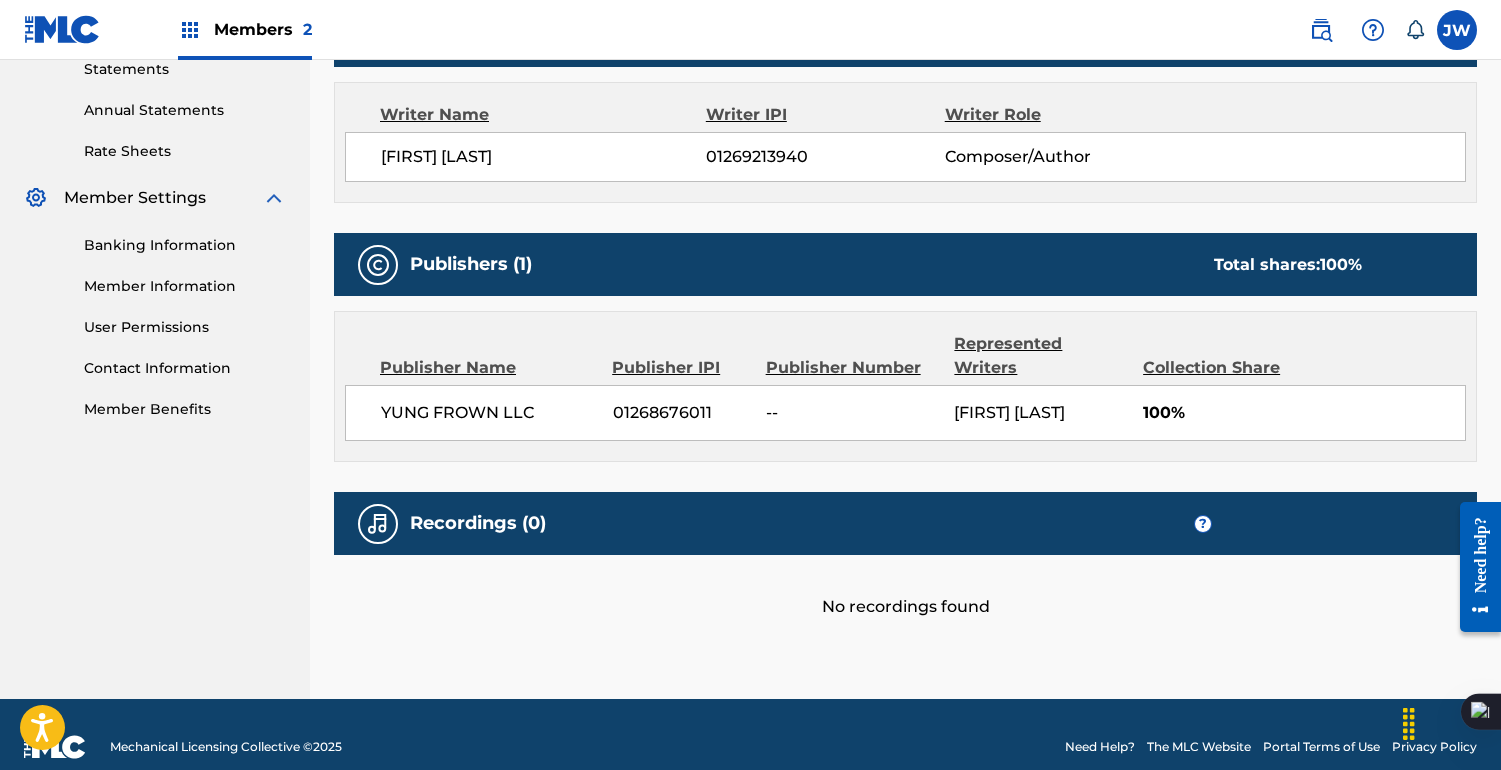 scroll, scrollTop: 0, scrollLeft: 0, axis: both 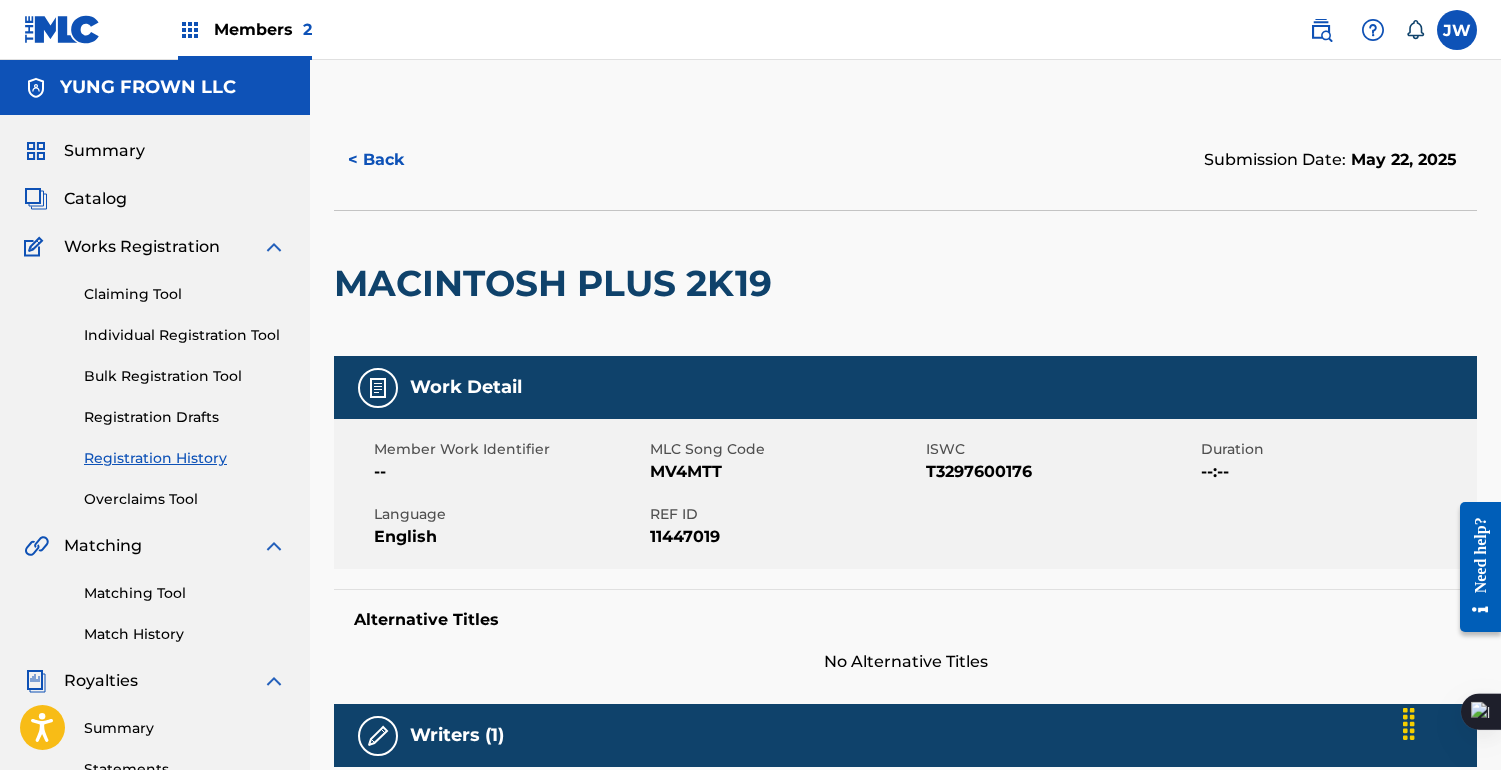 click on "< Back" at bounding box center [394, 160] 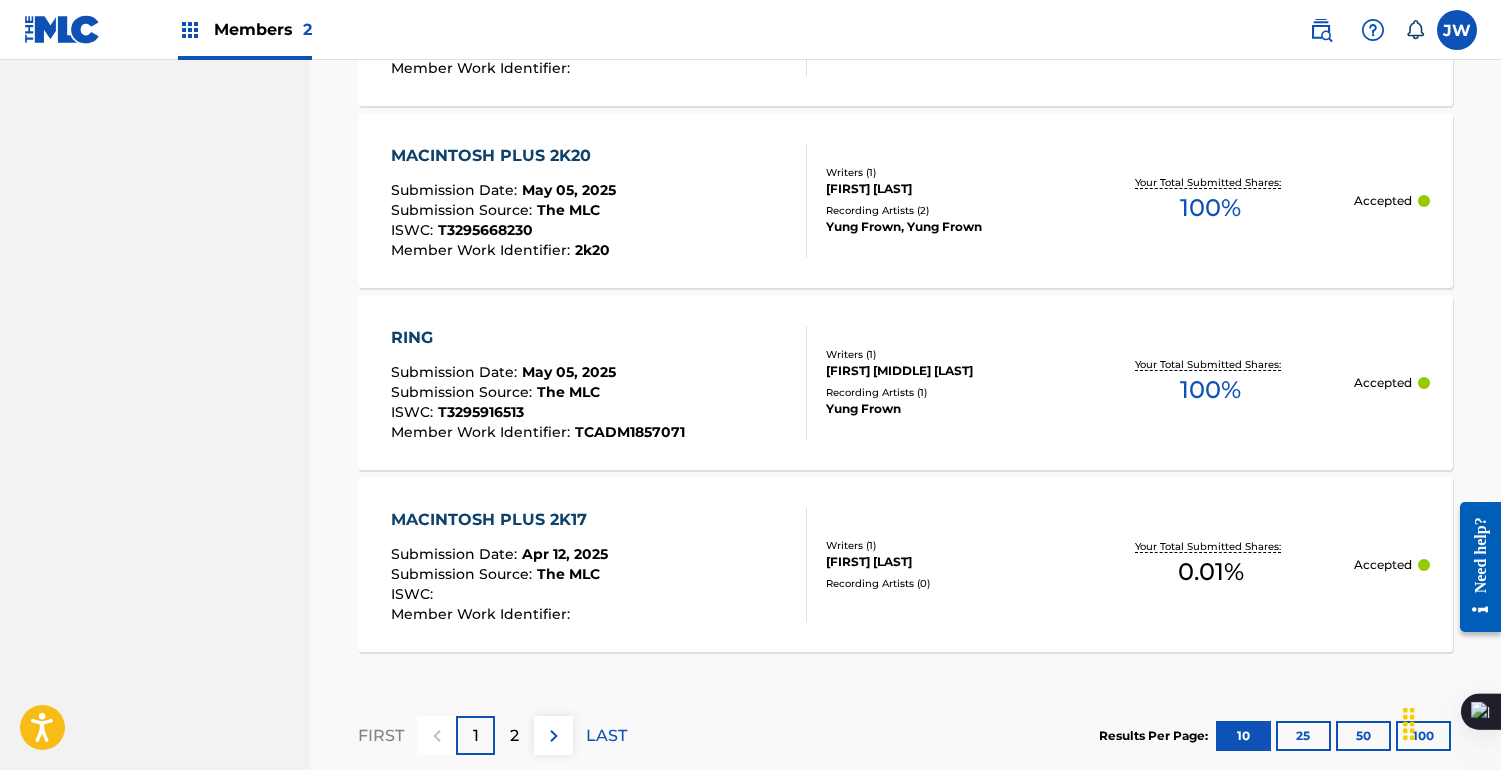 scroll, scrollTop: 1936, scrollLeft: 0, axis: vertical 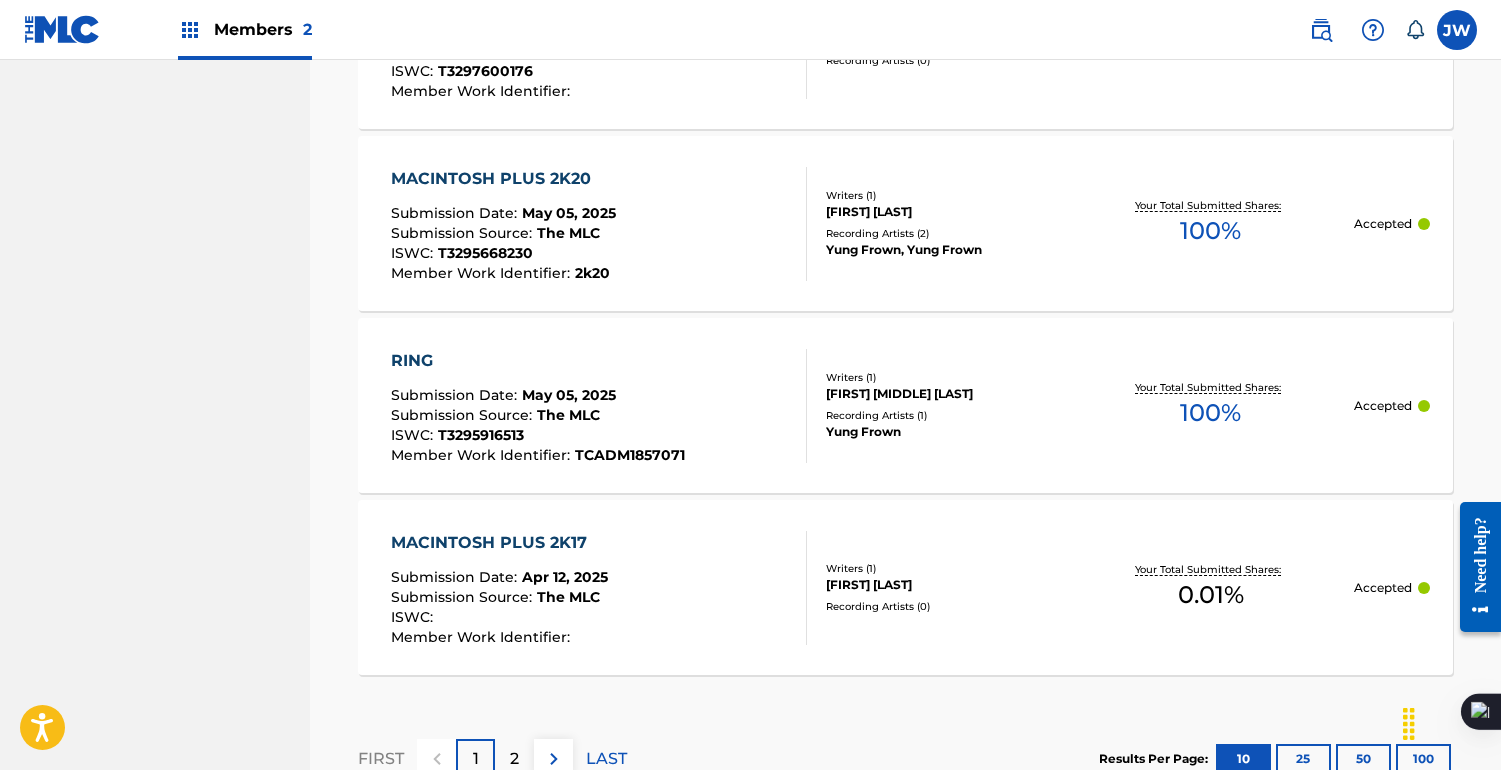 click on "Member Work Identifier :" at bounding box center (483, 273) 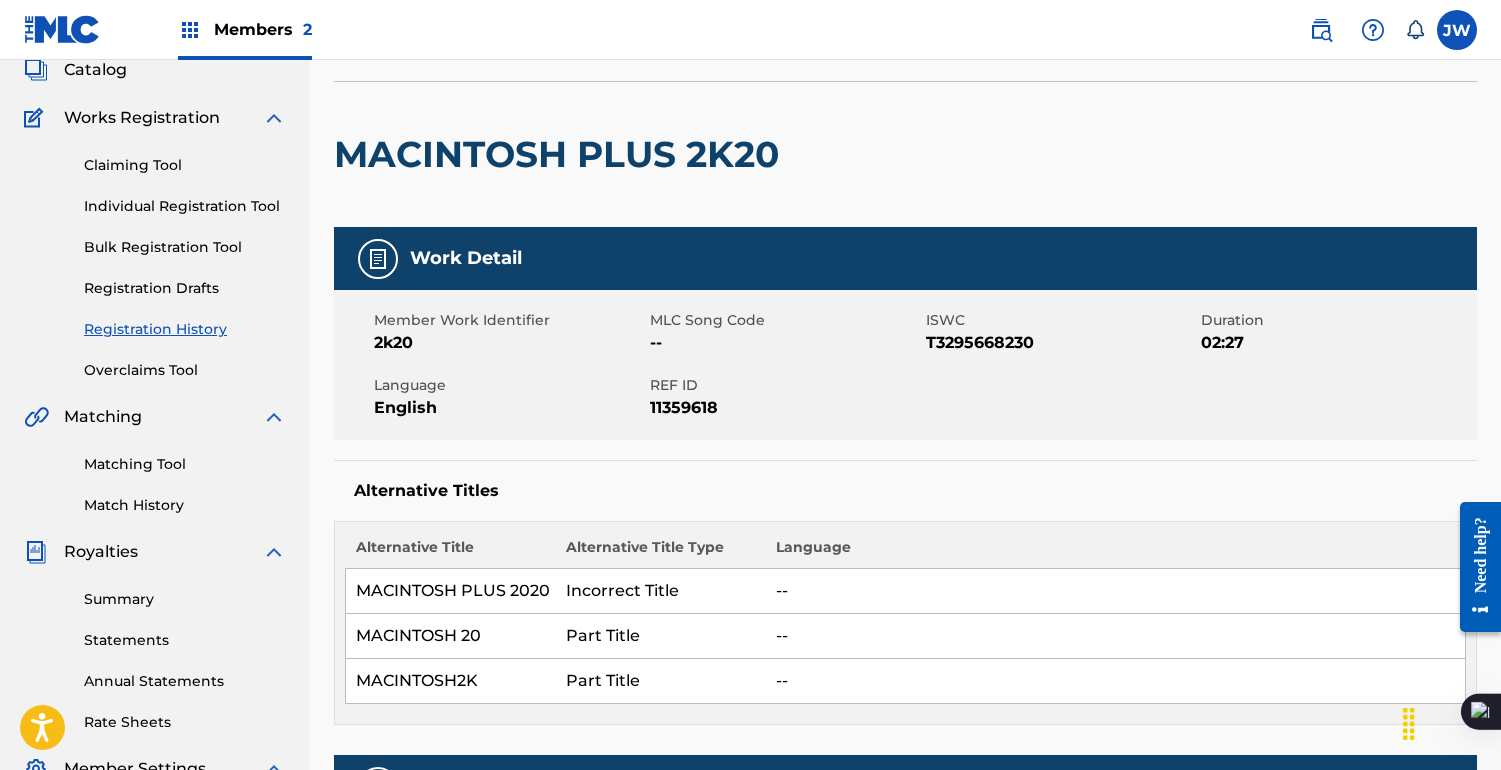 scroll, scrollTop: 92, scrollLeft: 0, axis: vertical 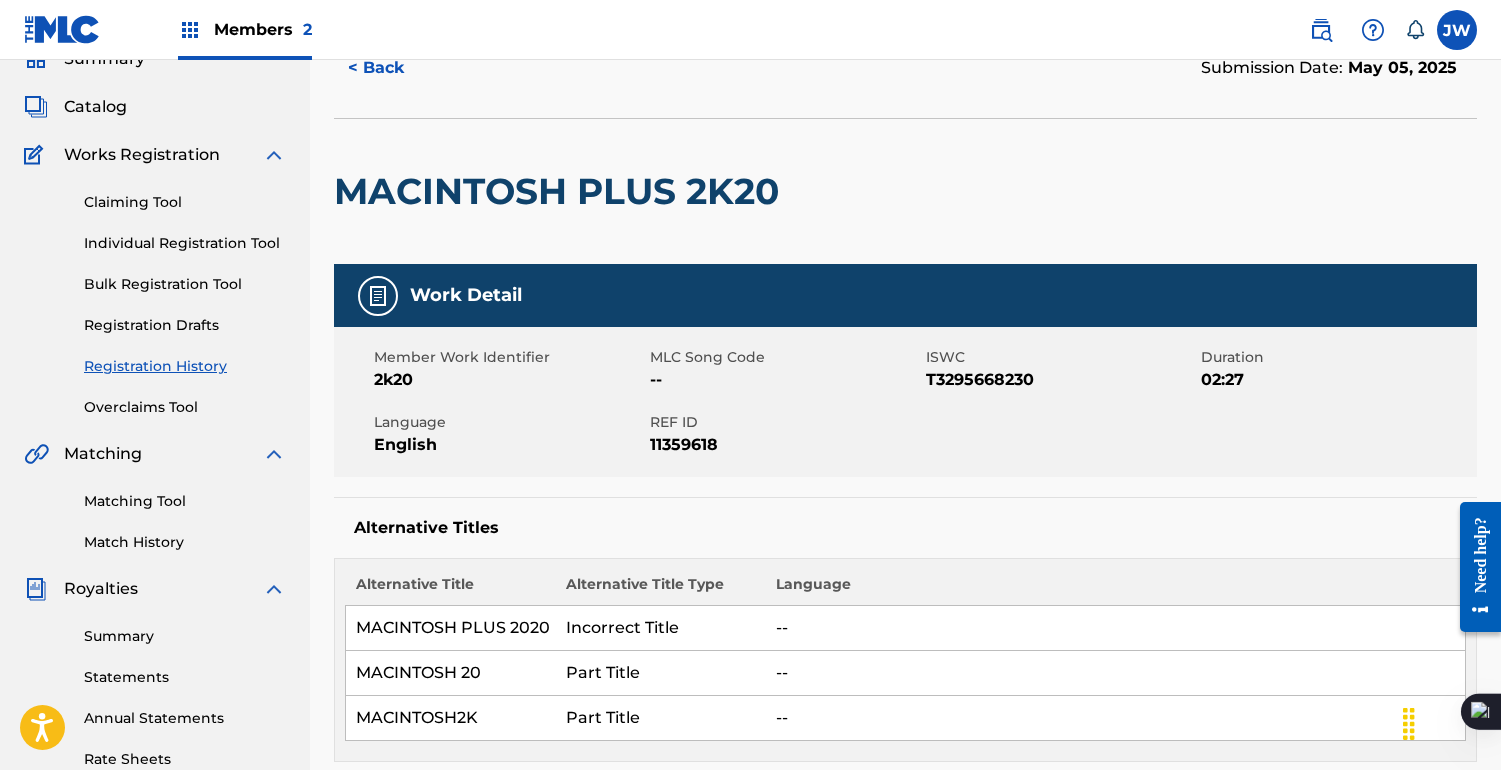 click on "Members 2 [FIRST] [LAST] [EMAIL] Notification Preferences Profile Log out" at bounding box center (750, 30) 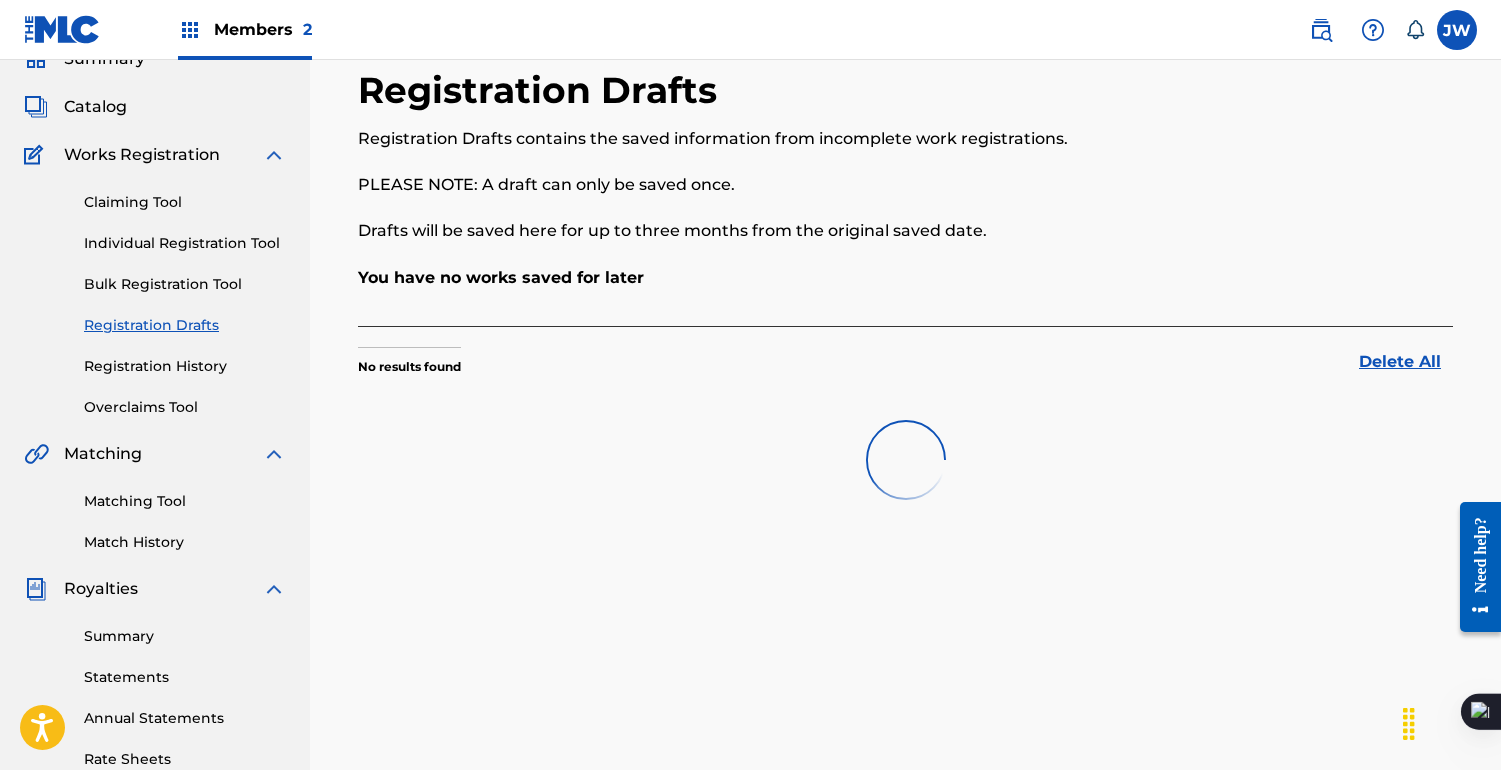 scroll, scrollTop: 0, scrollLeft: 0, axis: both 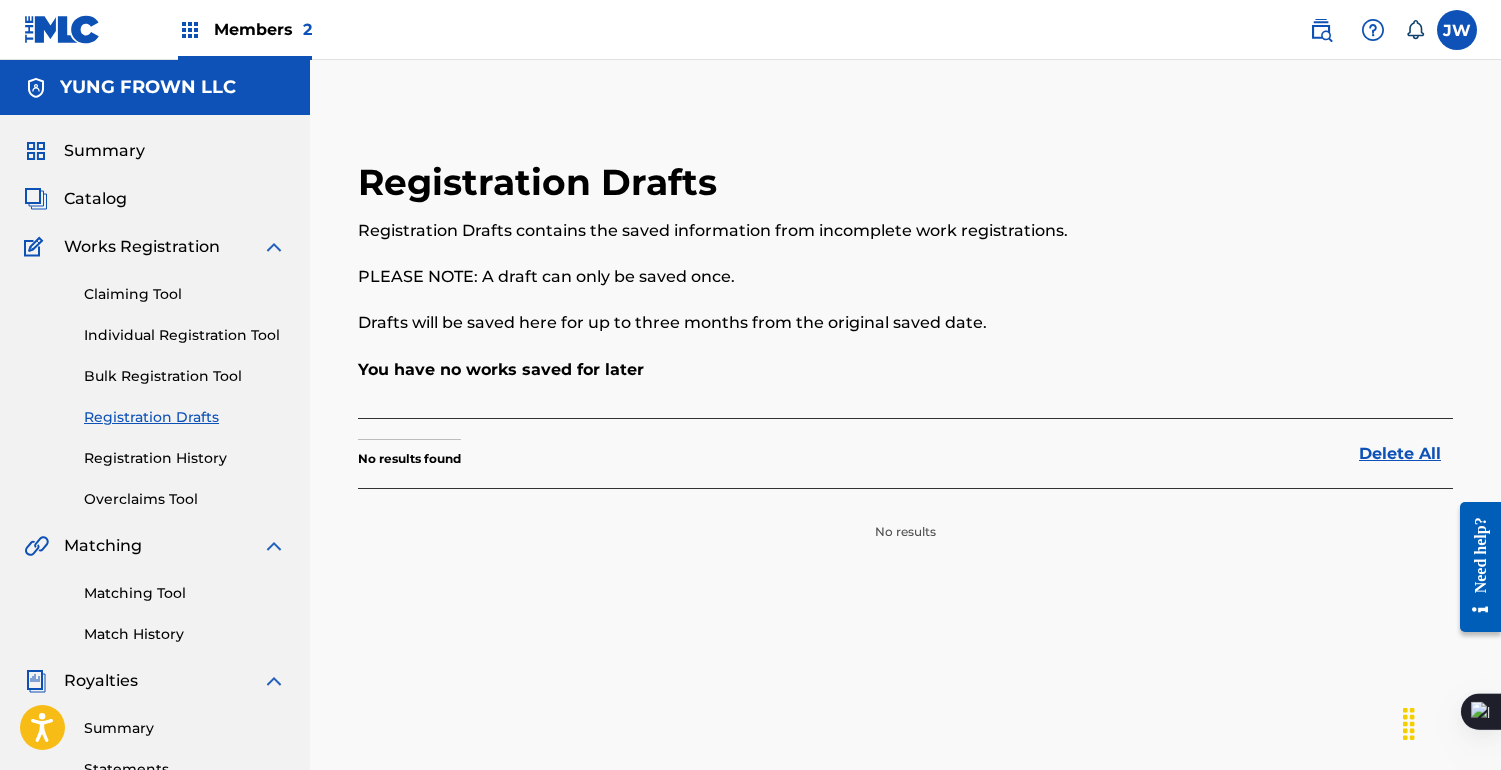 click on "Bulk Registration Tool" at bounding box center [185, 376] 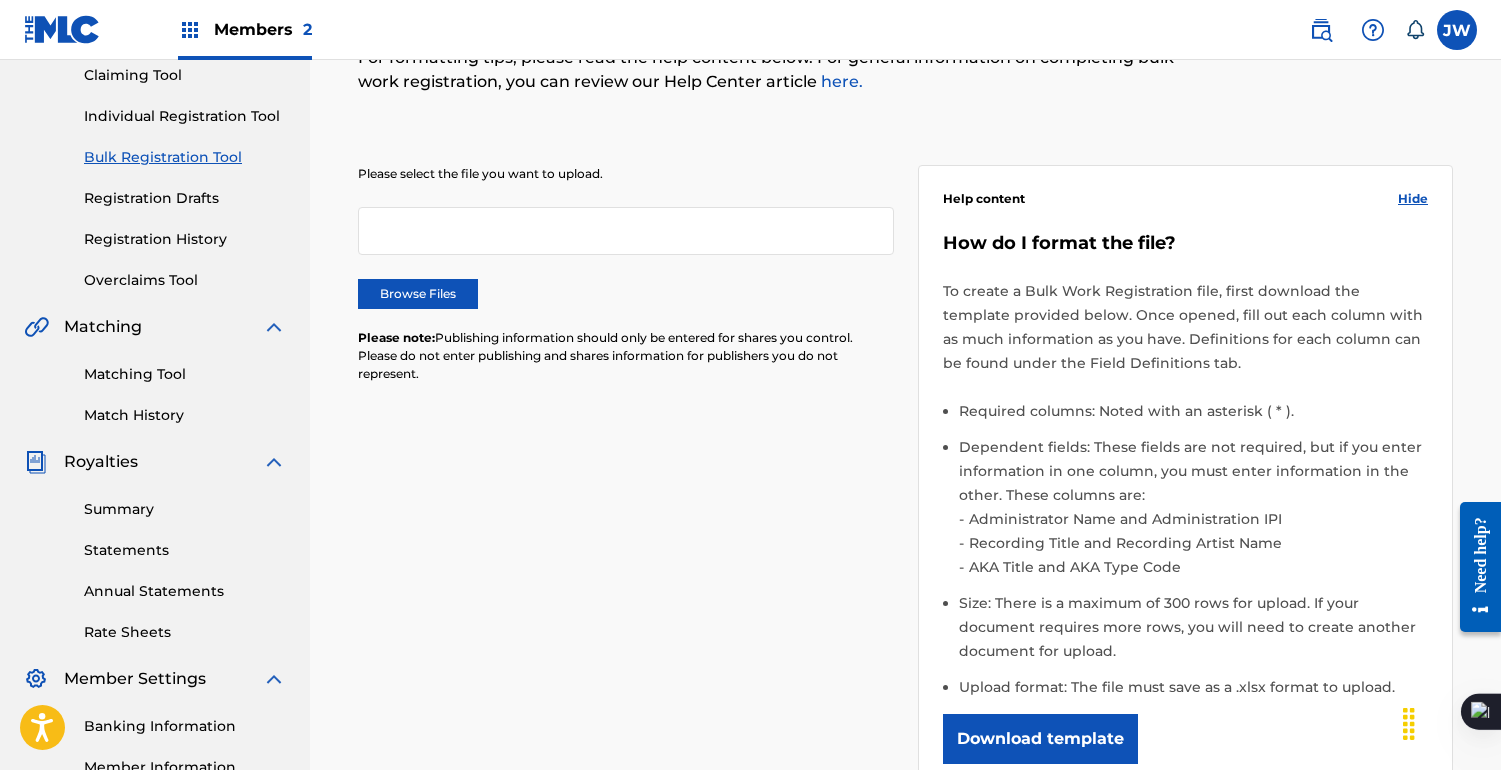scroll, scrollTop: 253, scrollLeft: 0, axis: vertical 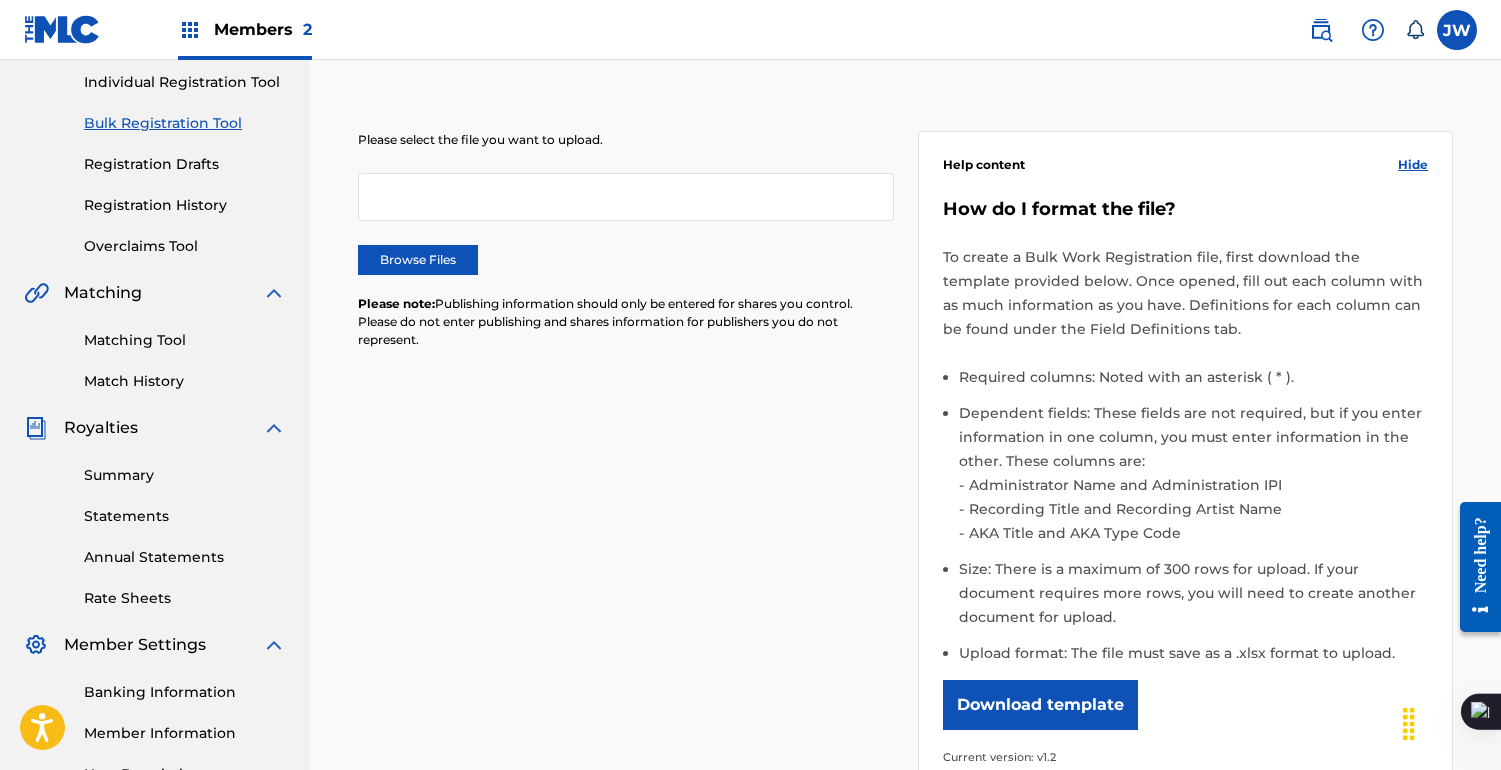 click on "Matching Tool Match History" at bounding box center [155, 348] 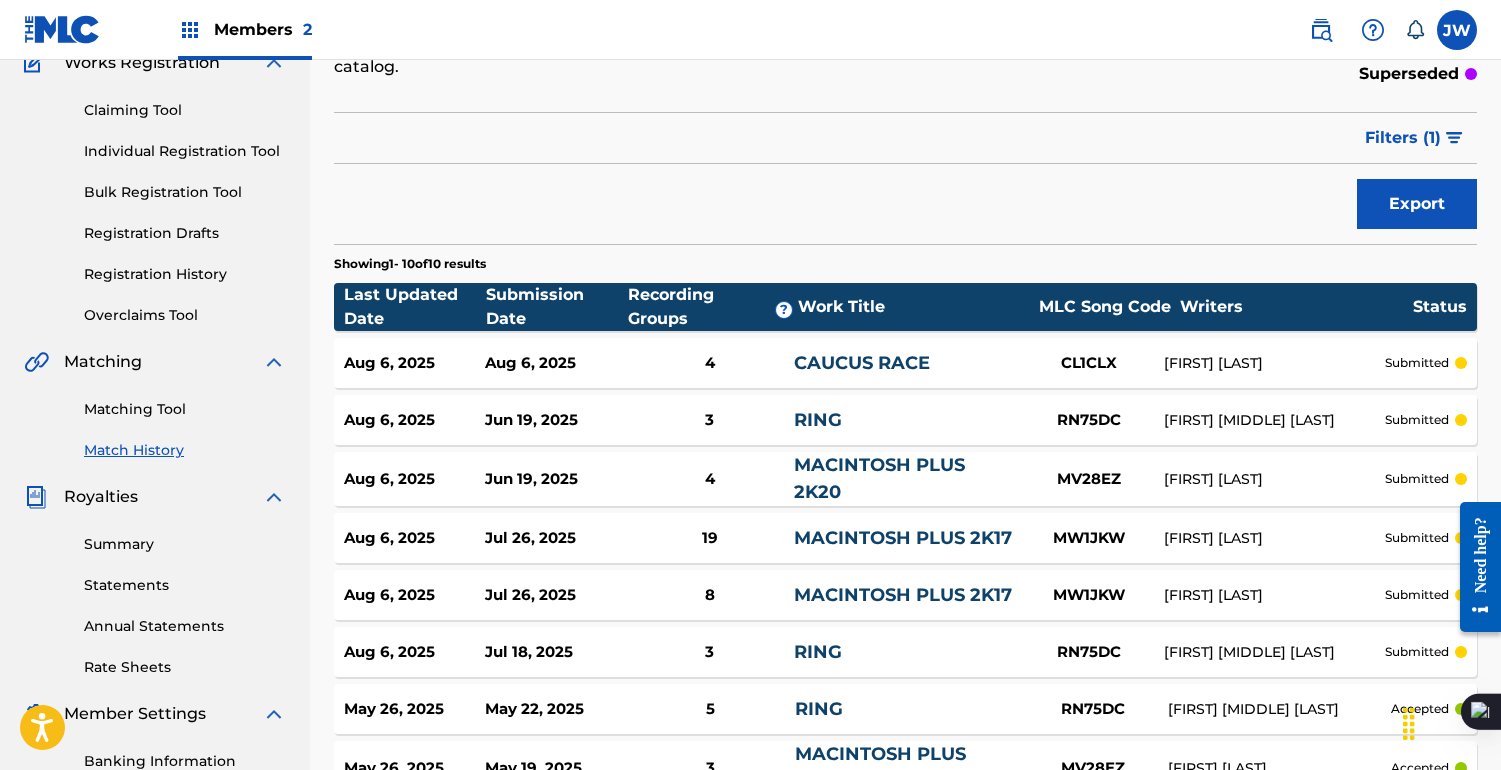 scroll, scrollTop: 176, scrollLeft: 0, axis: vertical 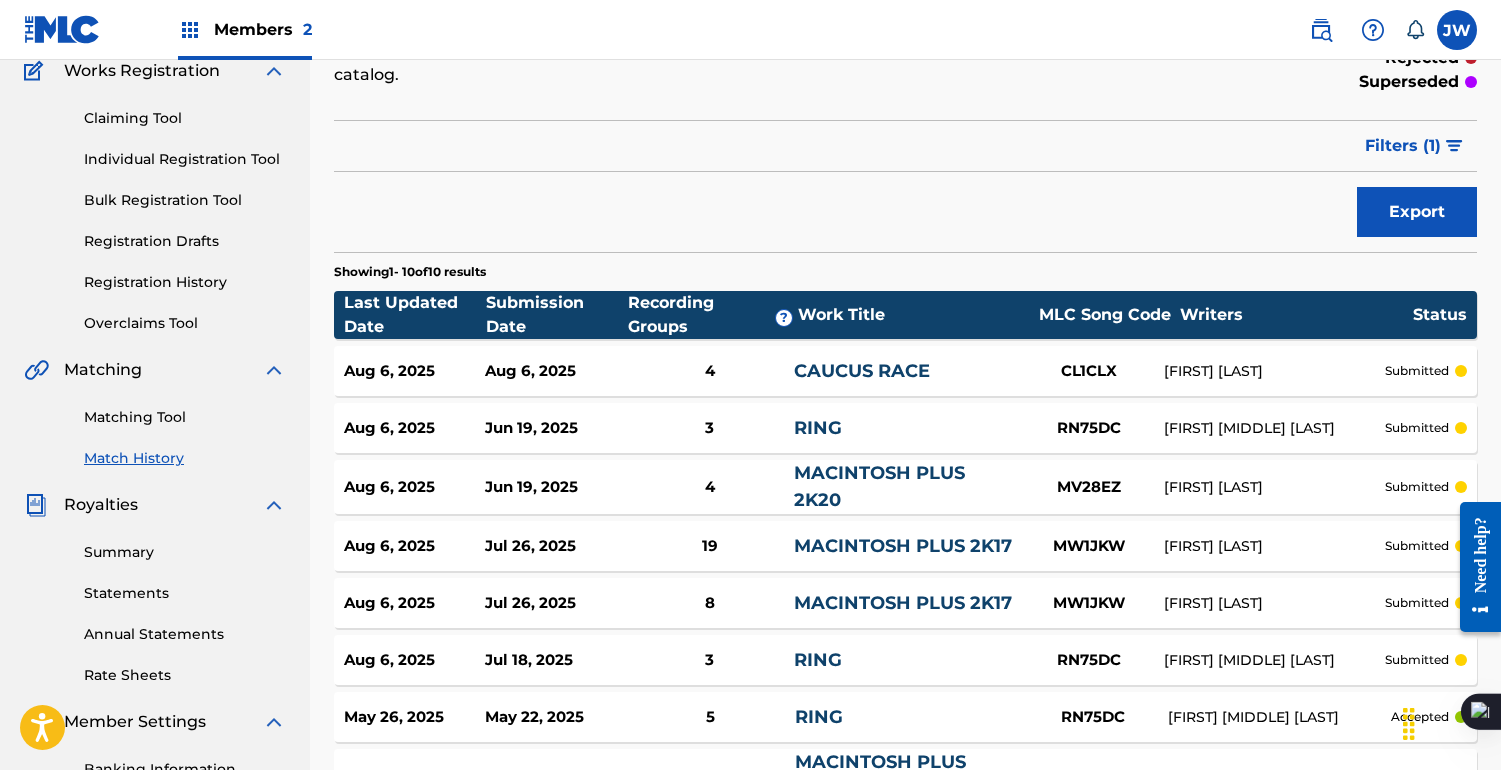 click on "Claiming Tool Individual Registration Tool Bulk Registration Tool Registration Drafts Registration History Overclaims Tool" at bounding box center [155, 208] 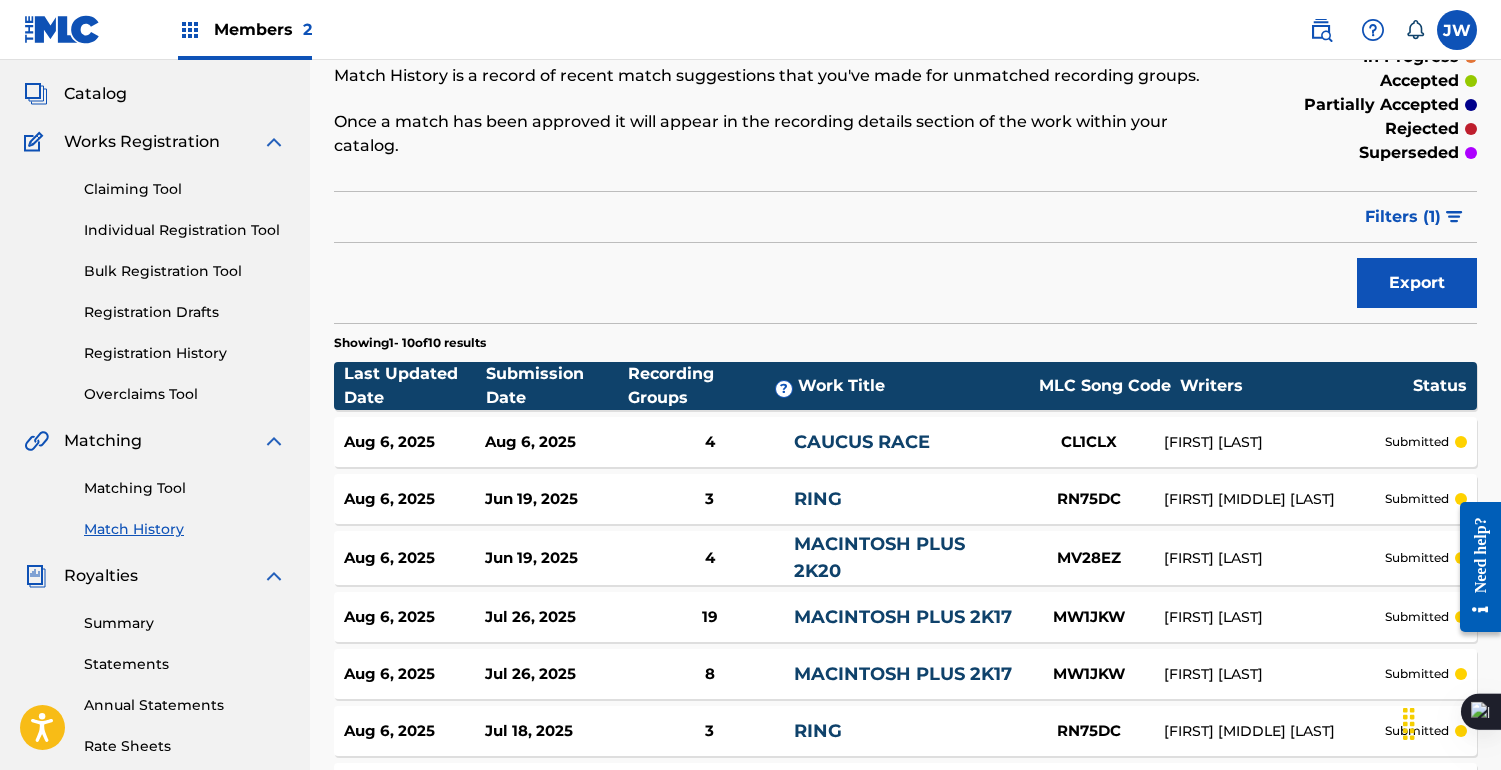 scroll, scrollTop: 0, scrollLeft: 0, axis: both 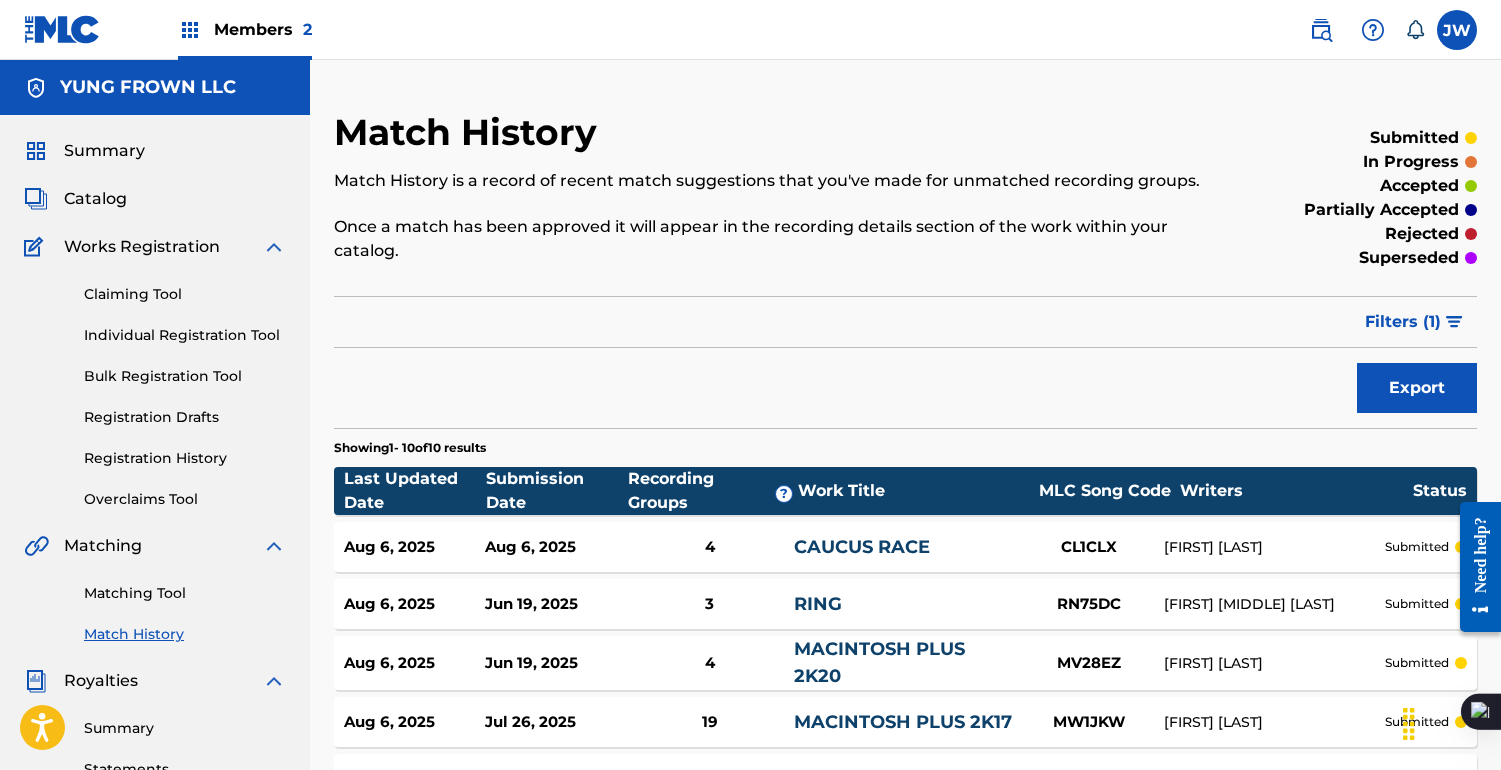 click on "Summary Catalog Works Registration Claiming Tool Individual Registration Tool Bulk Registration Tool Registration Drafts Registration History Overclaims Tool Matching Matching Tool Match History Royalties Summary Statements Annual Statements Rate Sheets Member Settings Banking Information Member Information User Permissions Contact Information Member Benefits" at bounding box center (155, 629) 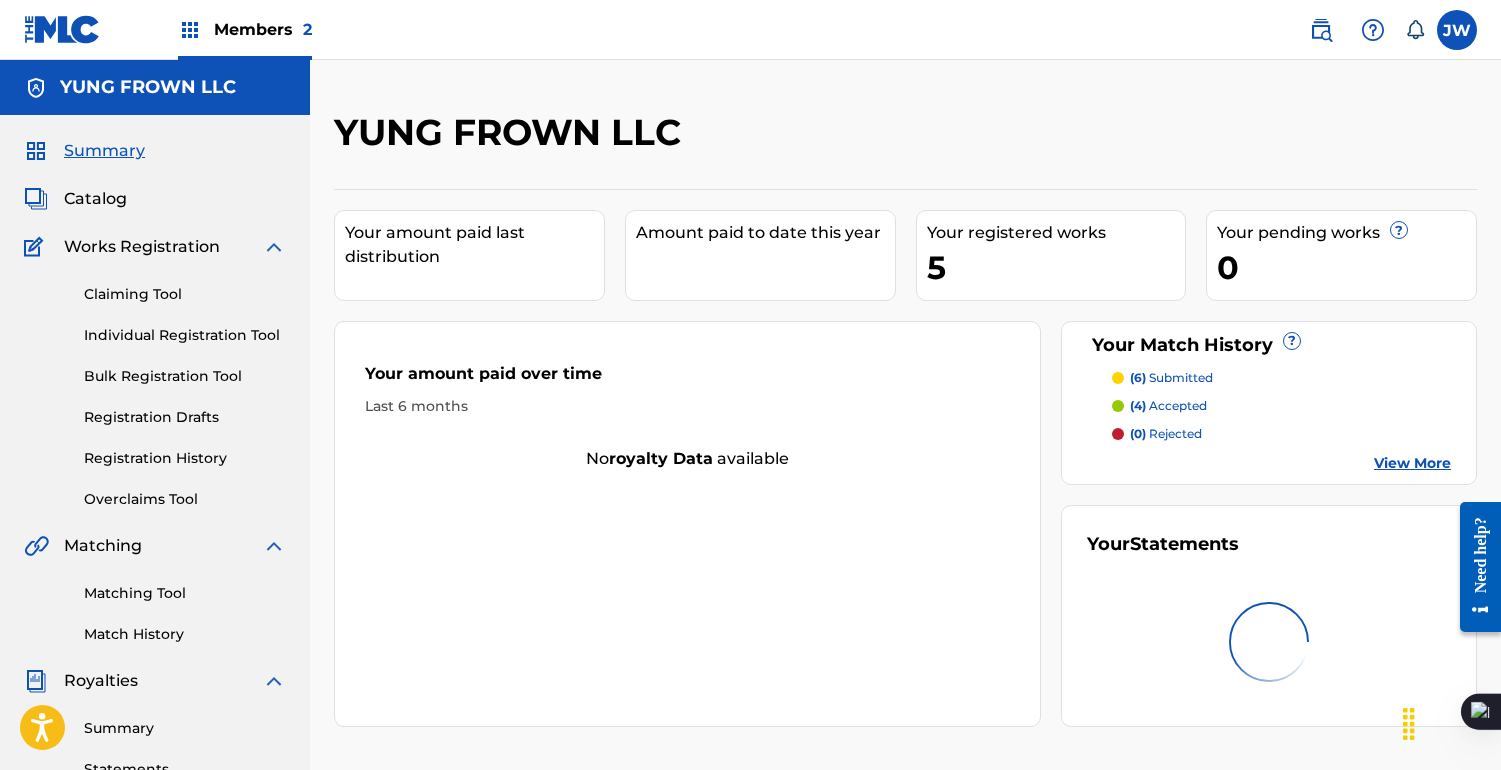 click on "Summary Catalog Works Registration Claiming Tool Individual Registration Tool Bulk Registration Tool Registration Drafts Registration History Overclaims Tool Matching Matching Tool Match History Royalties Summary Statements Annual Statements Rate Sheets Member Settings Banking Information Member Information User Permissions Contact Information Member Benefits" at bounding box center (155, 629) 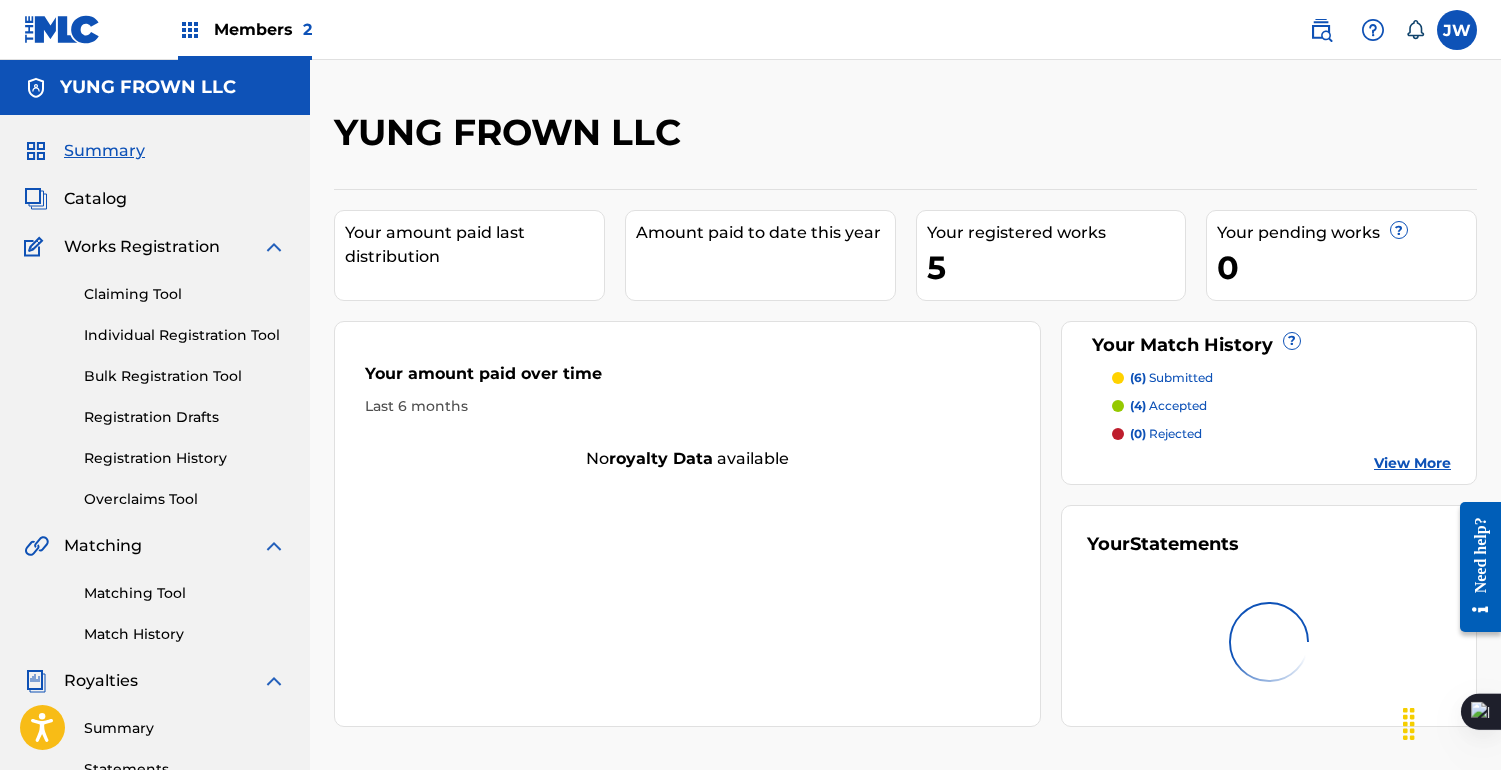 click on "Summary Catalog Works Registration Claiming Tool Individual Registration Tool Bulk Registration Tool Registration Drafts Registration History Overclaims Tool Matching Matching Tool Match History Royalties Summary Statements Annual Statements Rate Sheets Member Settings Banking Information Member Information User Permissions Contact Information Member Benefits" at bounding box center (155, 629) 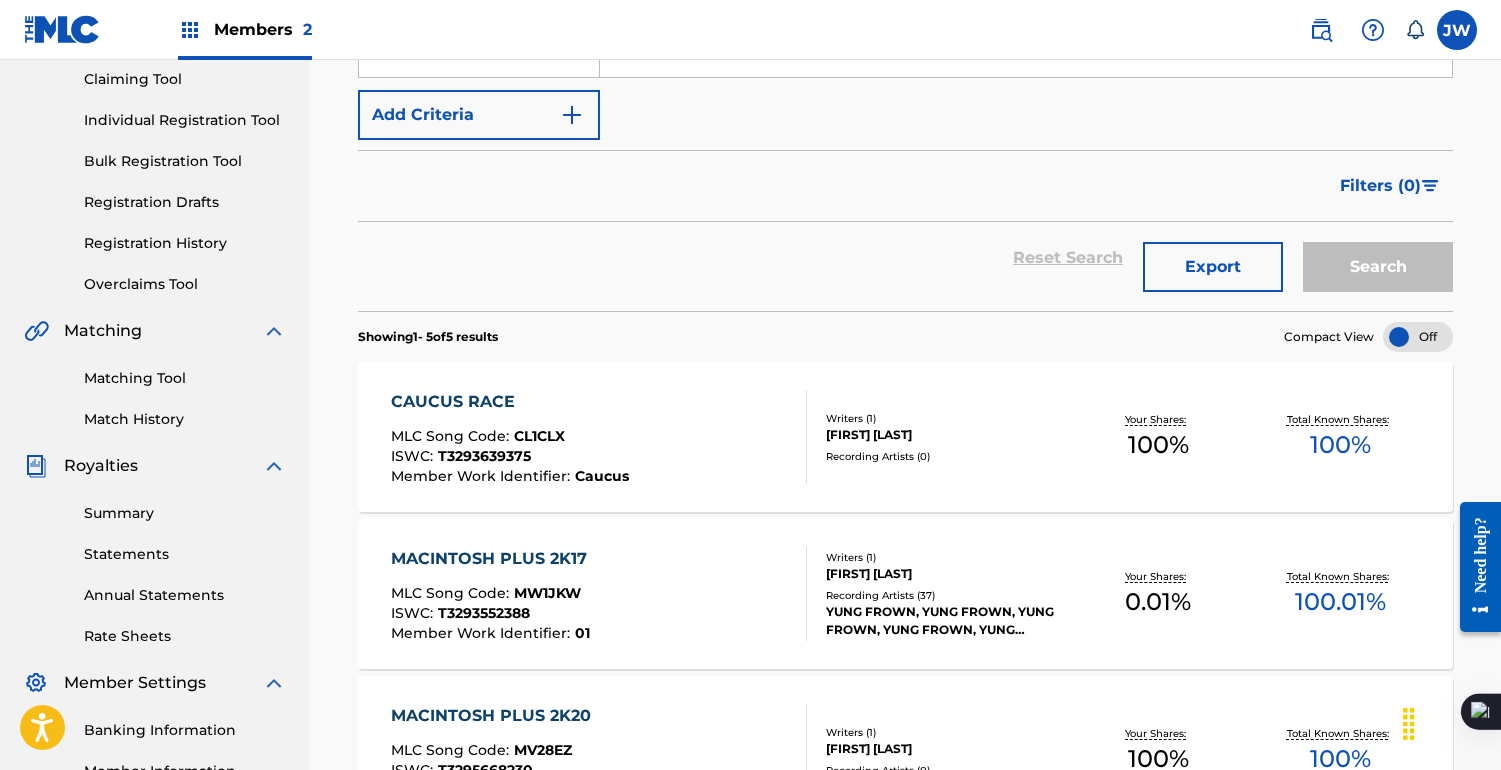 scroll, scrollTop: 199, scrollLeft: 0, axis: vertical 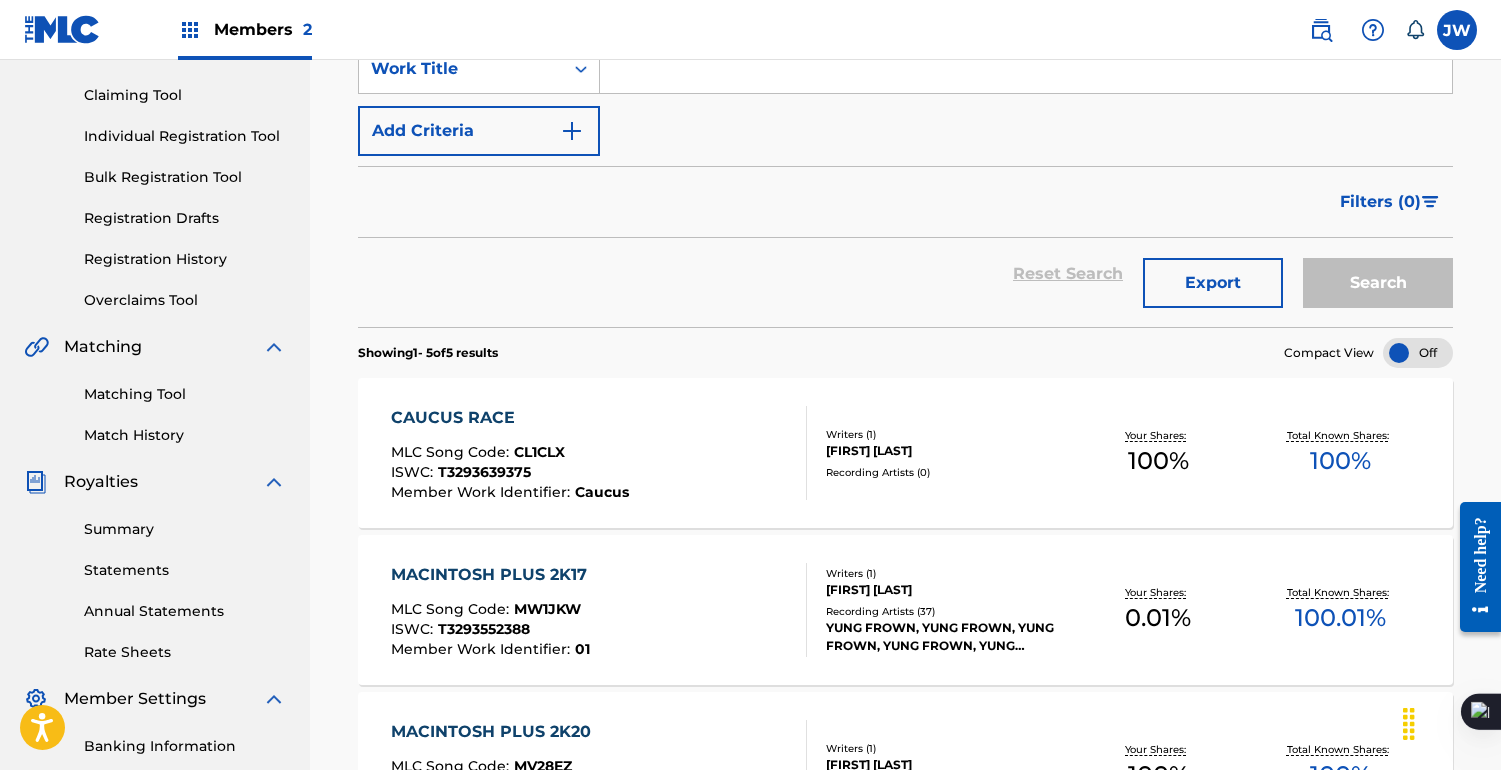 click on "Filters ( 0 )" at bounding box center [1380, 202] 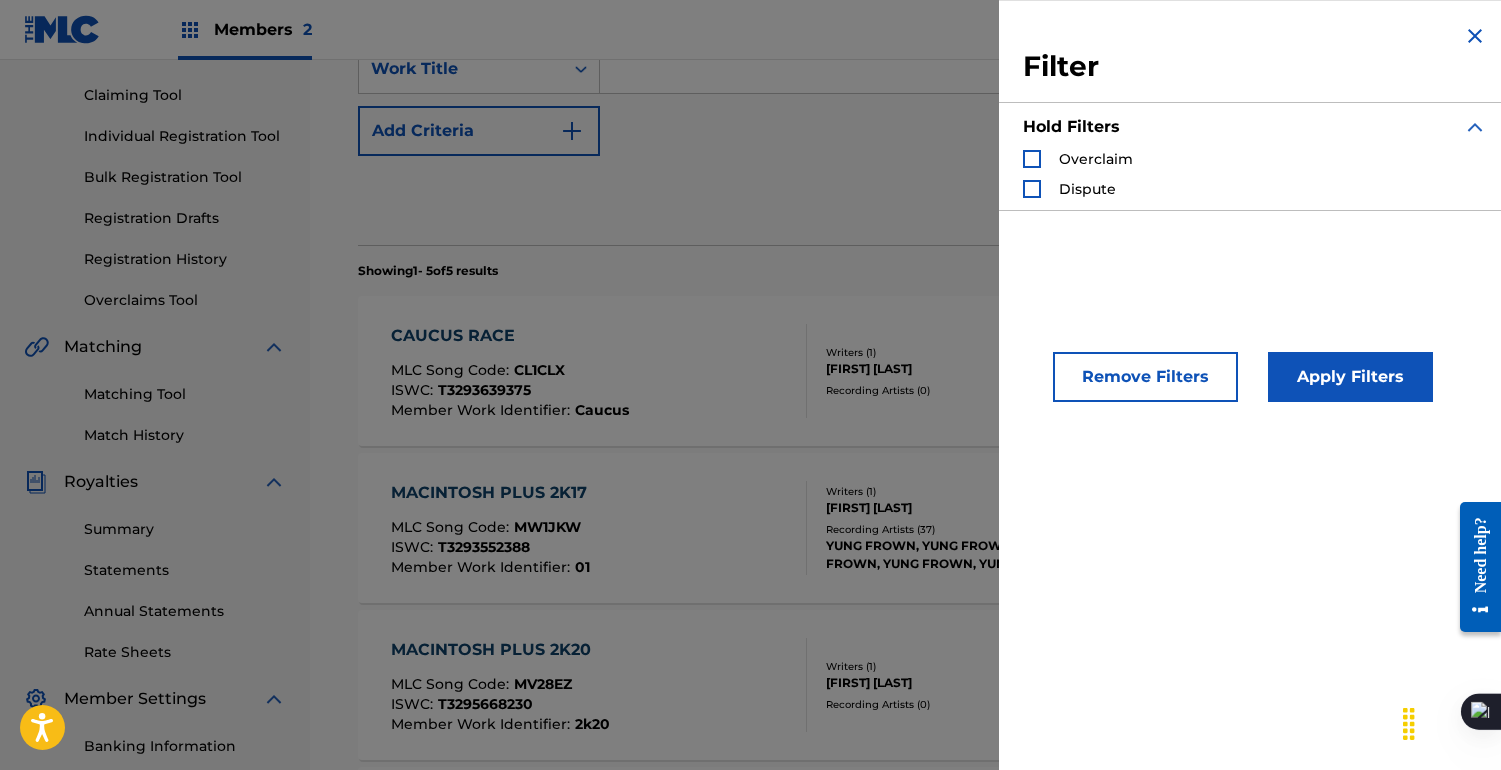 click on "Reset Search Export Search" at bounding box center [905, 192] 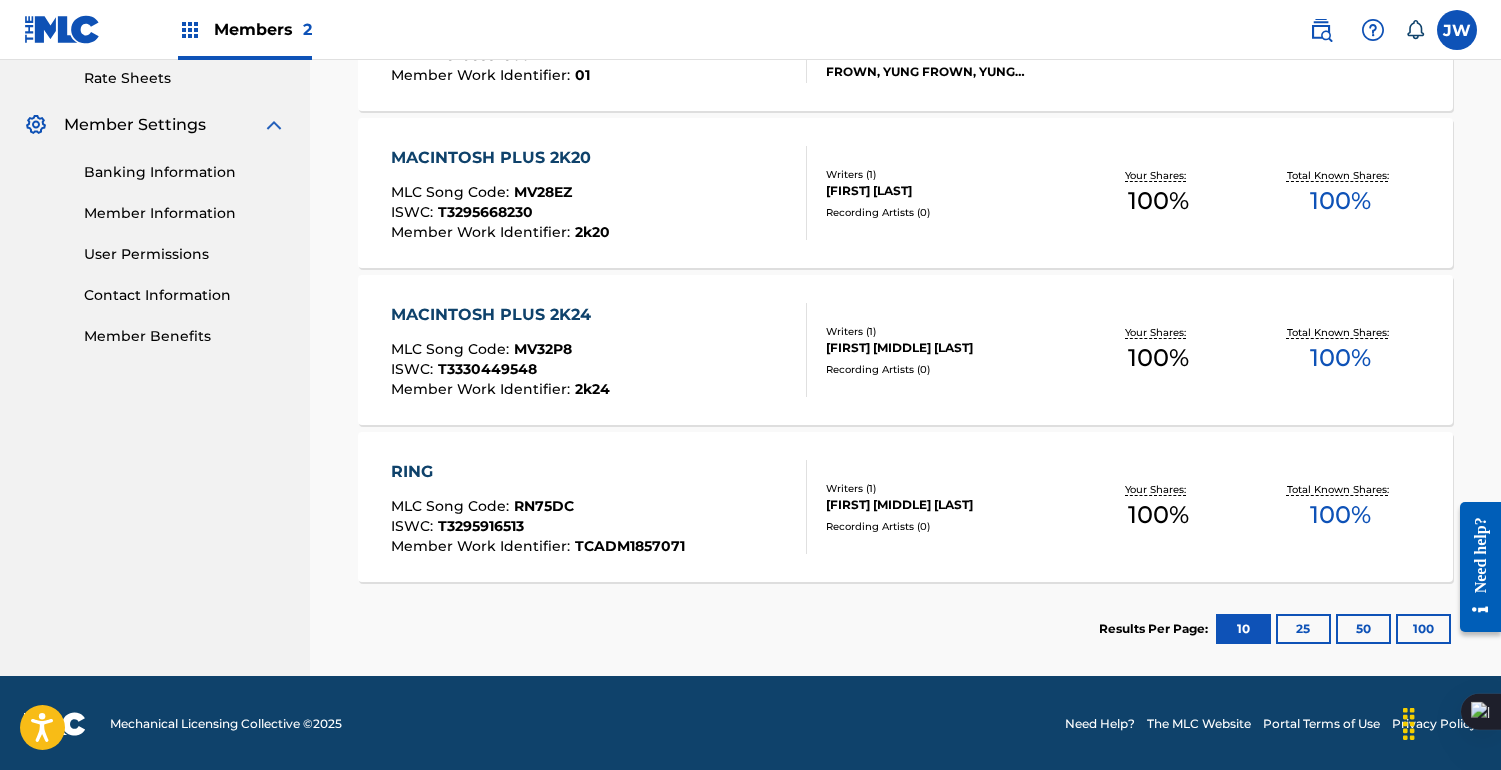 scroll, scrollTop: 775, scrollLeft: 0, axis: vertical 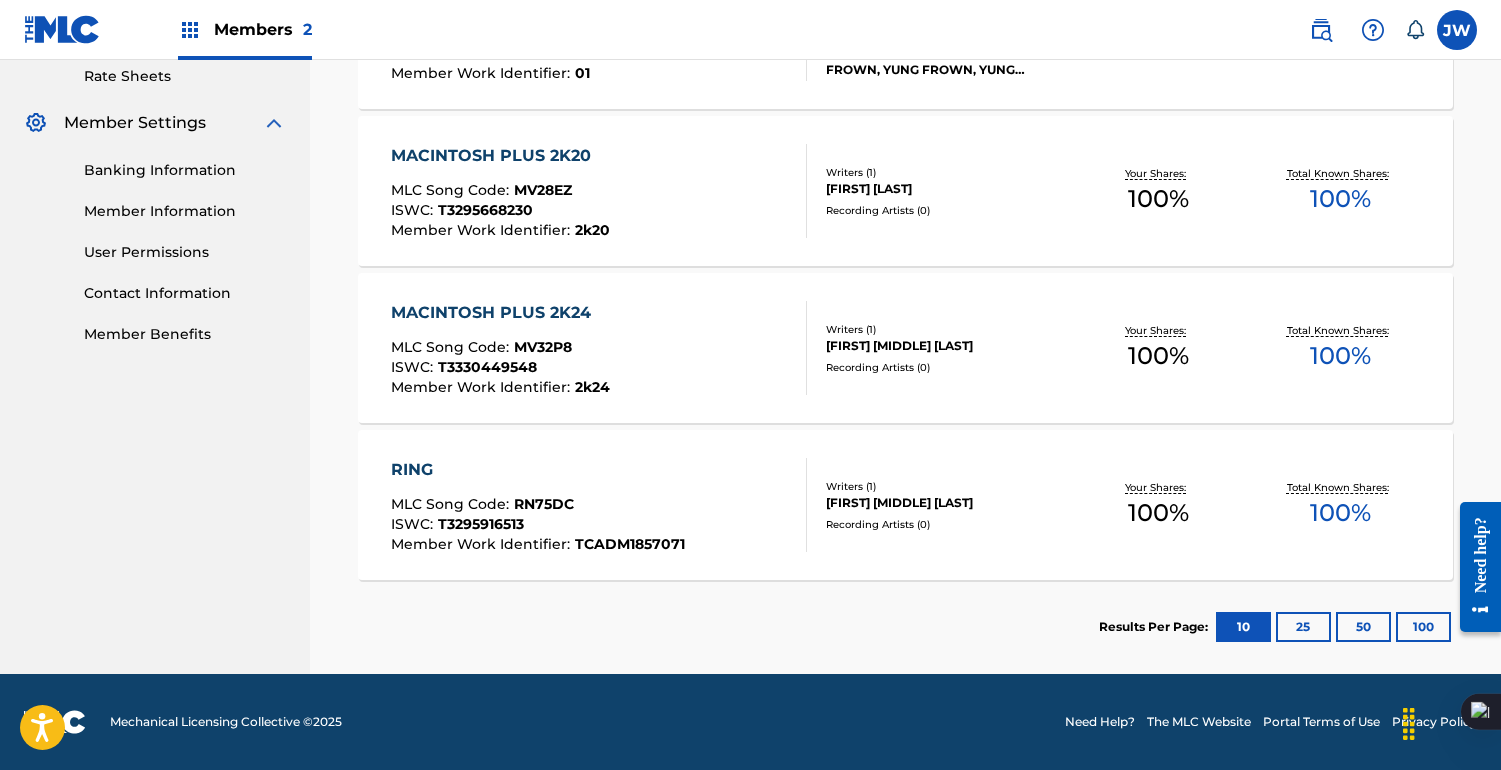 click on "MACINTOSH PLUS 2K24 MLC Song Code : MV32P8 ISWC : T3330449548 Member Work Identifier : 2k24 Writers ( 1 ) [FIRST] [MIDDLE] [LAST] Recording Artists ( 0 ) Your Shares: 100 % Total Known Shares: 100%" at bounding box center [905, 348] 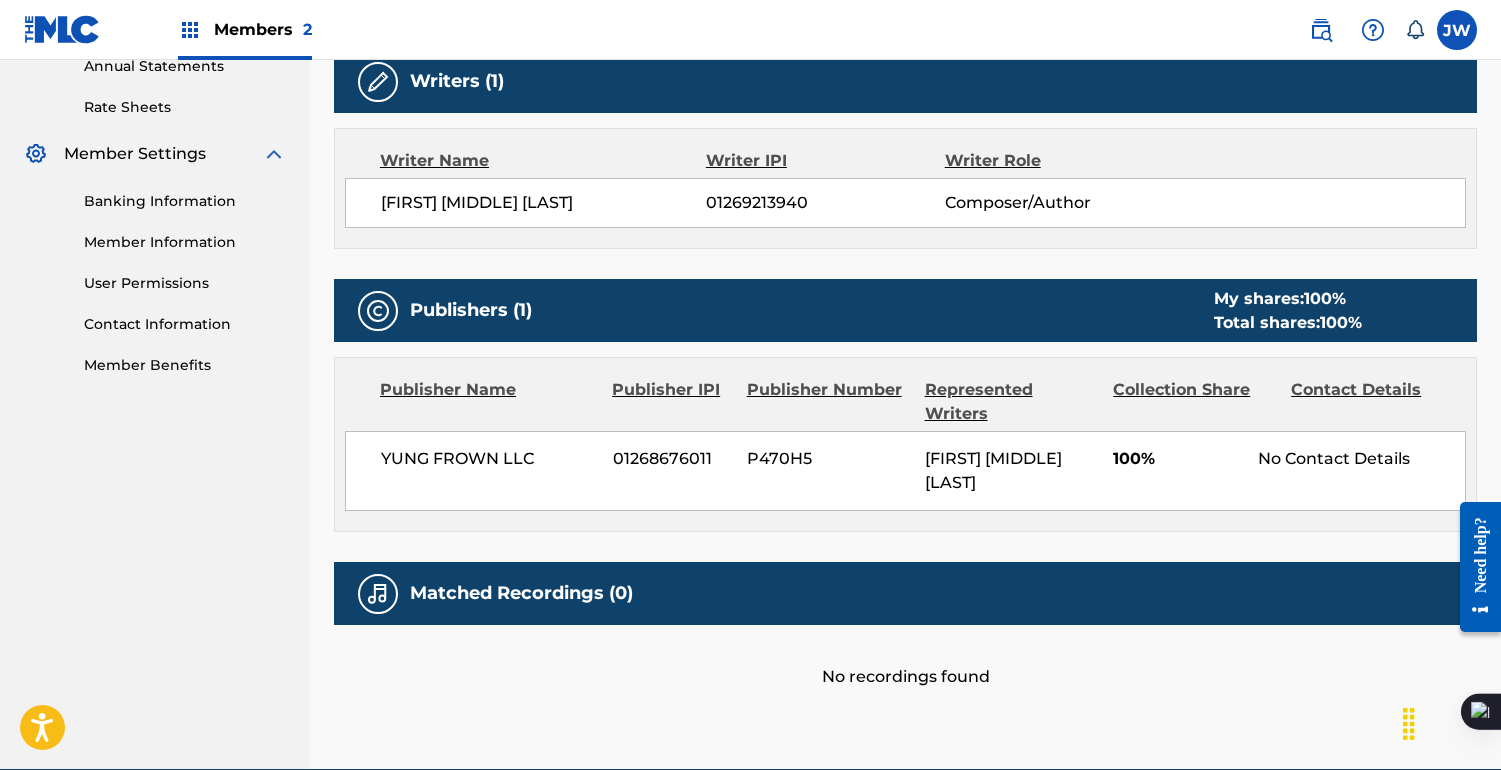scroll, scrollTop: 0, scrollLeft: 0, axis: both 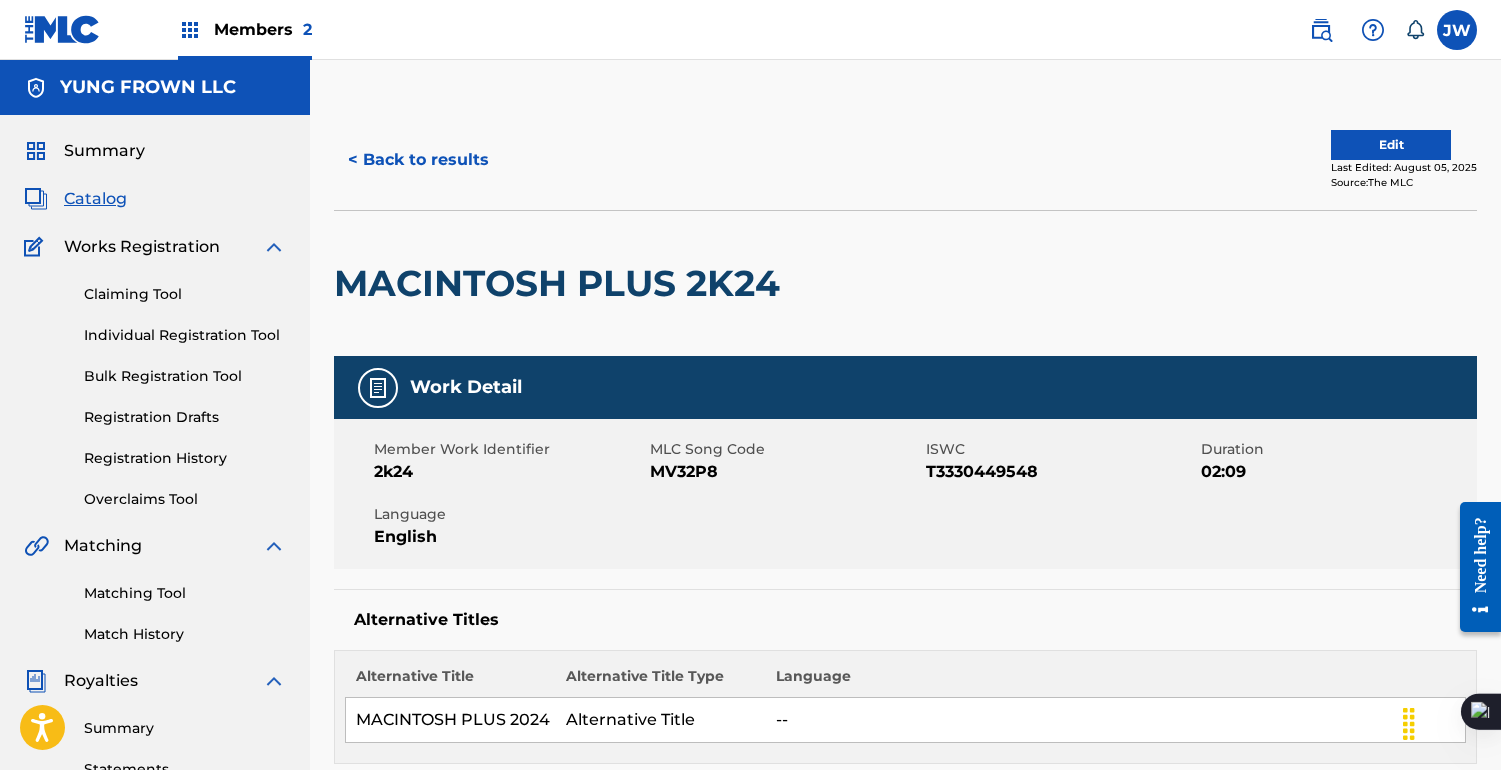 click on "< Back to results" at bounding box center (418, 160) 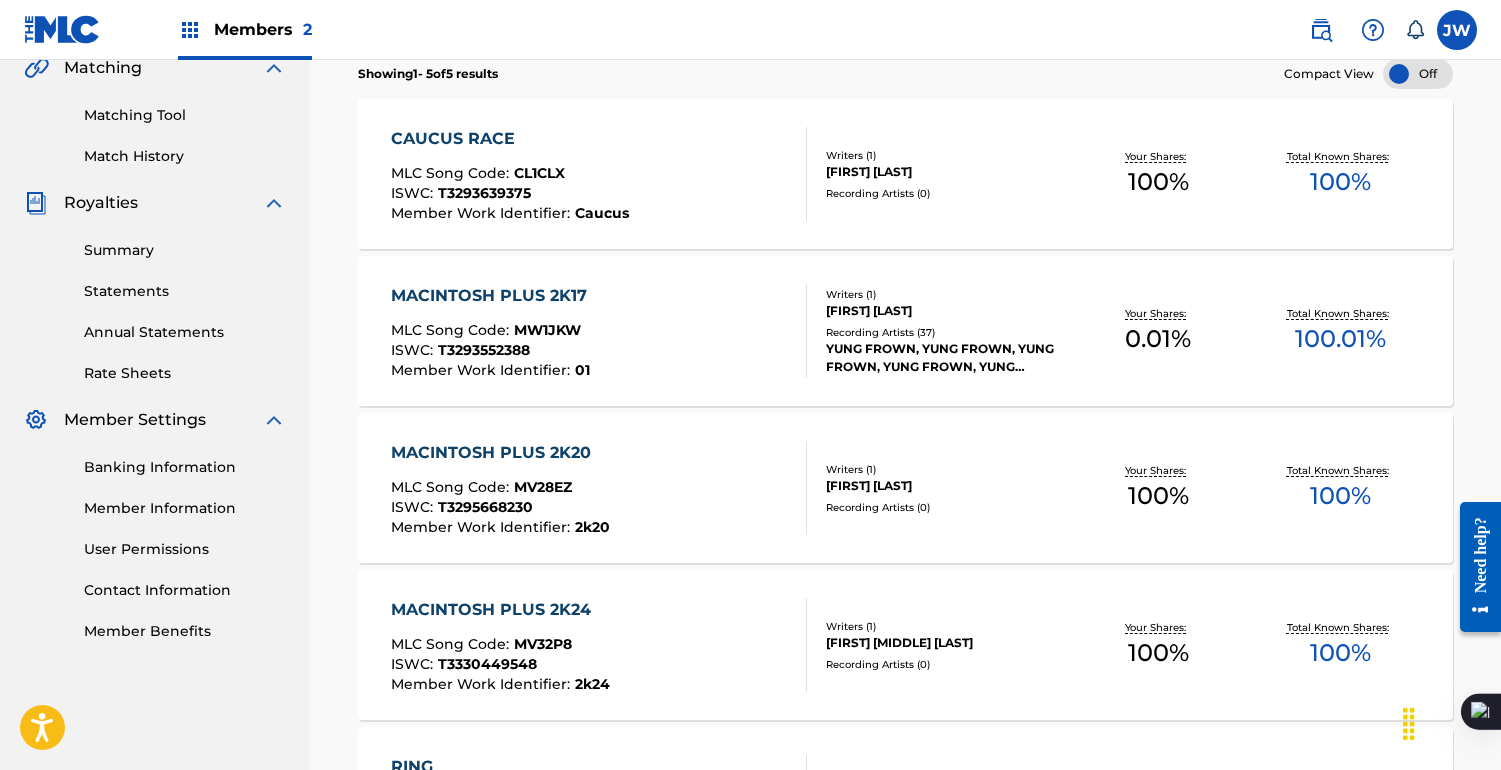 scroll, scrollTop: 456, scrollLeft: 0, axis: vertical 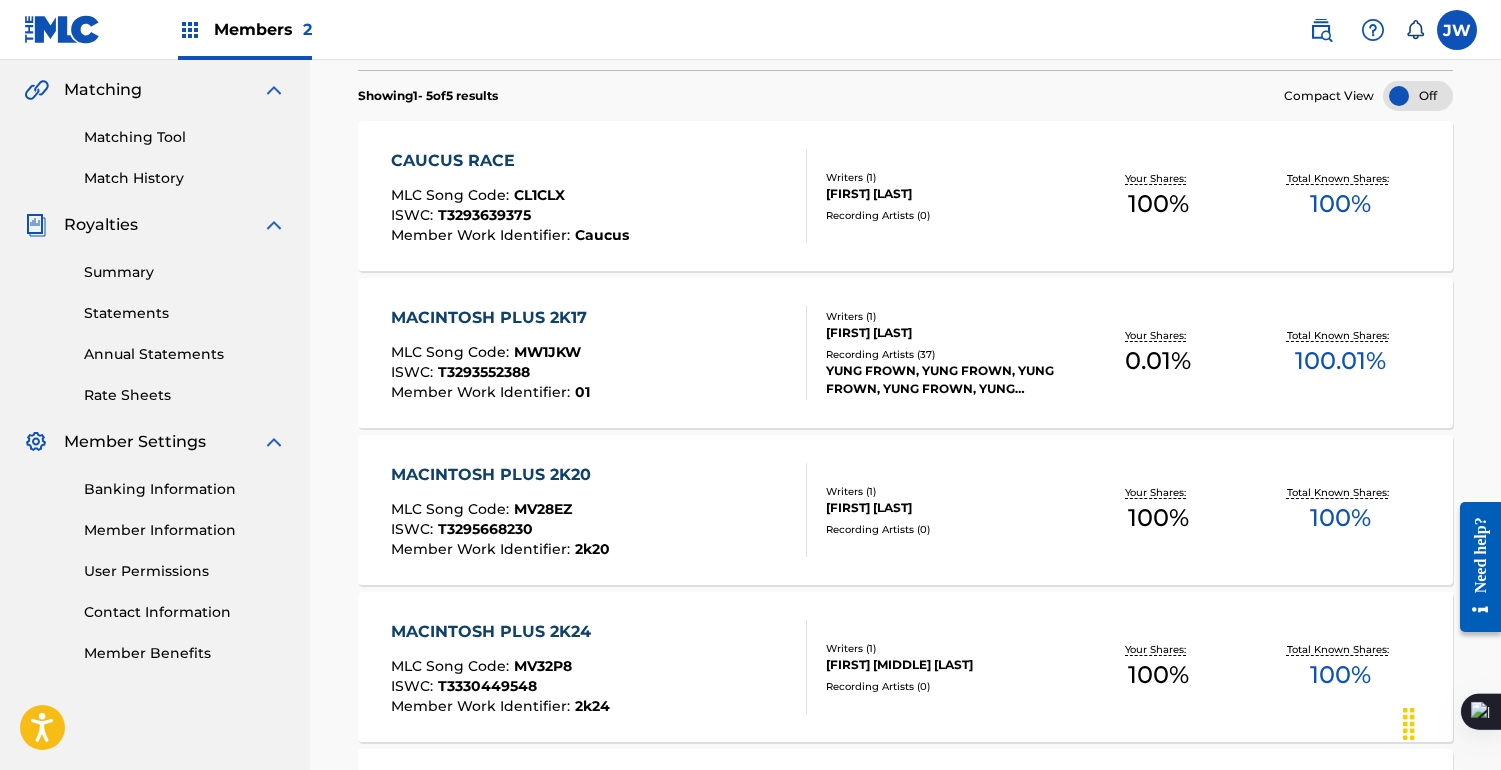click on "MACINTOSH PLUS 2K17 MLC Song Code : MW1JKW ISWC : T3293552388 Member Work Identifier : 01" at bounding box center [494, 353] 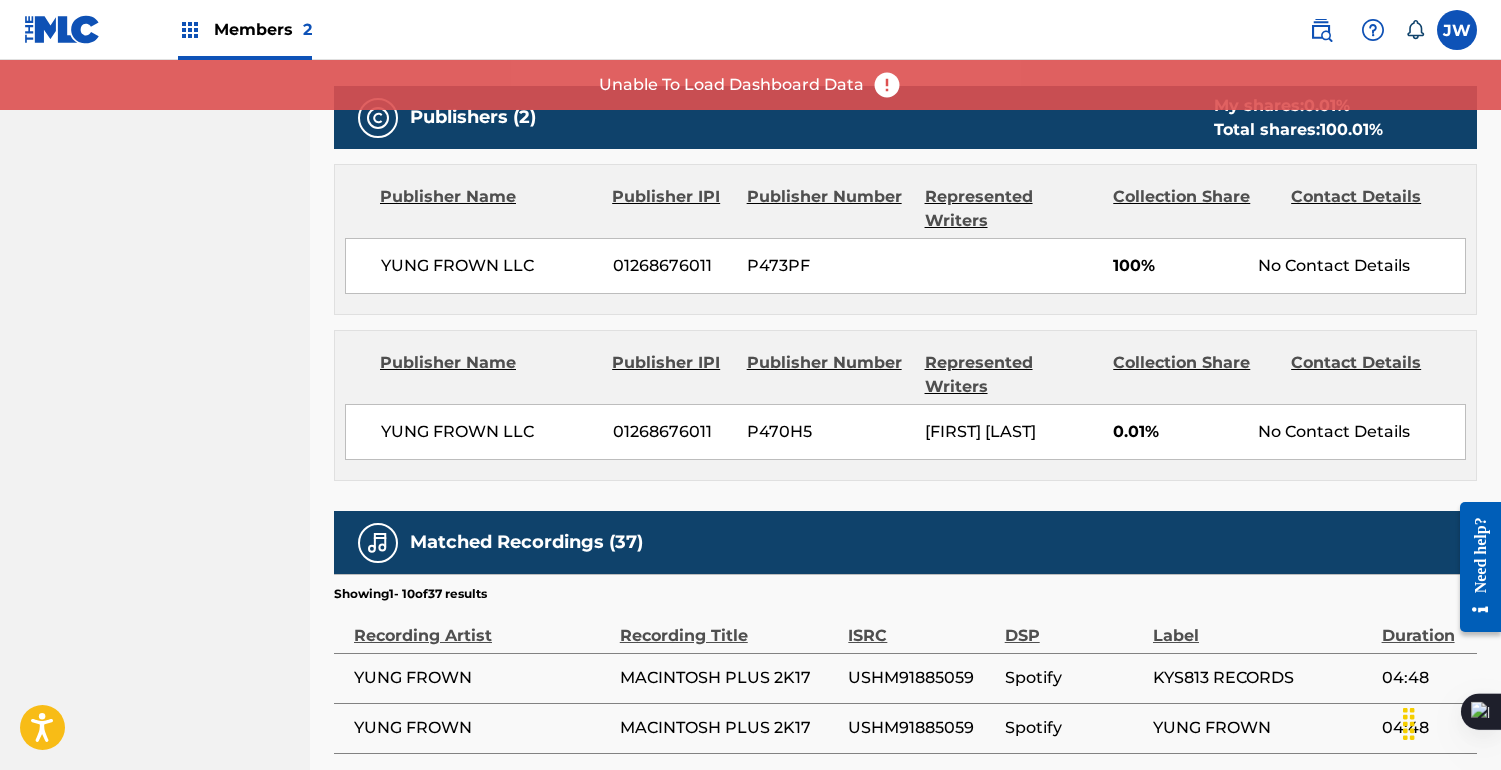 scroll, scrollTop: 1109, scrollLeft: 0, axis: vertical 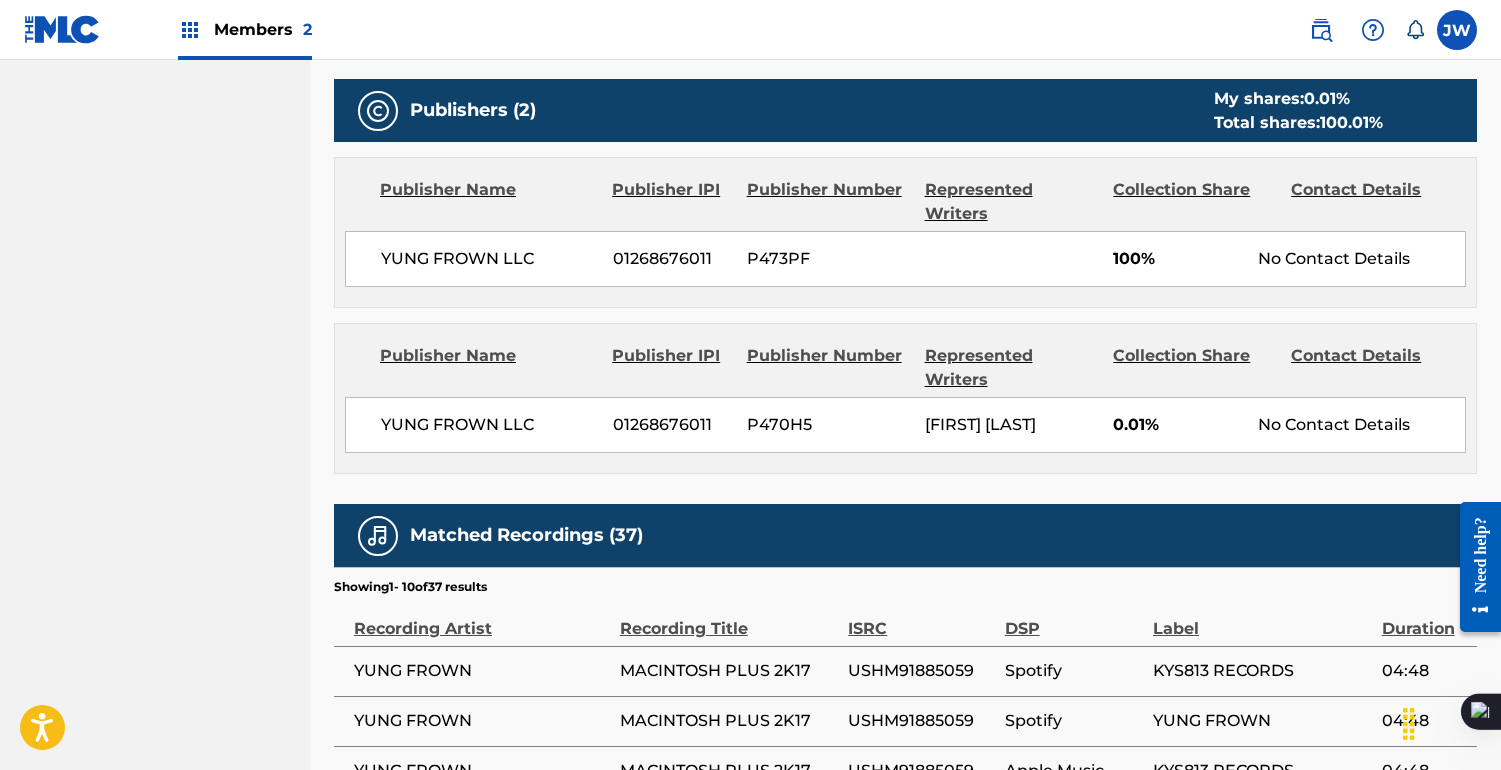 click at bounding box center [1363, 30] 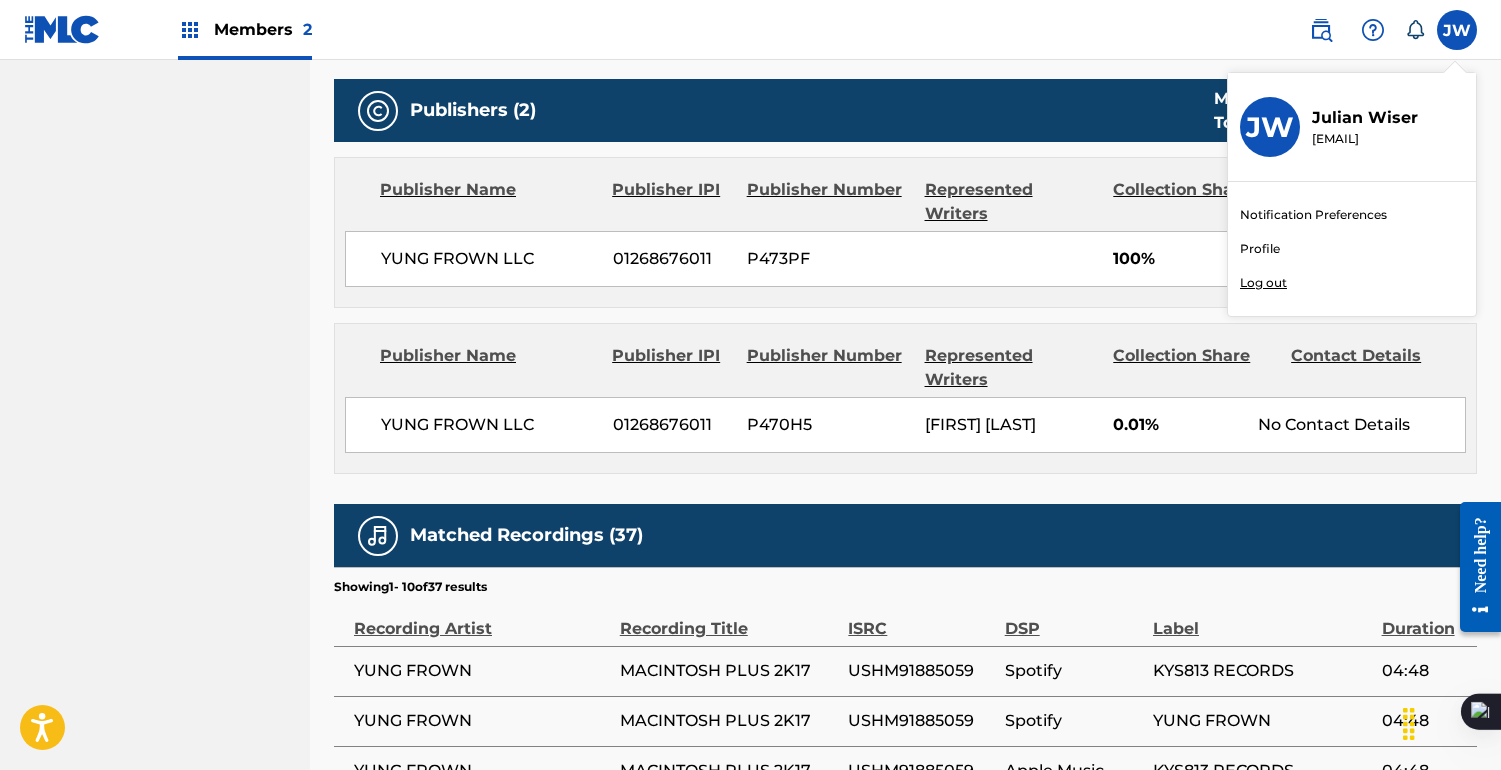 click on "Publisher Name Publisher IPI Publisher Number Represented Writers Collection Share Contact Details YUNG FROWN LLC 01268676011 P473PF 100% No Contact Details" at bounding box center (905, 232) 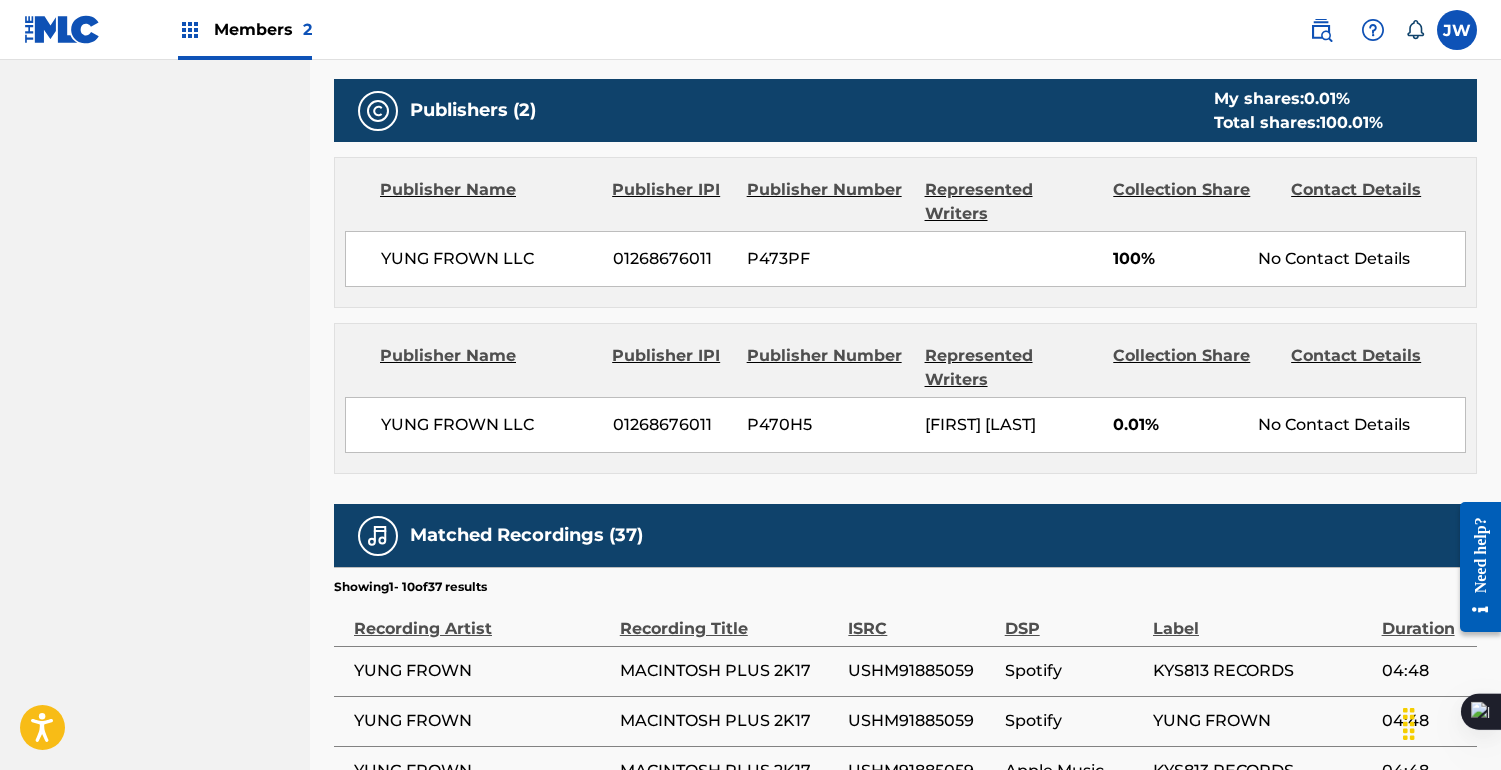 scroll, scrollTop: 0, scrollLeft: 0, axis: both 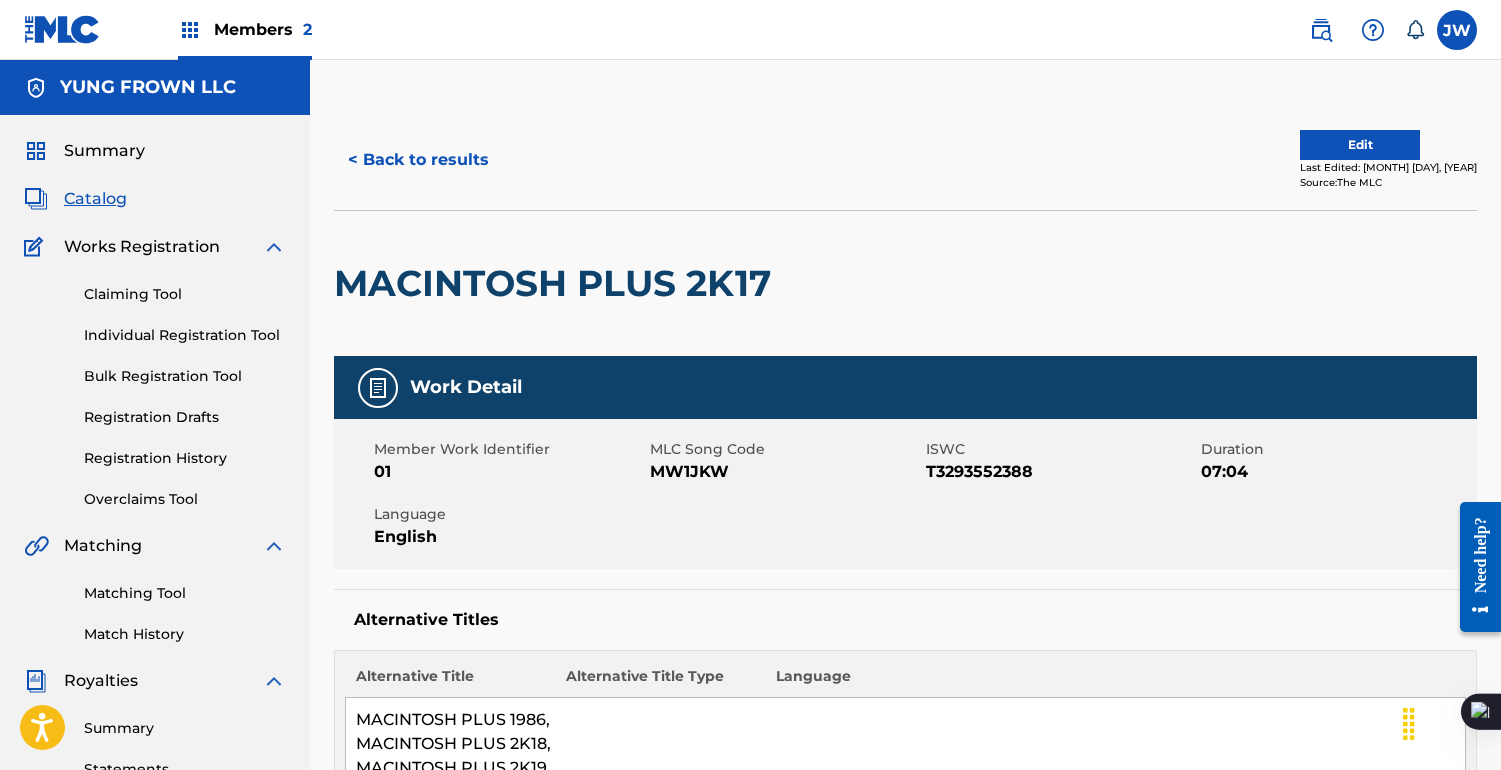 click on "Summary" at bounding box center (104, 151) 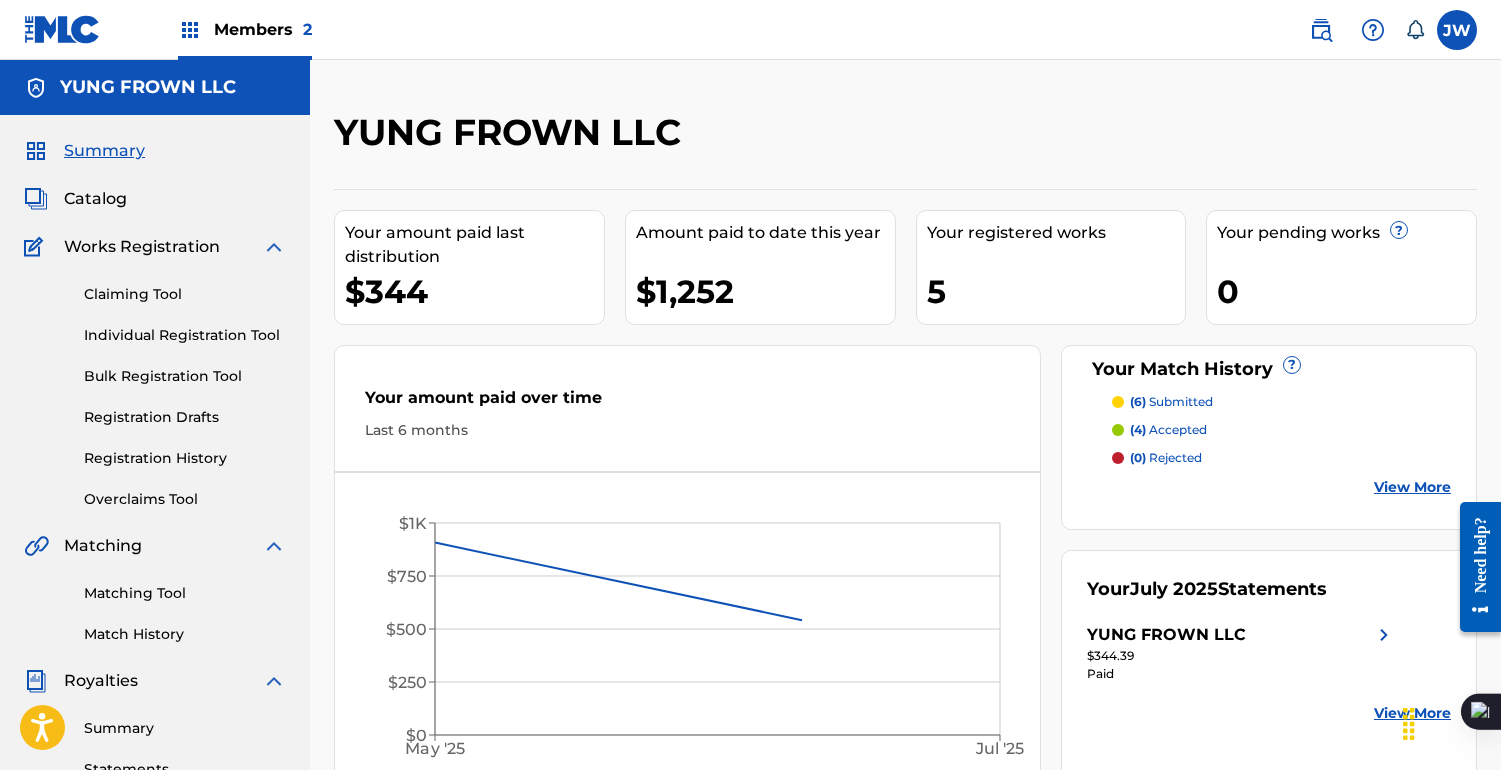 click on "Catalog" at bounding box center (95, 199) 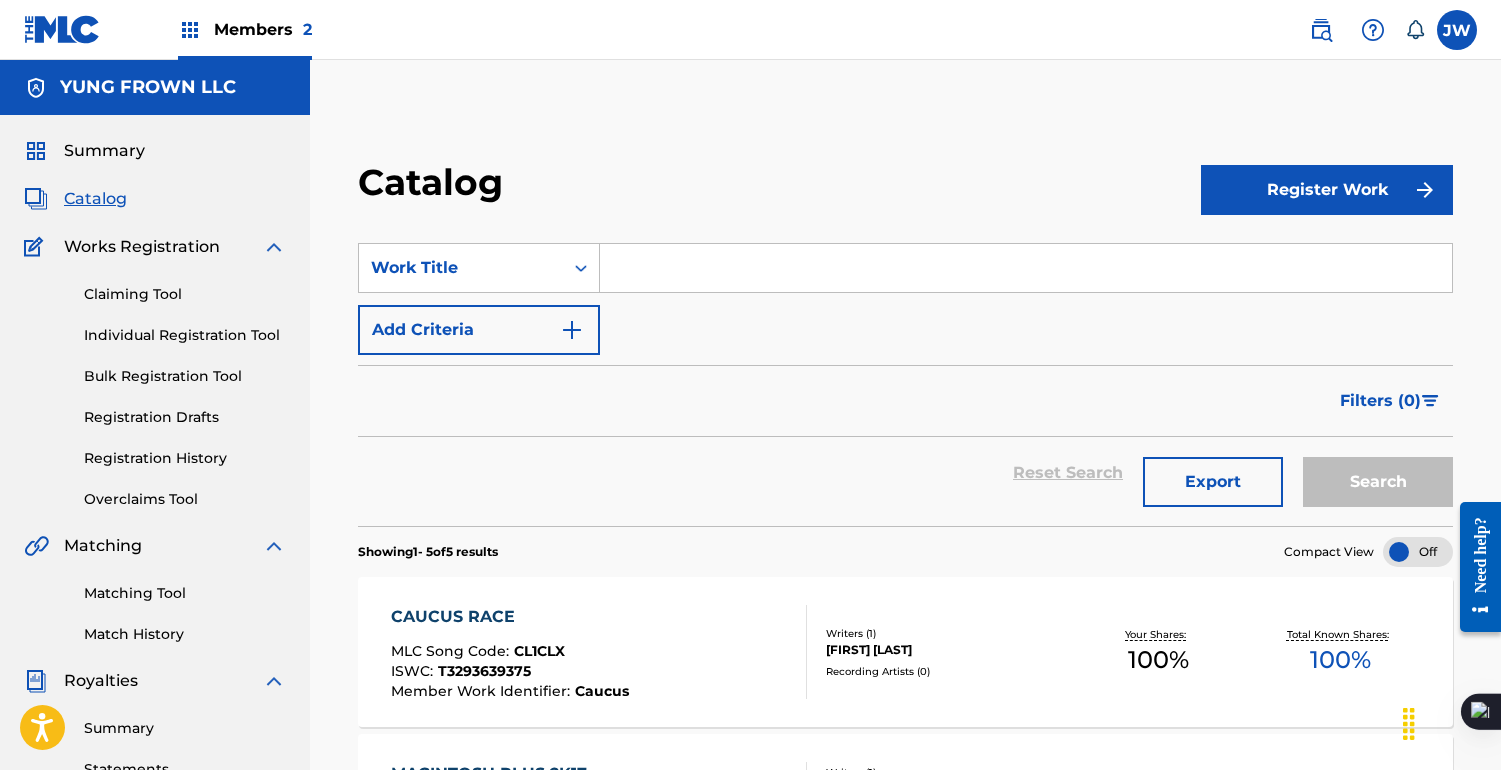 click on "Works Registration" at bounding box center (142, 247) 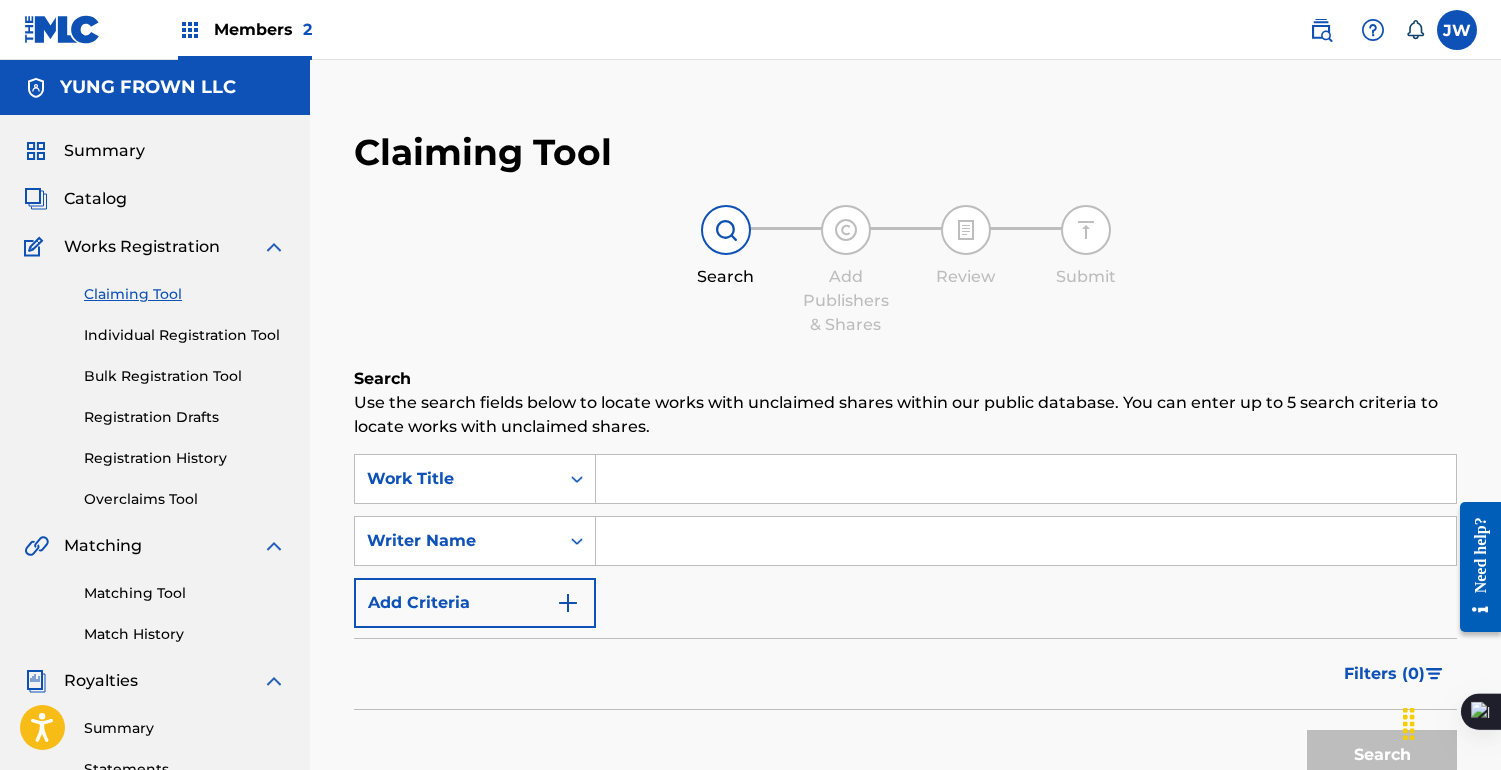click on "Overclaims Tool" at bounding box center [185, 499] 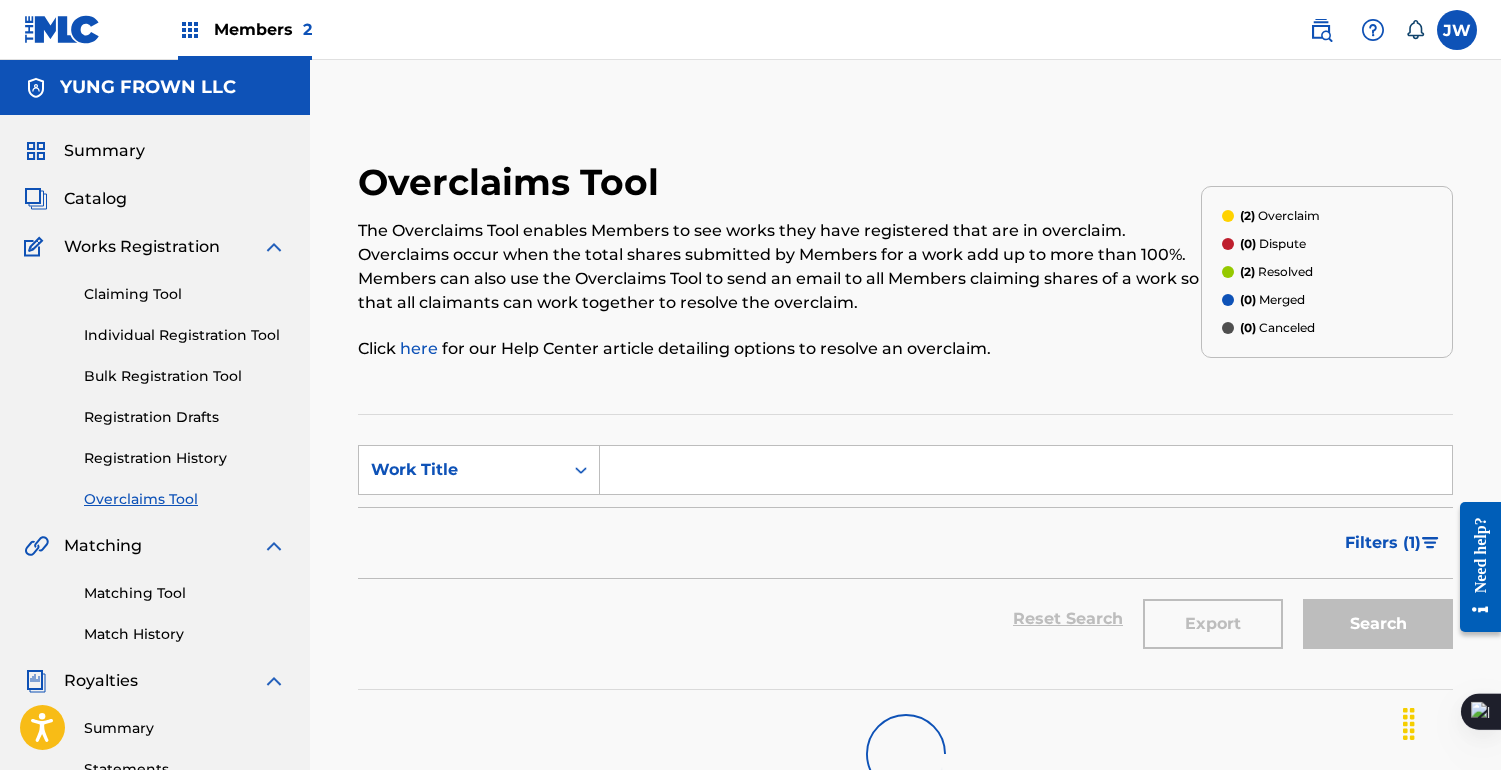 click on "Registration History" at bounding box center [185, 458] 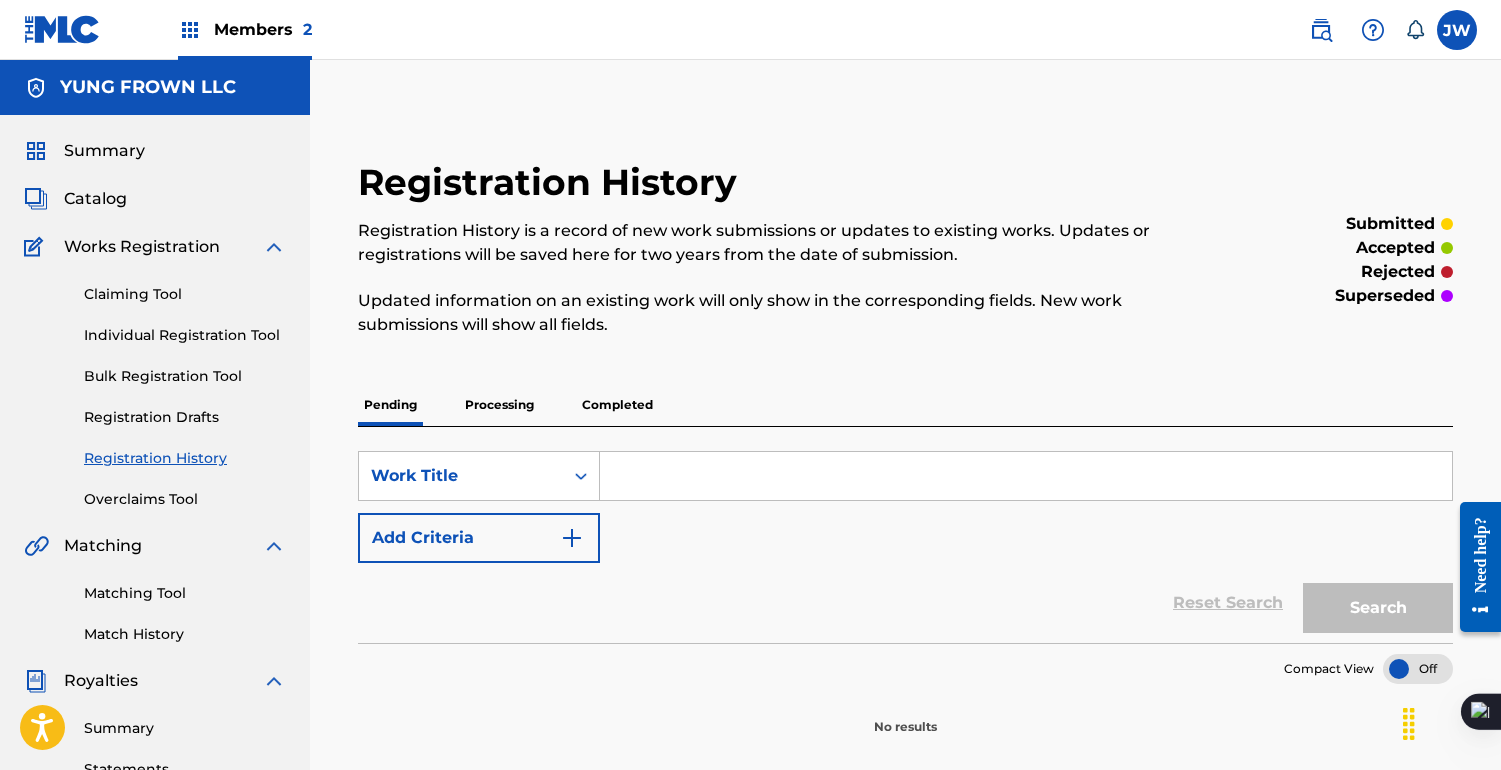 click on "Claiming Tool Individual Registration Tool Bulk Registration Tool Registration Drafts Registration History Overclaims Tool" at bounding box center [155, 384] 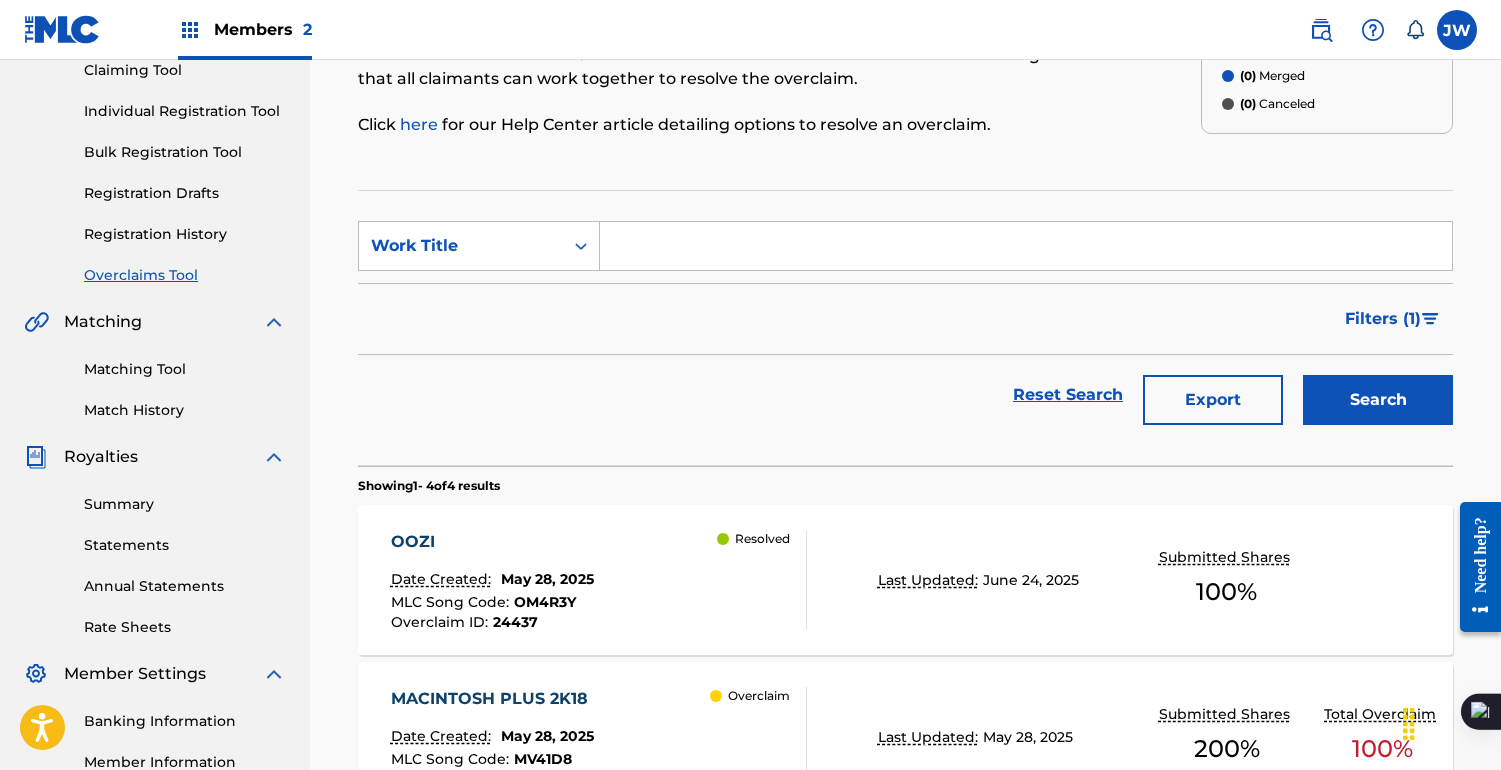scroll, scrollTop: 190, scrollLeft: 0, axis: vertical 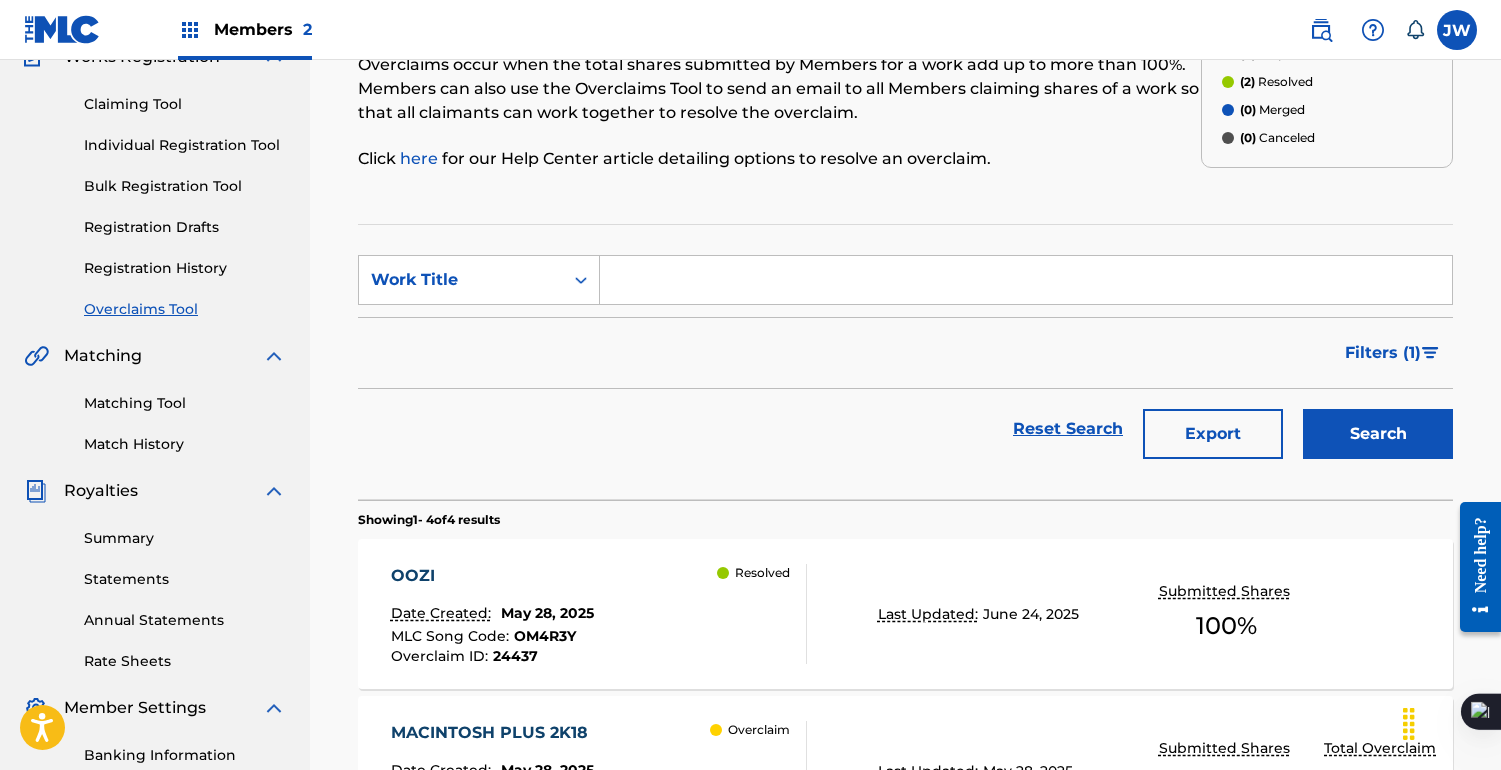 click on "Matching Tool Match History" at bounding box center [155, 411] 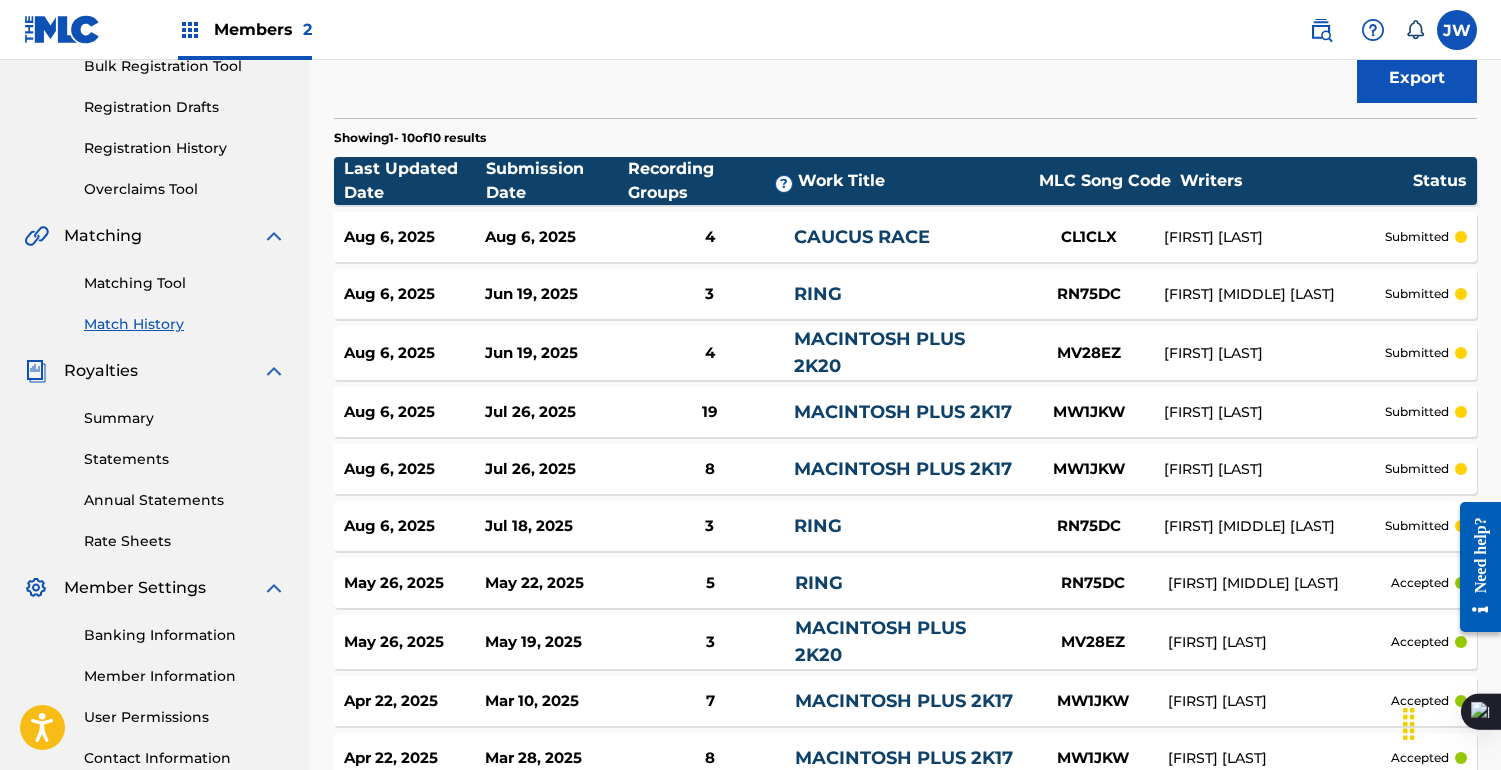 scroll, scrollTop: 304, scrollLeft: 0, axis: vertical 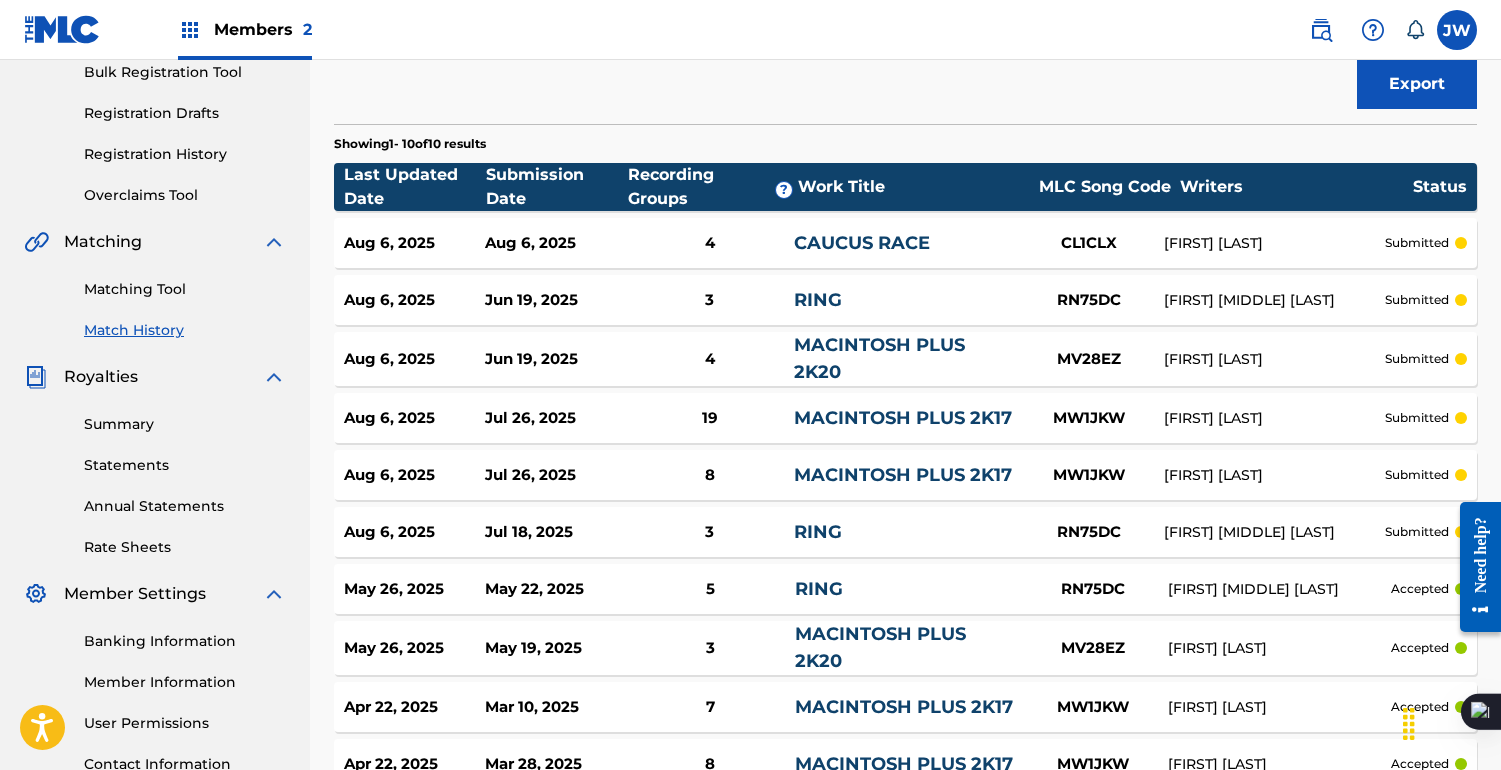 click on "Summary Catalog Works Registration Claiming Tool Individual Registration Tool Bulk Registration Tool Registration Drafts Registration History Overclaims Tool Matching Matching Tool Match History Royalties Summary Statements Annual Statements Rate Sheets Member Settings Banking Information Member Information User Permissions Contact Information Member Benefits" at bounding box center (155, 325) 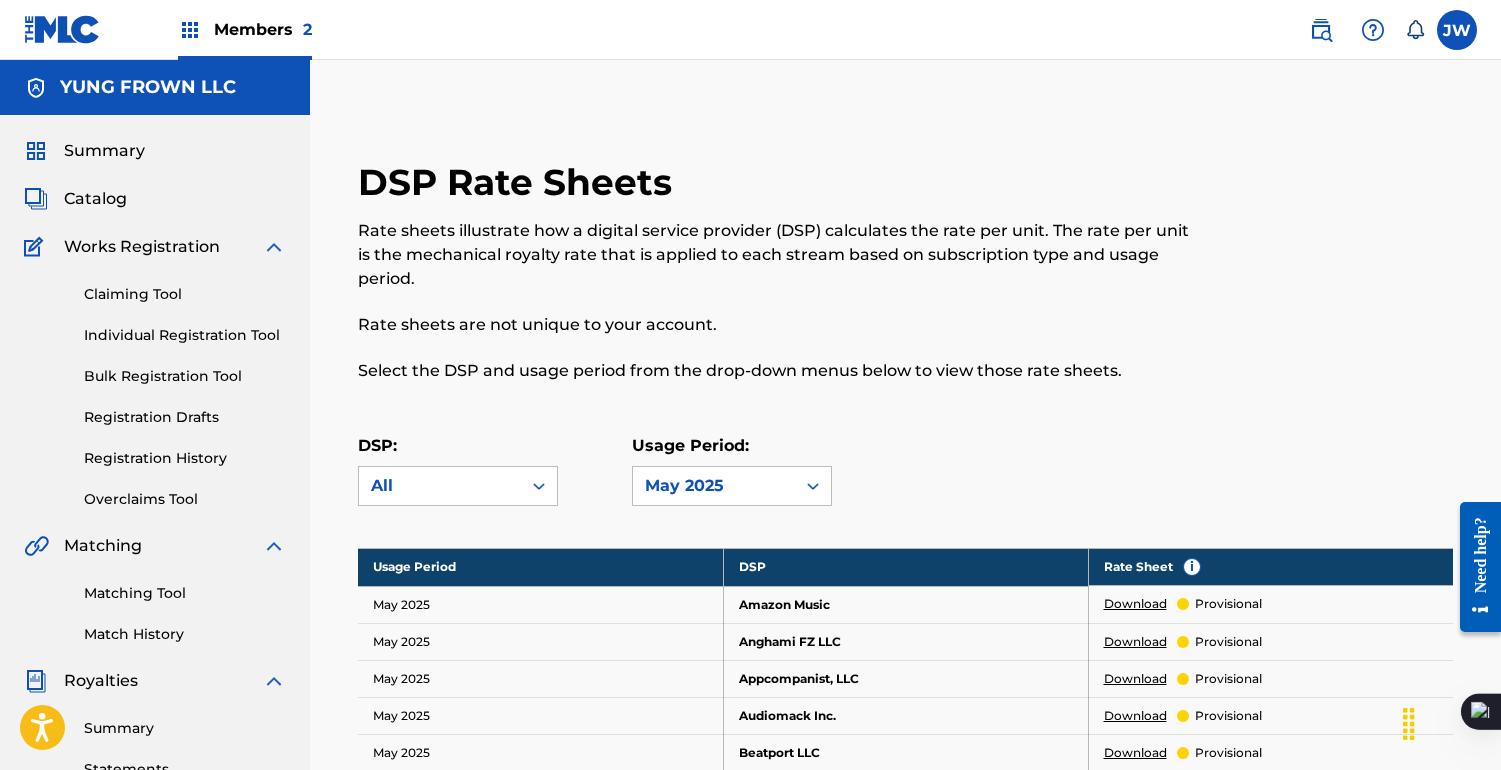 click on "Summary Catalog Works Registration Claiming Tool Individual Registration Tool Bulk Registration Tool Registration Drafts Registration History Overclaims Tool Matching Matching Tool Match History Royalties Summary Statements Annual Statements Rate Sheets Member Settings Banking Information Member Information User Permissions Contact Information Member Benefits" at bounding box center [155, 629] 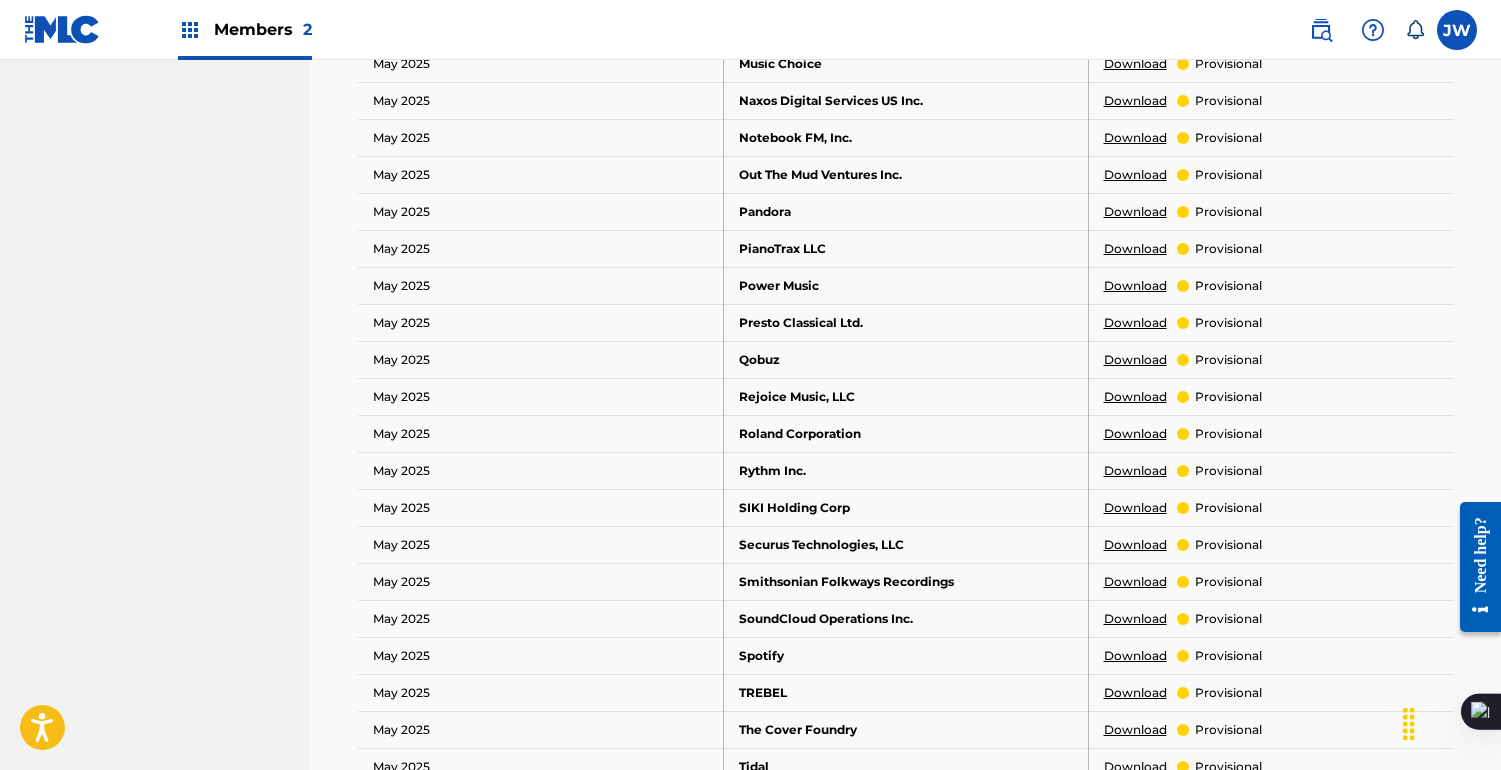scroll, scrollTop: 1960, scrollLeft: 0, axis: vertical 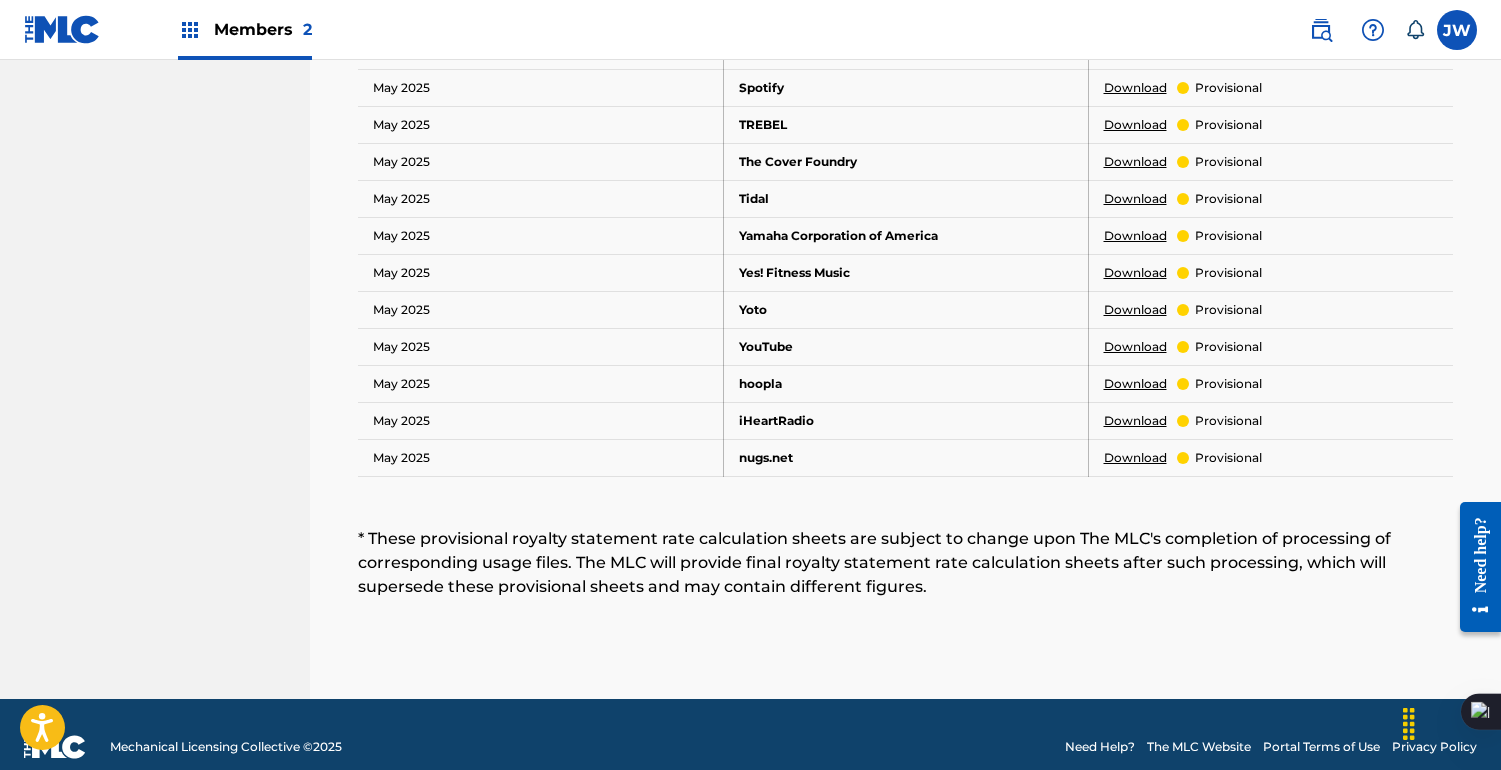 click on "May 2025" at bounding box center (540, 346) 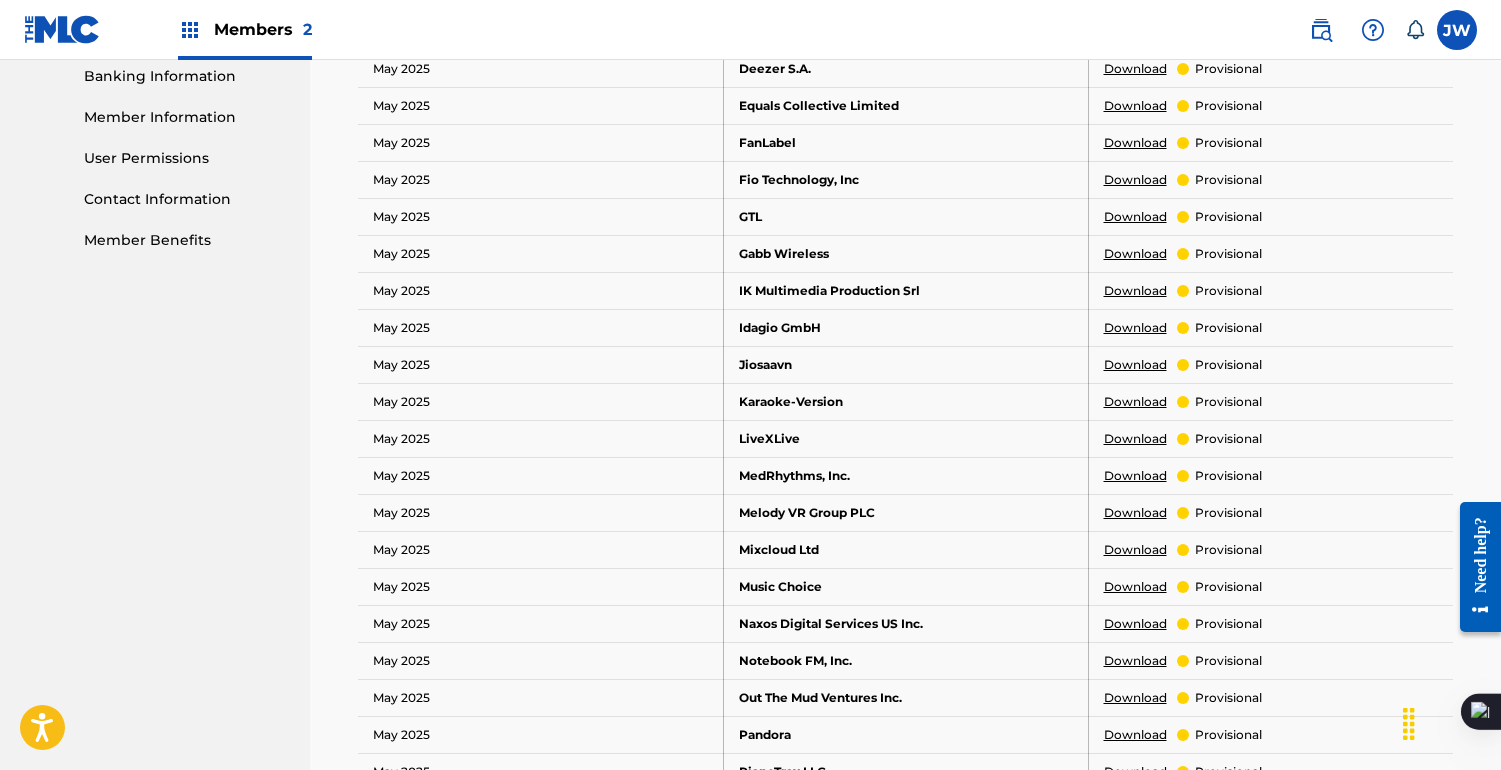 scroll, scrollTop: 0, scrollLeft: 0, axis: both 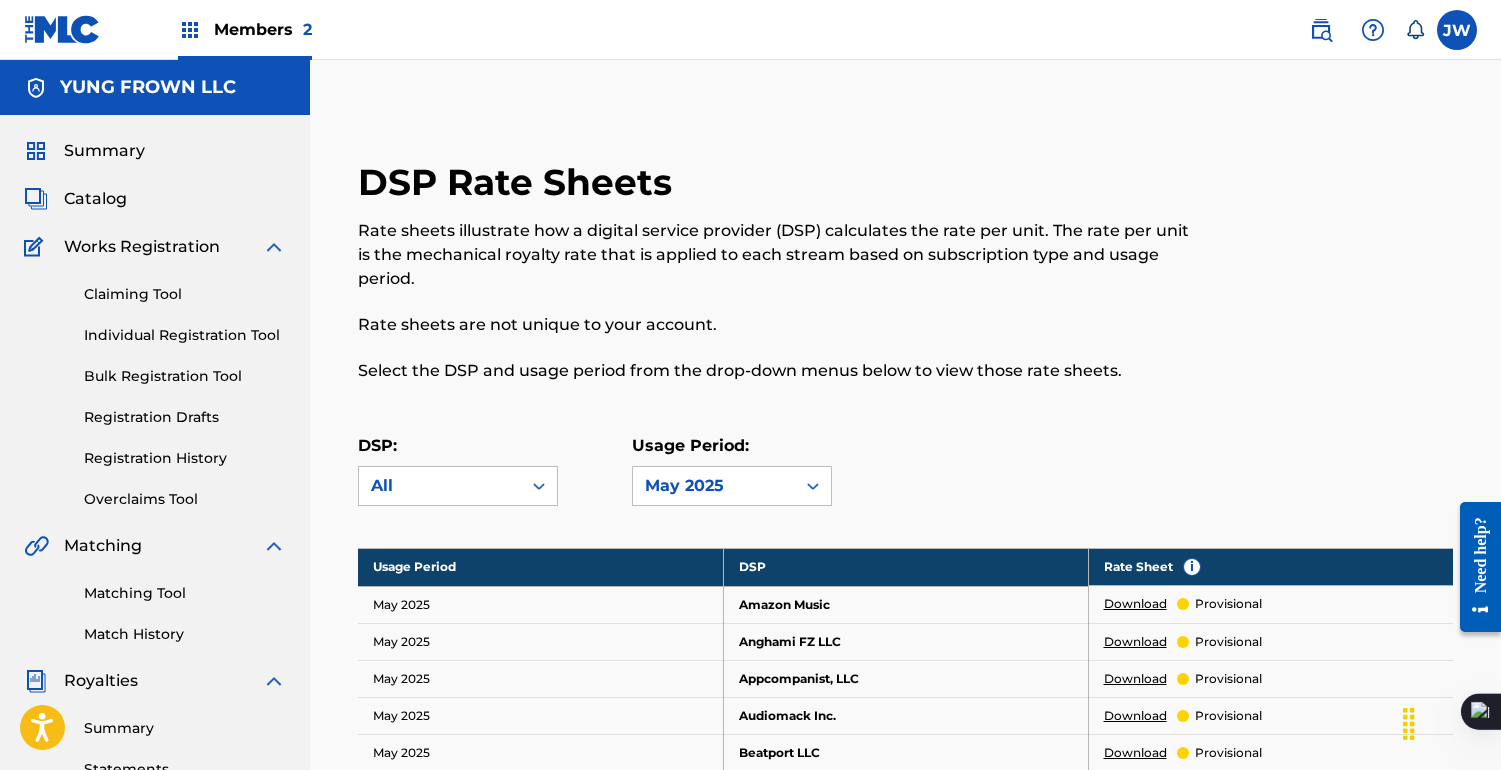 click on "Registration History" at bounding box center (185, 458) 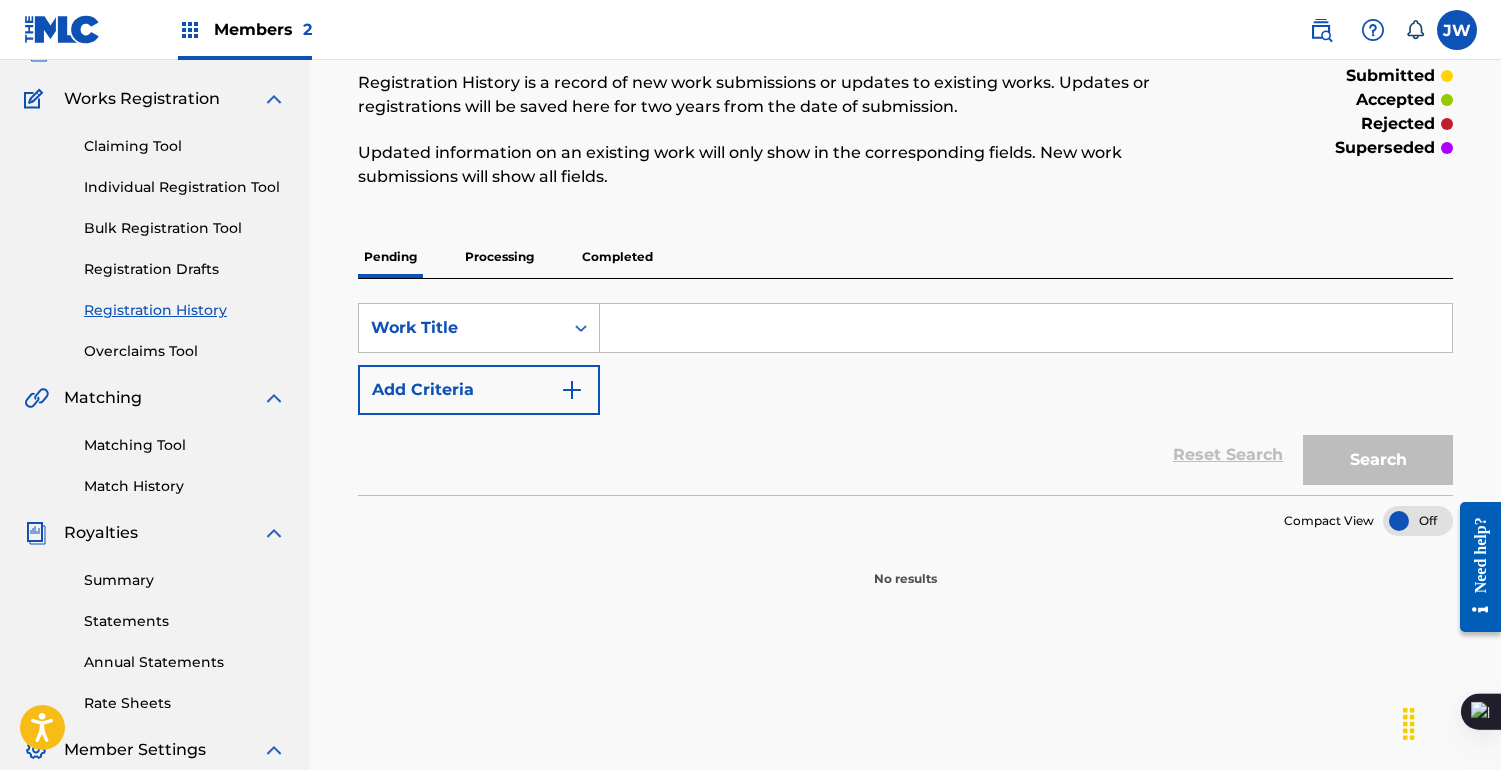 scroll, scrollTop: 133, scrollLeft: 0, axis: vertical 